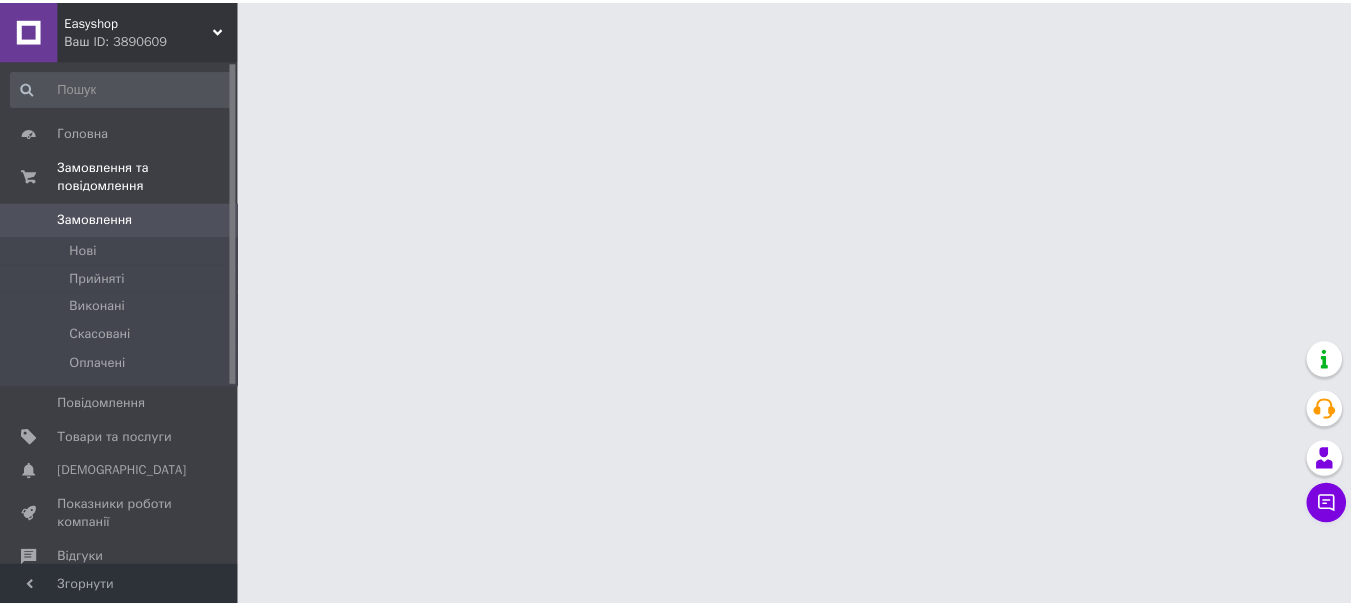 scroll, scrollTop: 0, scrollLeft: 0, axis: both 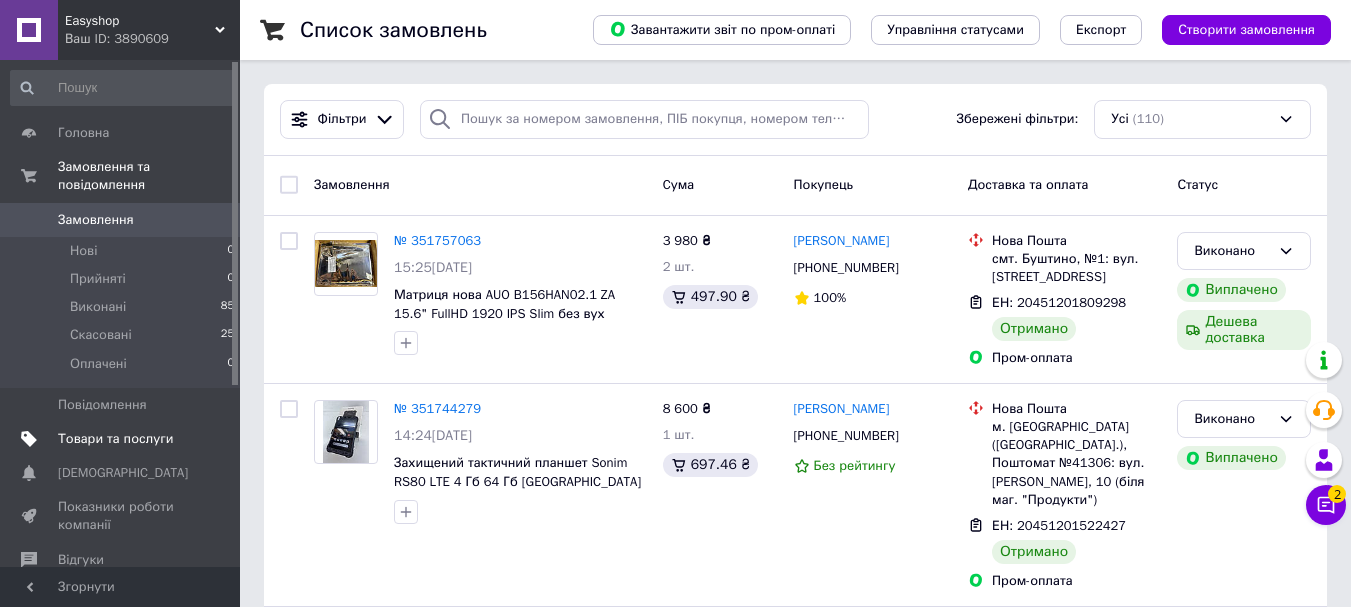 click on "Товари та послуги" at bounding box center [115, 439] 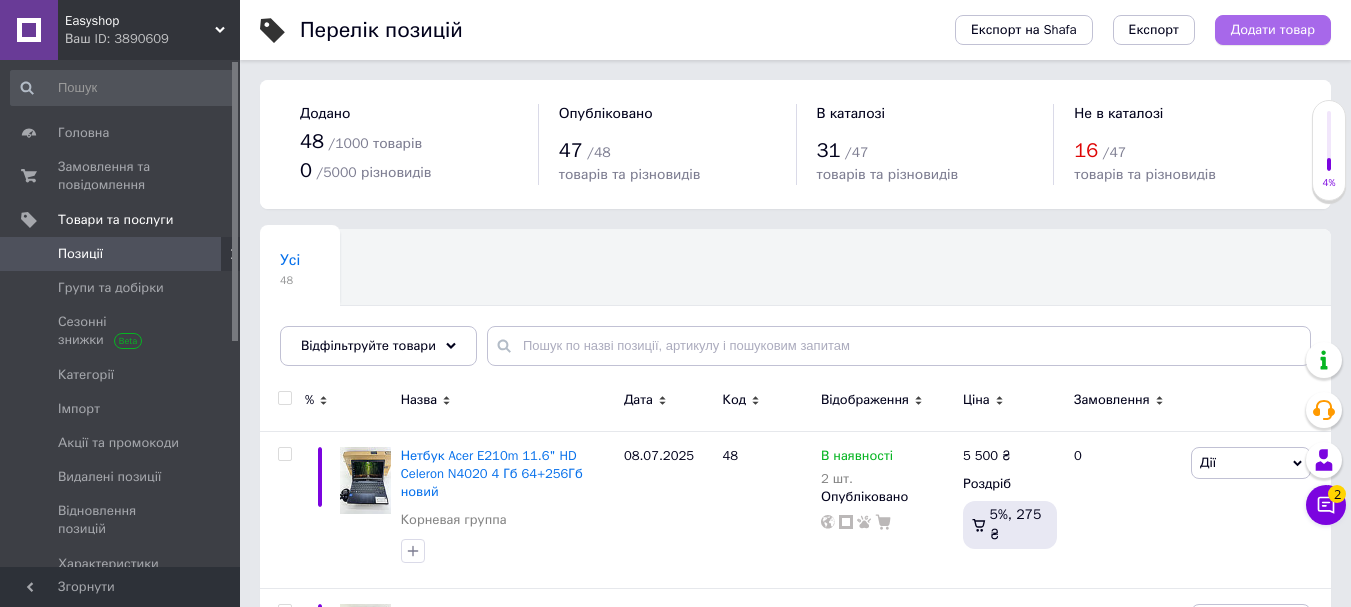 click on "Додати товар" at bounding box center [1273, 30] 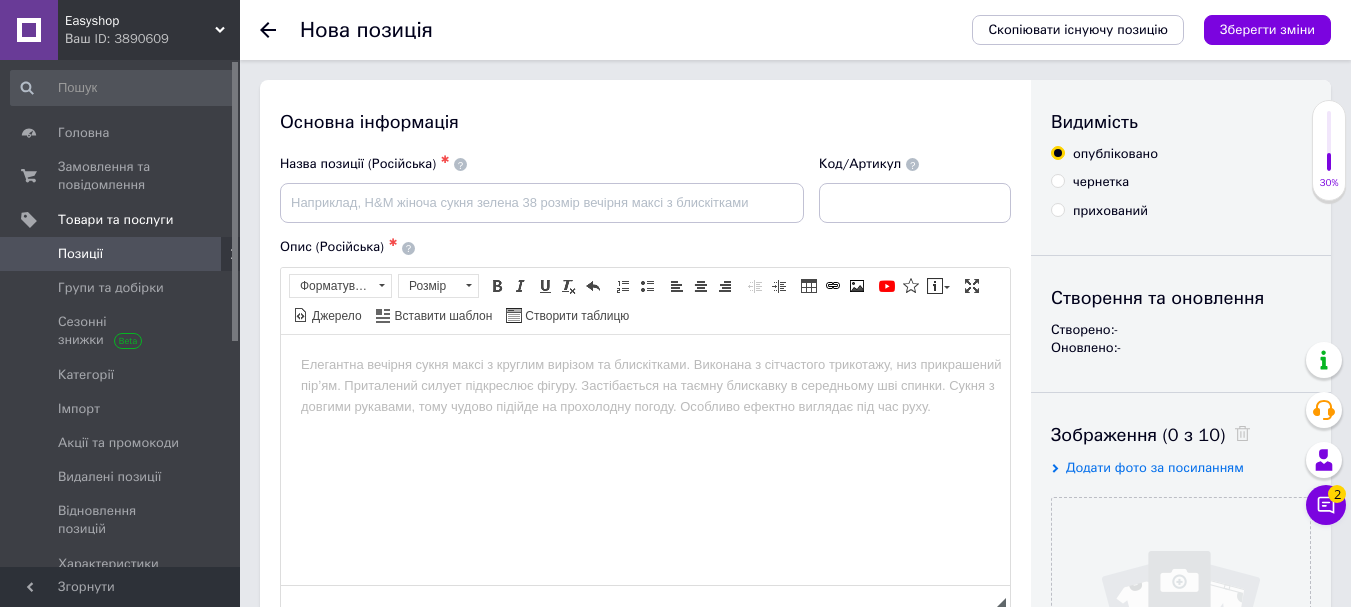 scroll, scrollTop: 0, scrollLeft: 0, axis: both 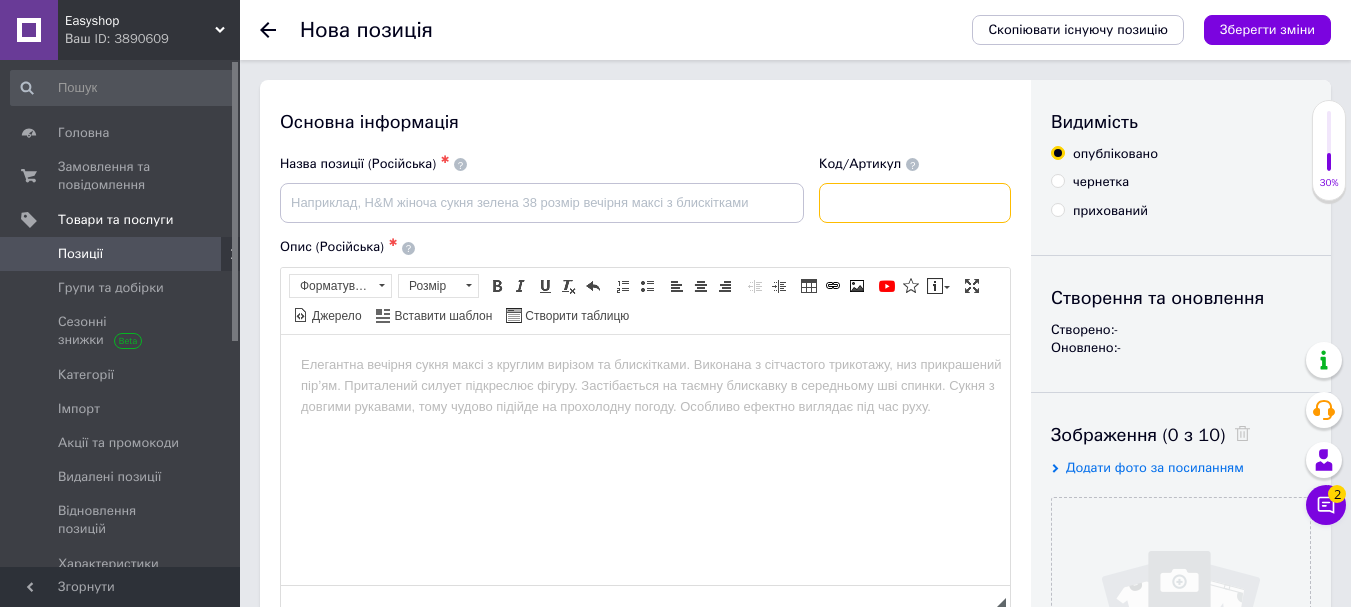 click at bounding box center [915, 203] 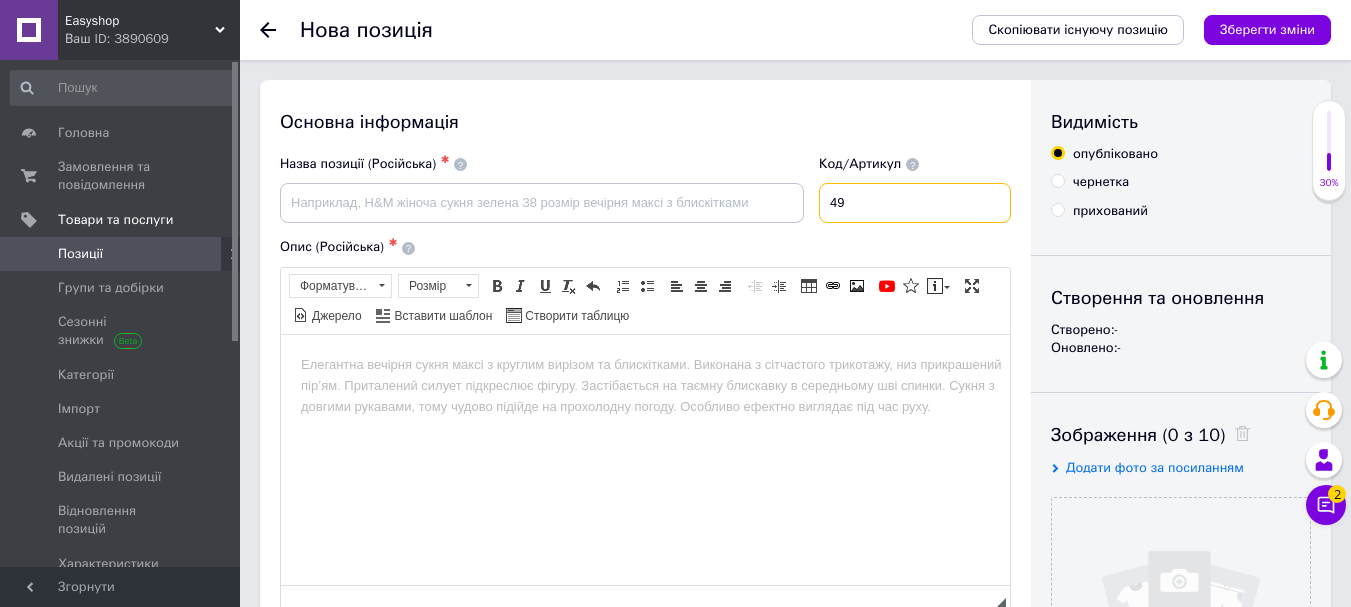 type on "49" 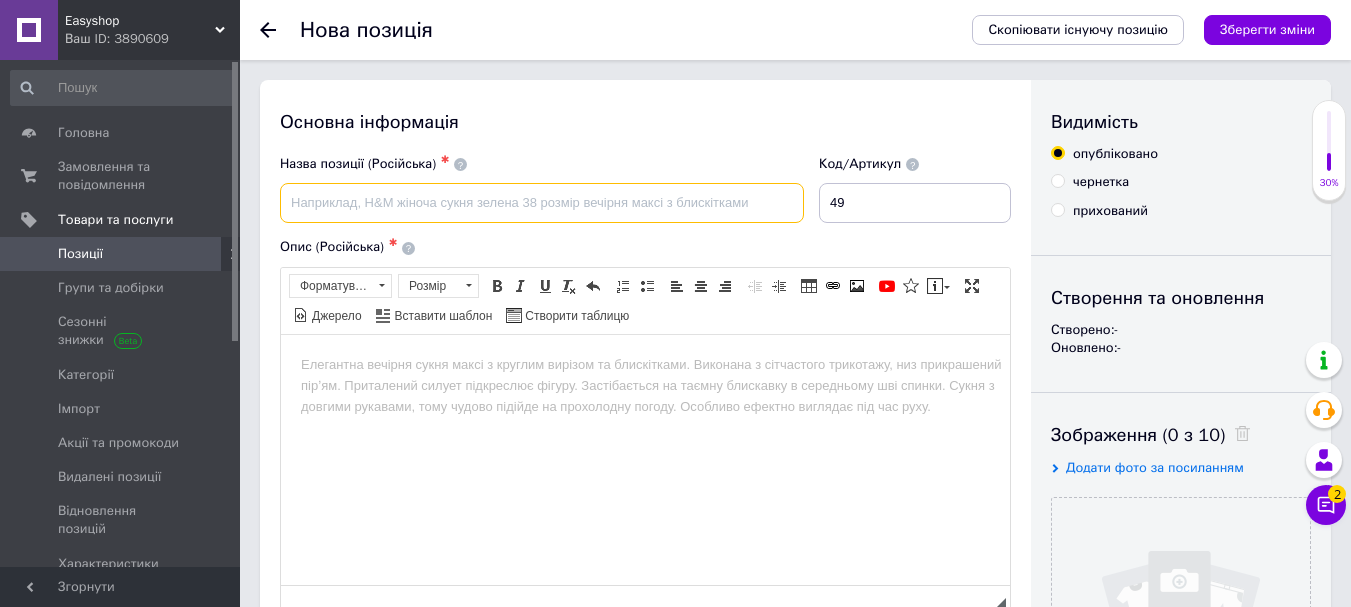 click at bounding box center [542, 203] 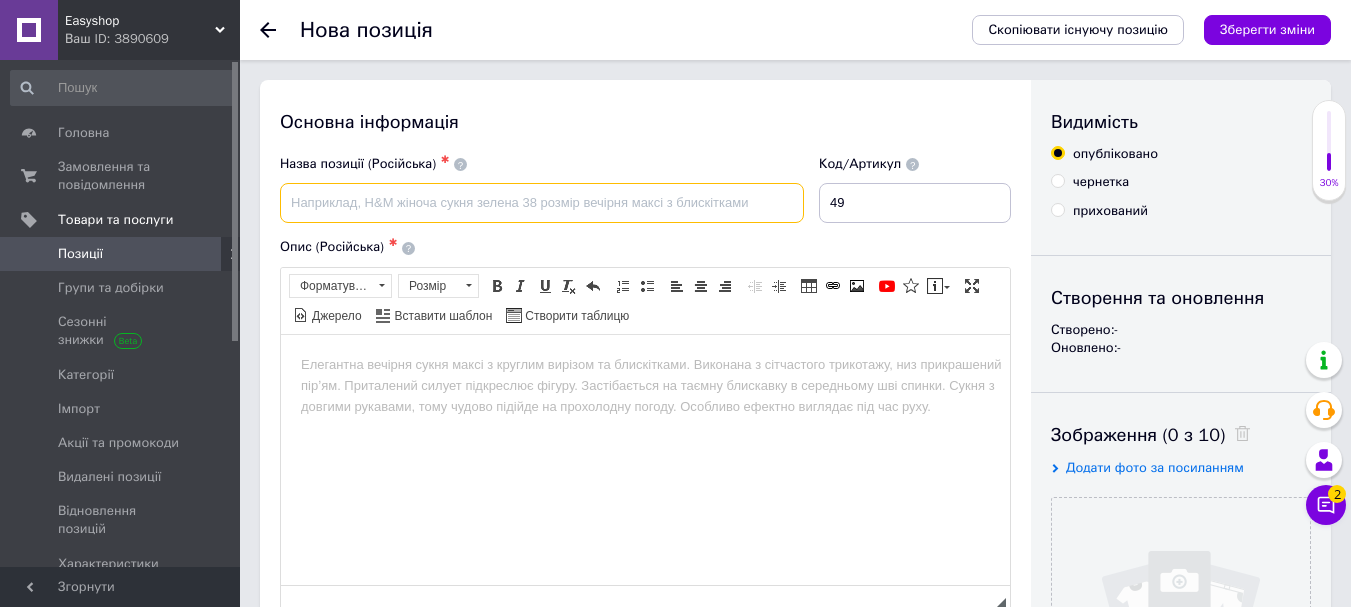 paste on "Акумулятор батарея Lenovo L540 W540 T540 57+ 57++ / Lenovo T470 T480" 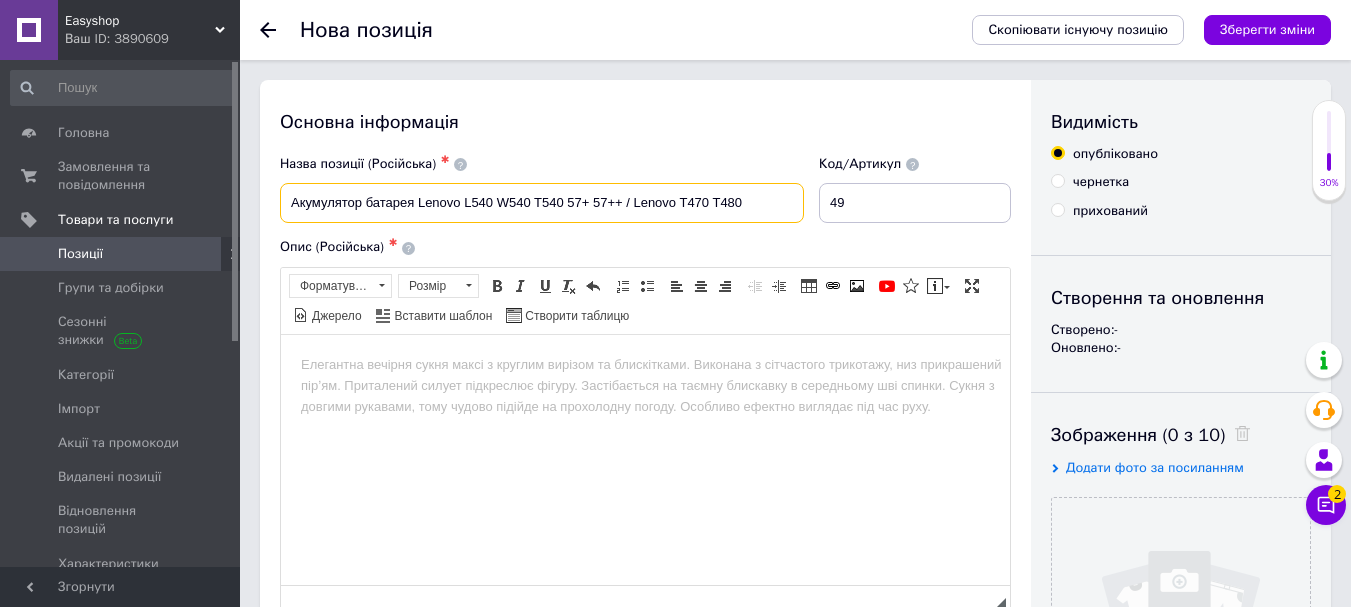 drag, startPoint x: 592, startPoint y: 199, endPoint x: 770, endPoint y: 201, distance: 178.01123 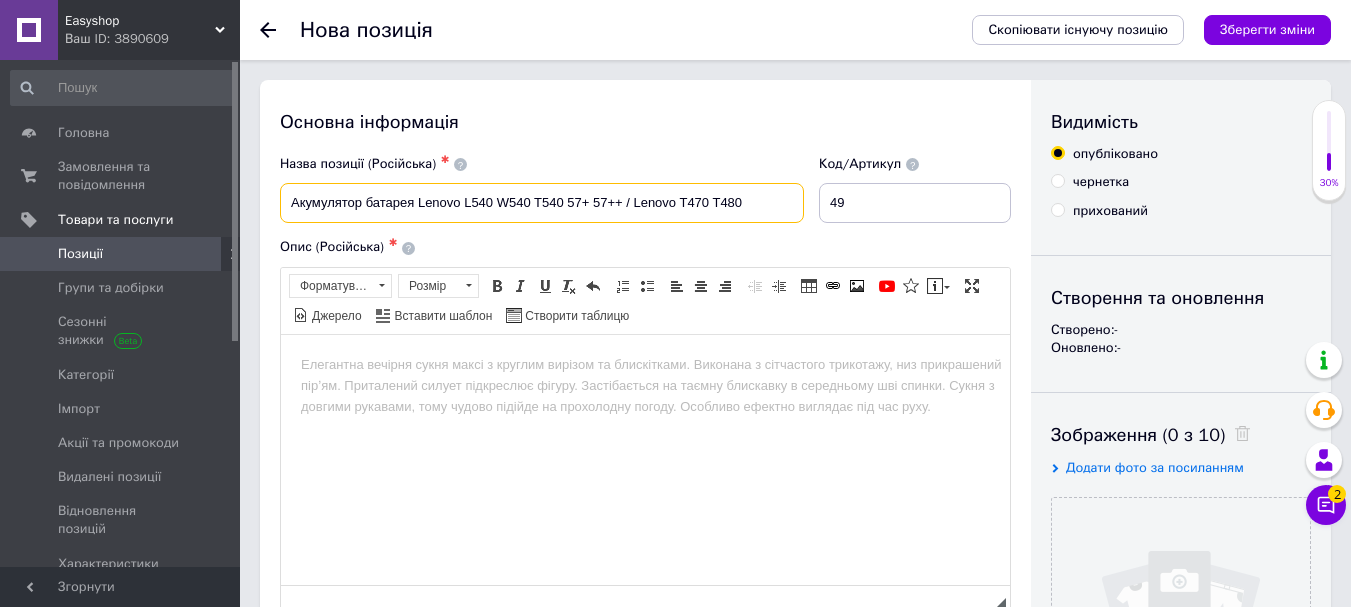 click on "Акумулятор батарея Lenovo L540 W540 T540 57+ 57++ / Lenovo T470 T480" at bounding box center (542, 203) 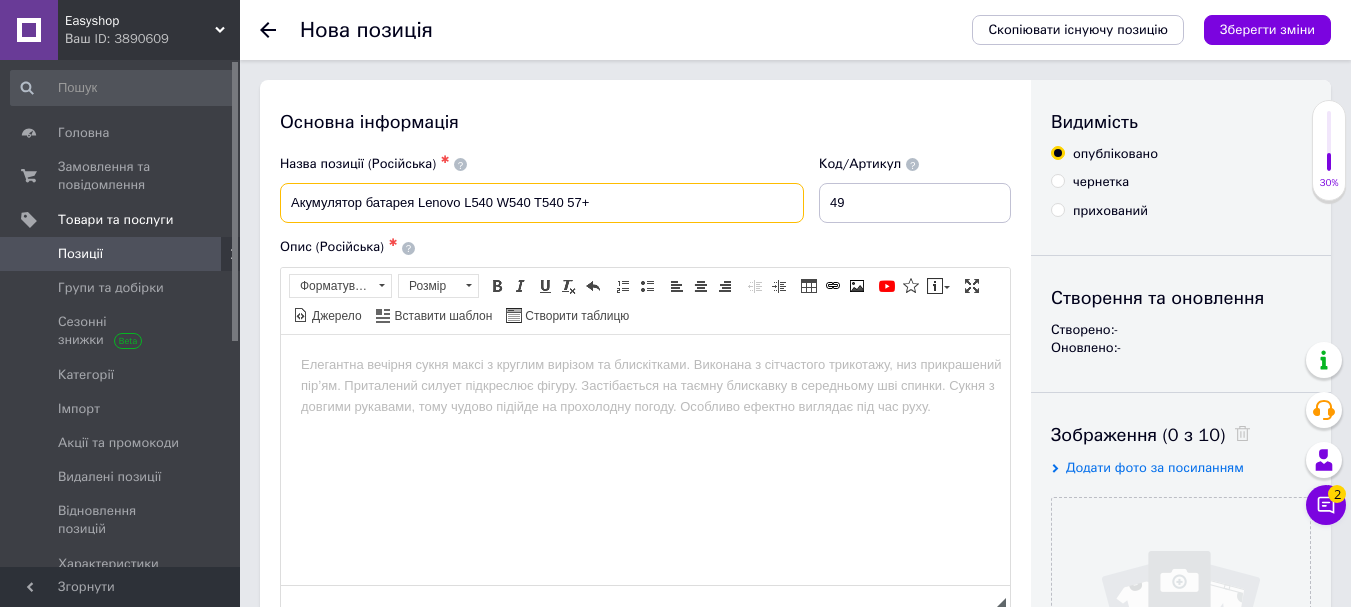 click on "Акумулятор батарея Lenovo L540 W540 T540 57+" at bounding box center [542, 203] 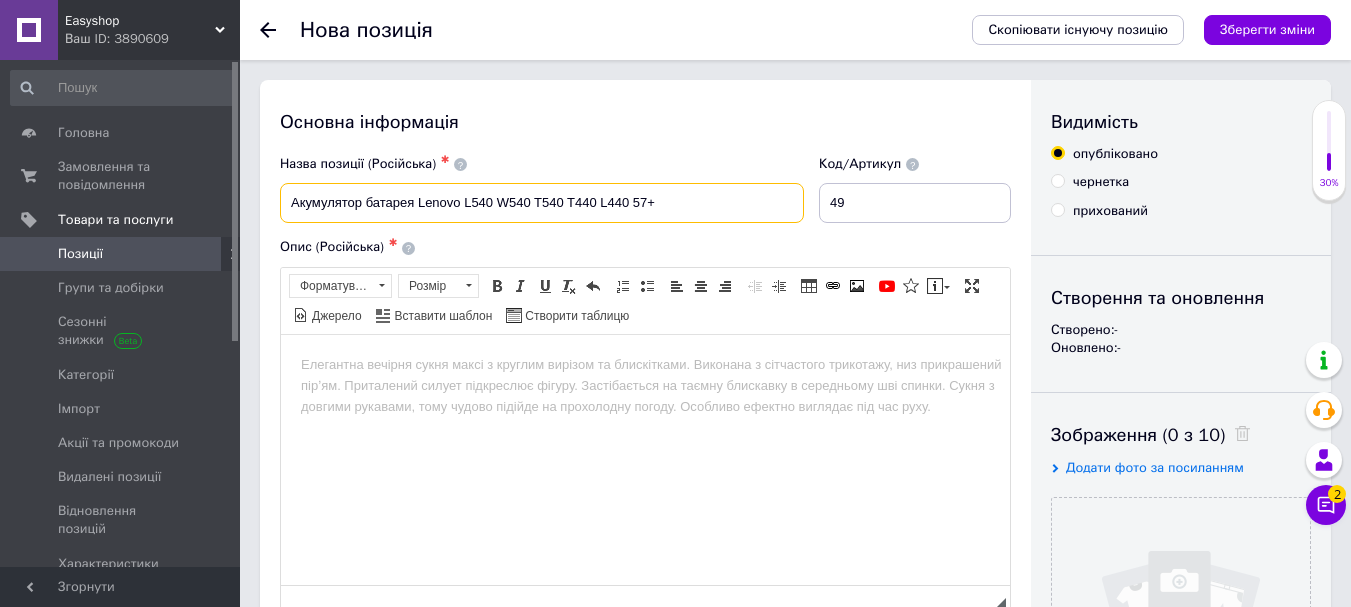 type on "Акумулятор батарея Lenovo L540 W540 T540 T440 L440 57+" 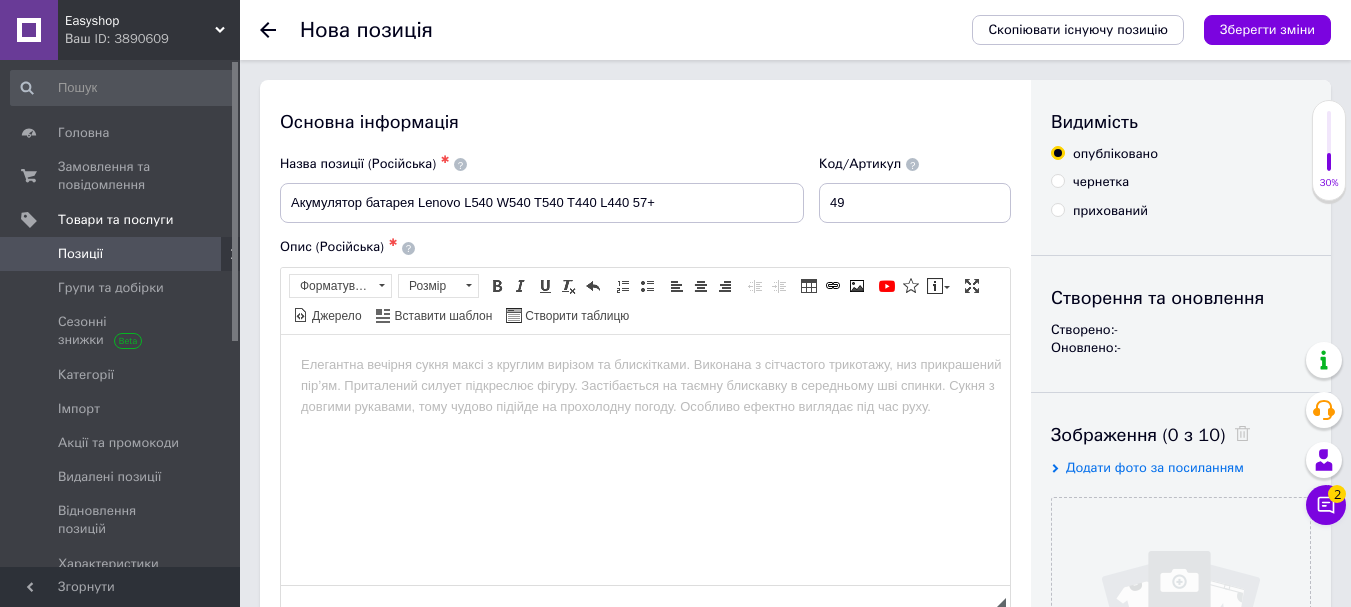 click at bounding box center (645, 364) 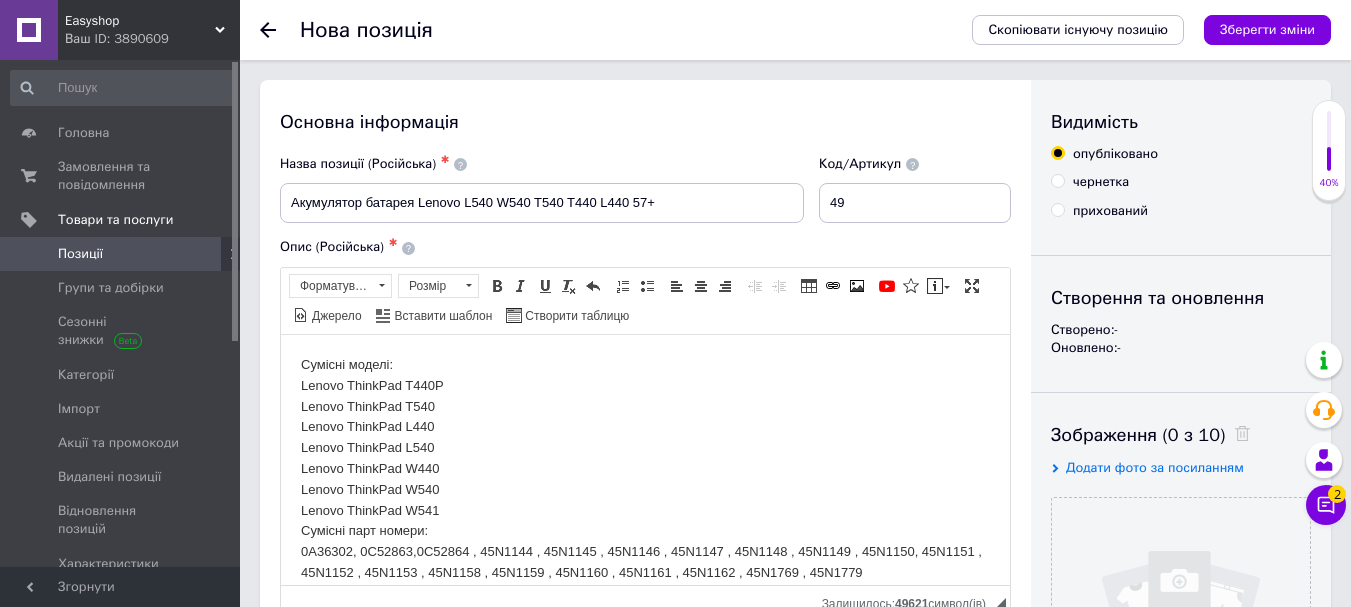 click on "Сумісні моделі: Lenovo ThinkPad T440P Lenovo ThinkPad T540 Lenovo ThinkPad L440 Lenovo ThinkPad L540 Lenovo ThinkPad W440 Lenovo ThinkPad W540 Lenovo ThinkPad W541 Сумісні парт номери: 0A36302, 0C52863,0C52864 , 45N1144 , 45N1145 , 45N1146 , 45N1147 , 45N1148 , 45N1149 , 45N1150, 45N1151 , 45N1152 , 45N1153 , 45N1158 , 45N1159 , 45N1160 , 45N1161 , 45N1162 , 45N1769 , 45N1779" at bounding box center [645, 468] 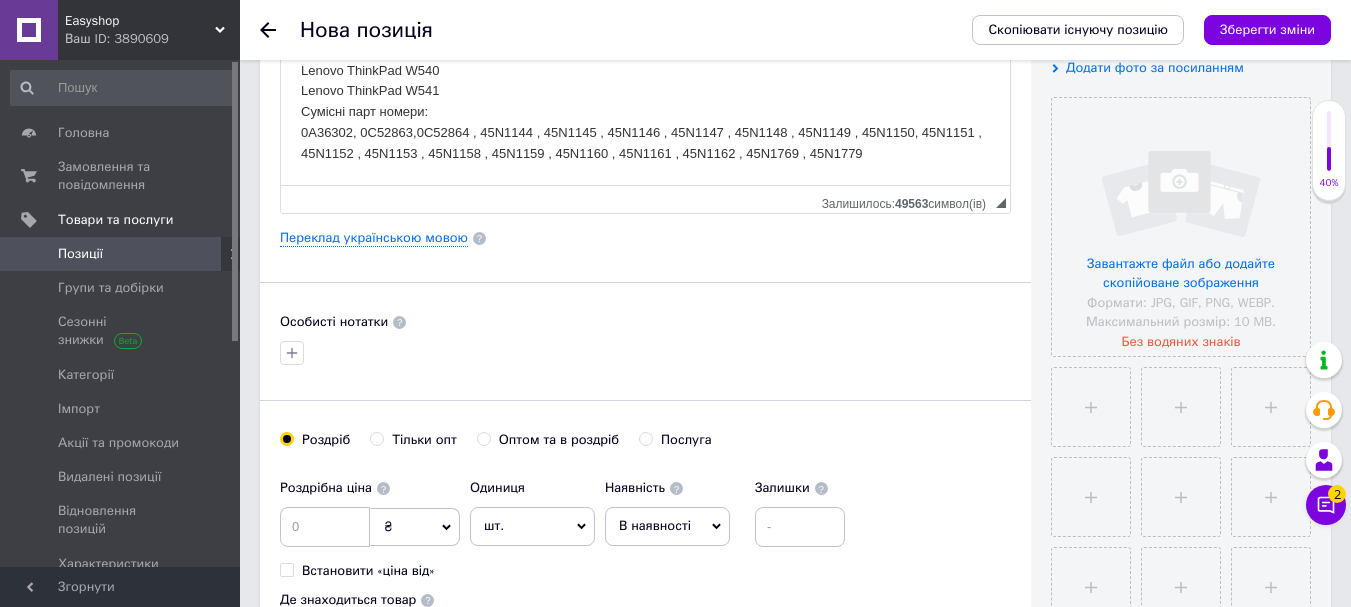 scroll, scrollTop: 500, scrollLeft: 0, axis: vertical 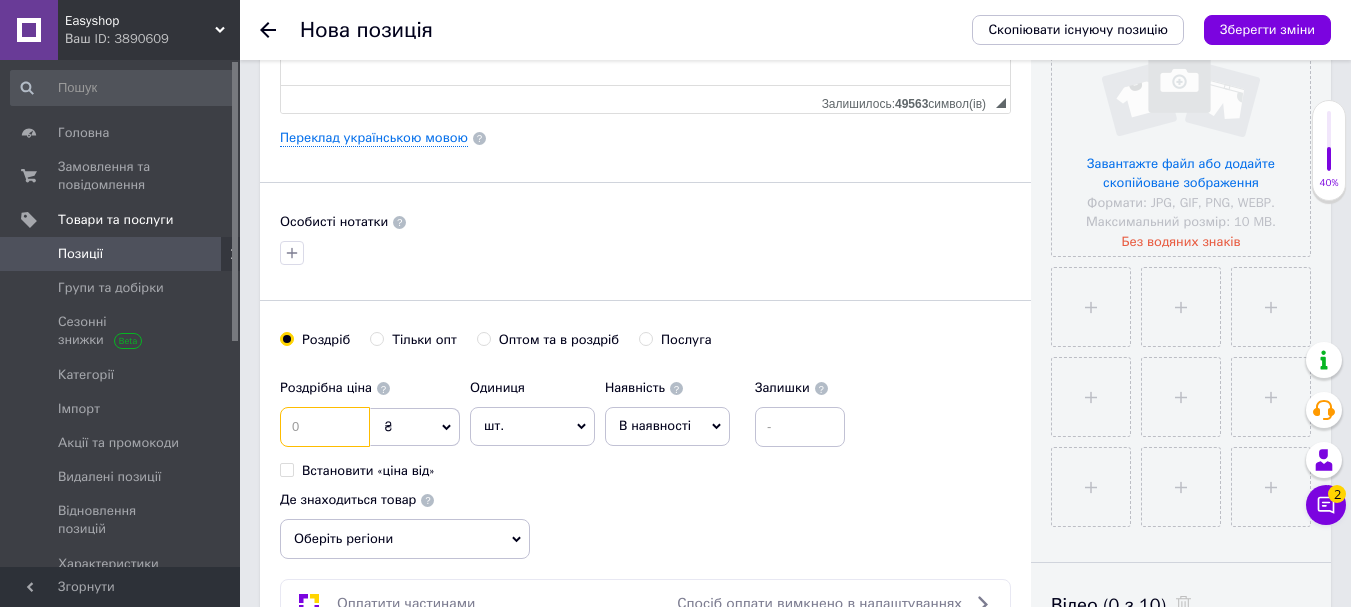 click at bounding box center [325, 427] 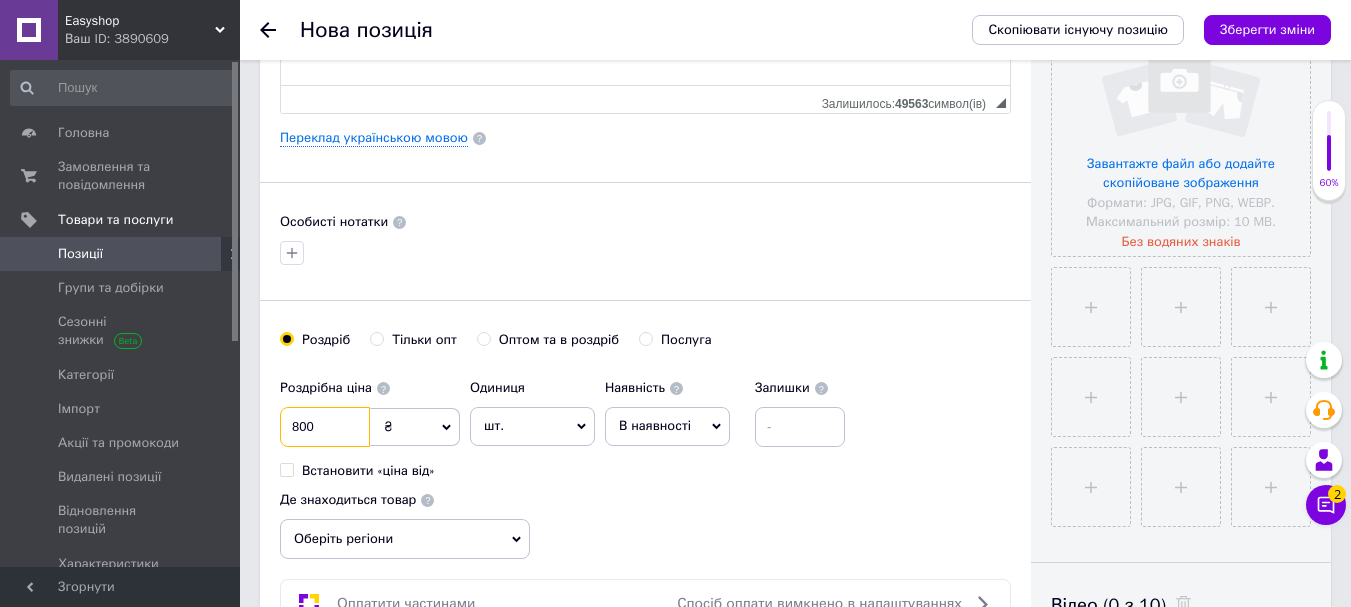 type on "800" 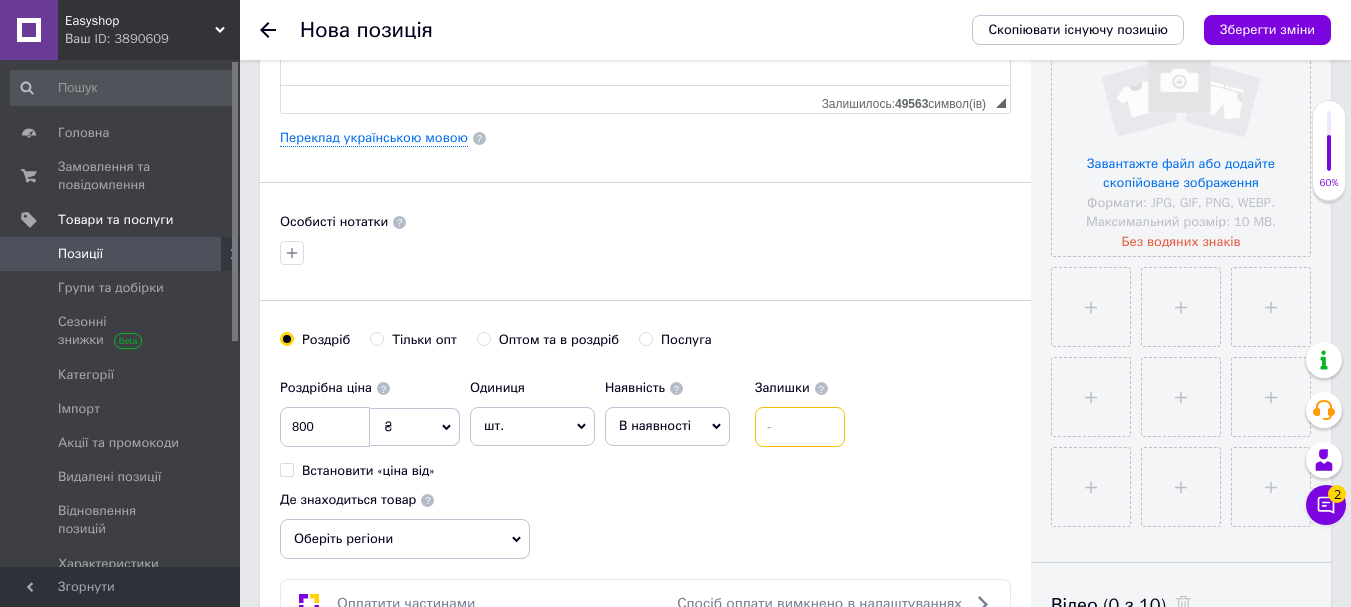 click at bounding box center [800, 427] 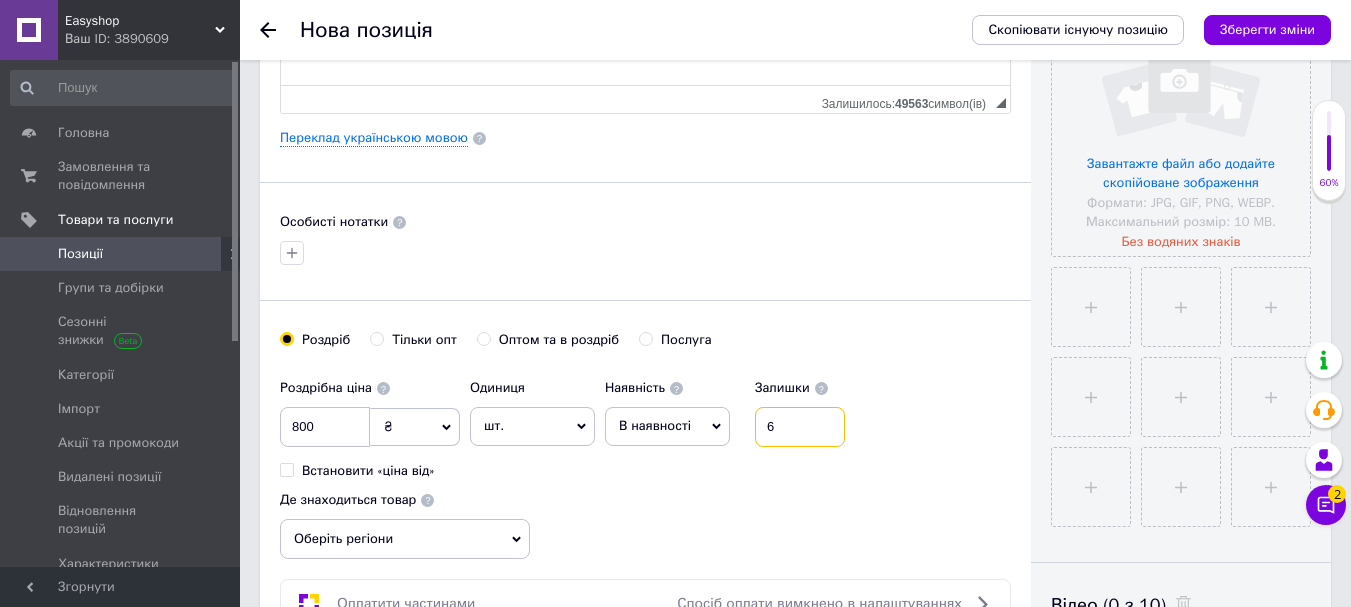 type on "6" 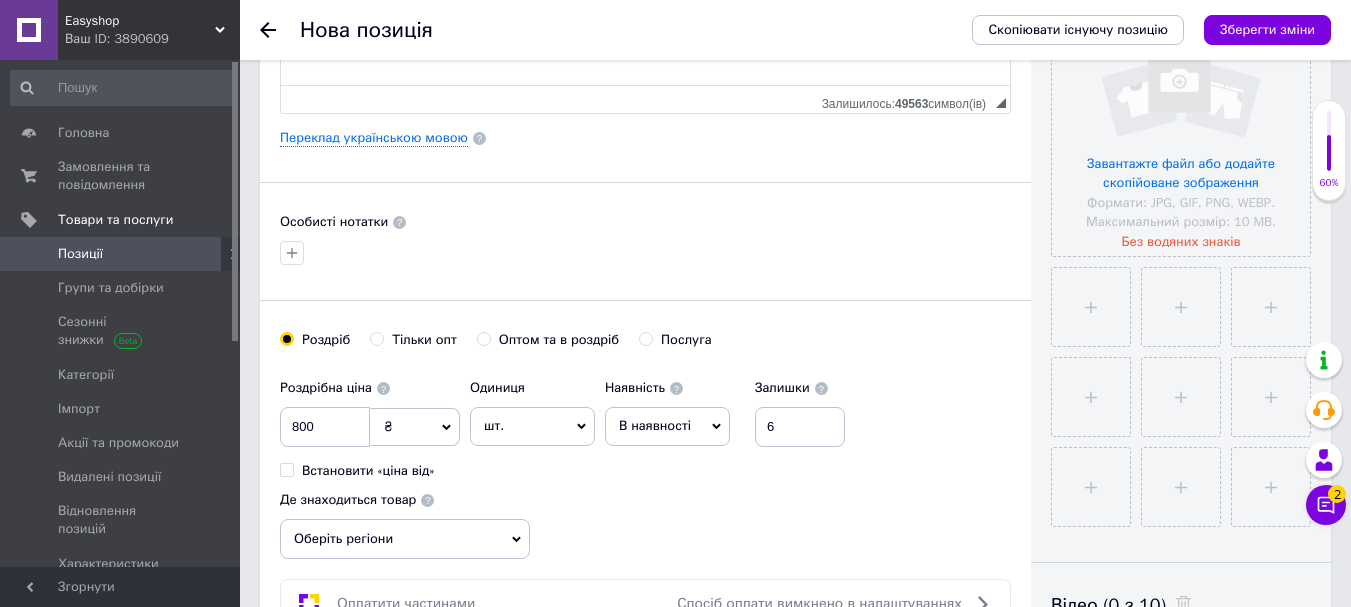 click on "Роздрібна ціна 800 ₴ $ EUR CHF GBP ¥ PLN ₸ MDL HUF KGS CNY TRY KRW lei Встановити «ціна від» Одиниця шт. Популярне комплект упаковка кв.м пара м кг пог.м послуга т а автоцистерна ампула б балон банка блістер бобіна бочка [PERSON_NAME] бухта в ват виїзд відро г г га година гр/кв.м гігакалорія д дав два місяці день доба доза є єврокуб з зміна к кВт каністра карат кв.дм кв.м кв.см кв.фут квартал кг кг/кв.м км колесо комплект коробка куб.дм куб.м л л лист м м мВт мл мм моток місяць мішок н набір номер о об'єкт од. п палетомісце пара партія пач пог.м послуга посівна одиниця птахомісце півроку пігулка" at bounding box center [567, 424] 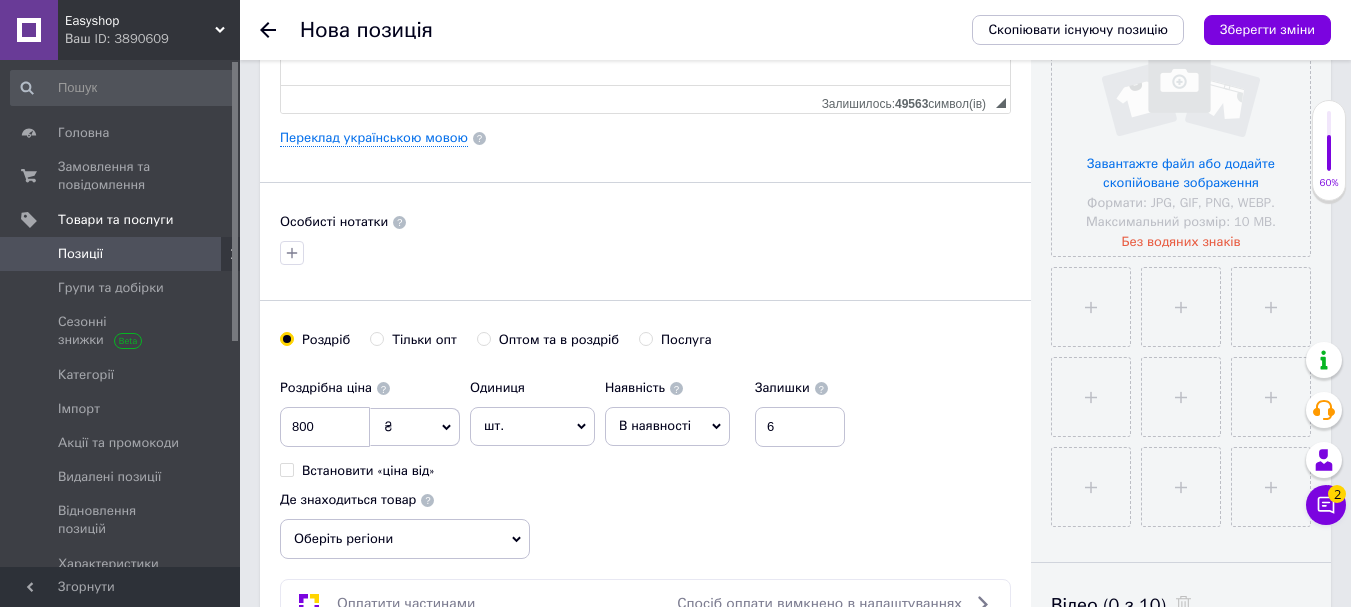 click on "Оберіть регіони" at bounding box center [405, 539] 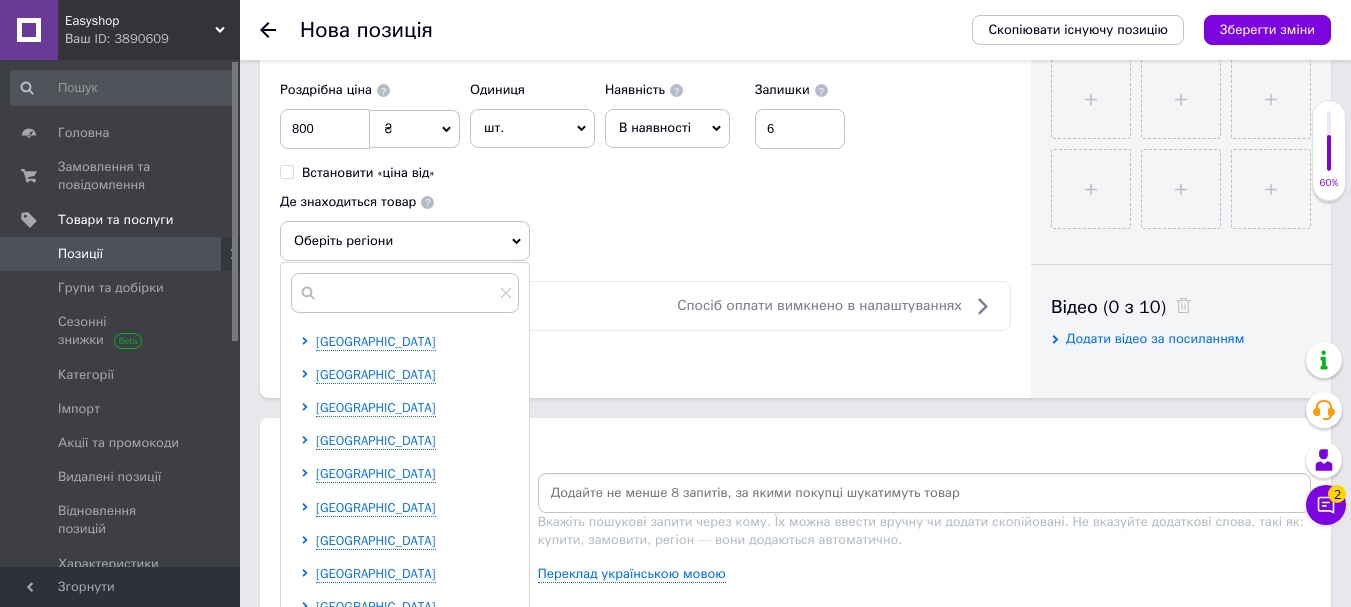 scroll, scrollTop: 800, scrollLeft: 0, axis: vertical 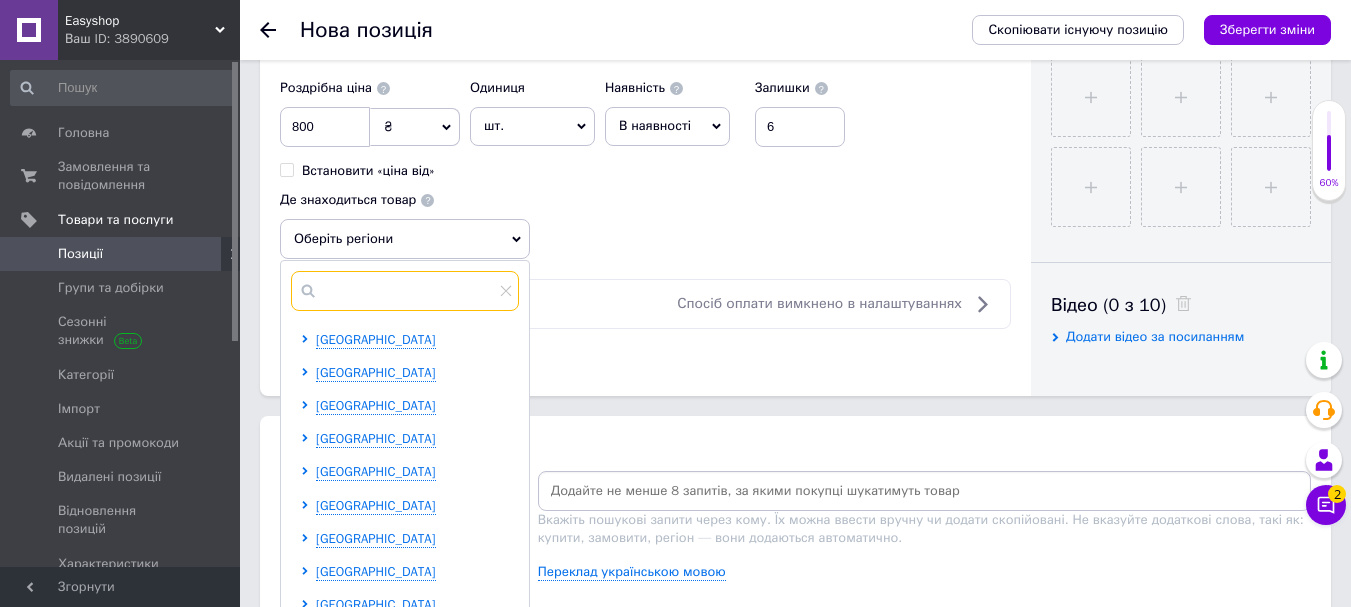 click at bounding box center (405, 291) 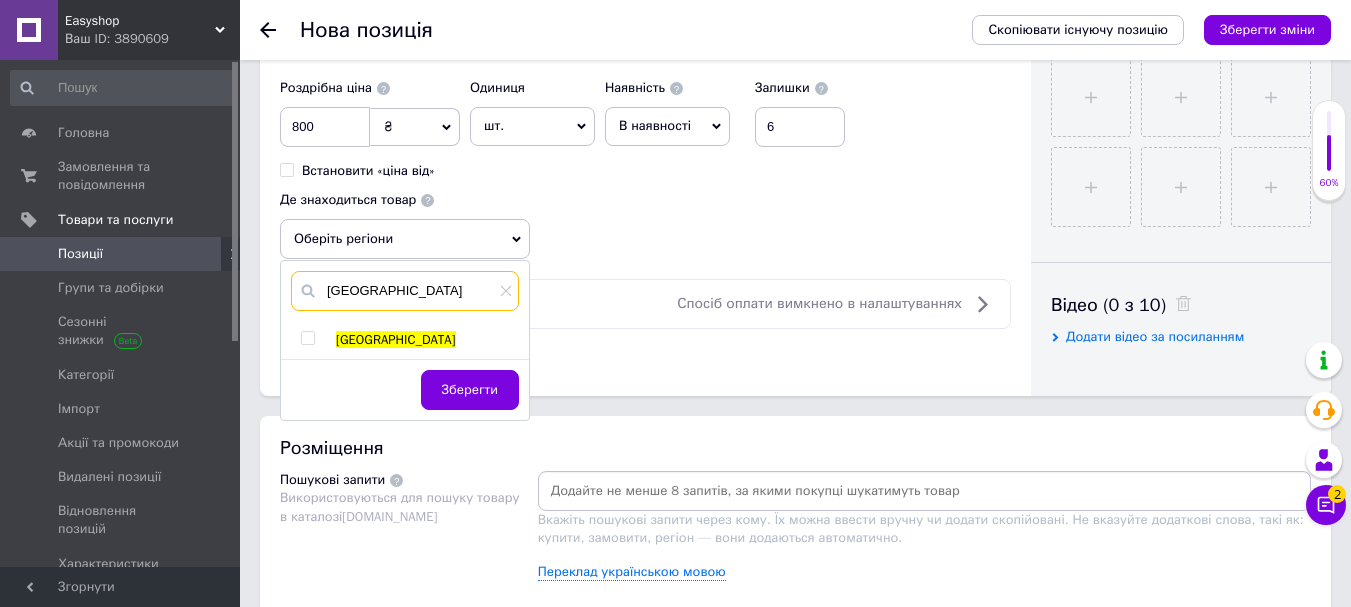 type on "[GEOGRAPHIC_DATA]" 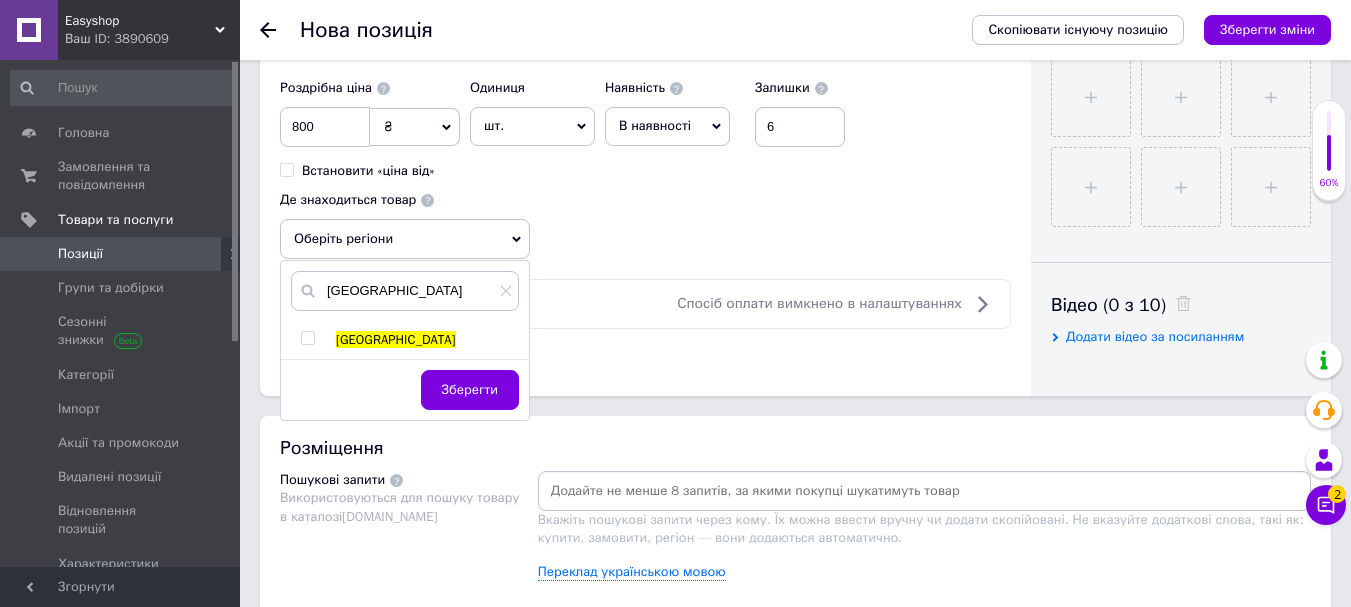 click on "[GEOGRAPHIC_DATA] [GEOGRAPHIC_DATA] Зберегти" at bounding box center [405, 340] 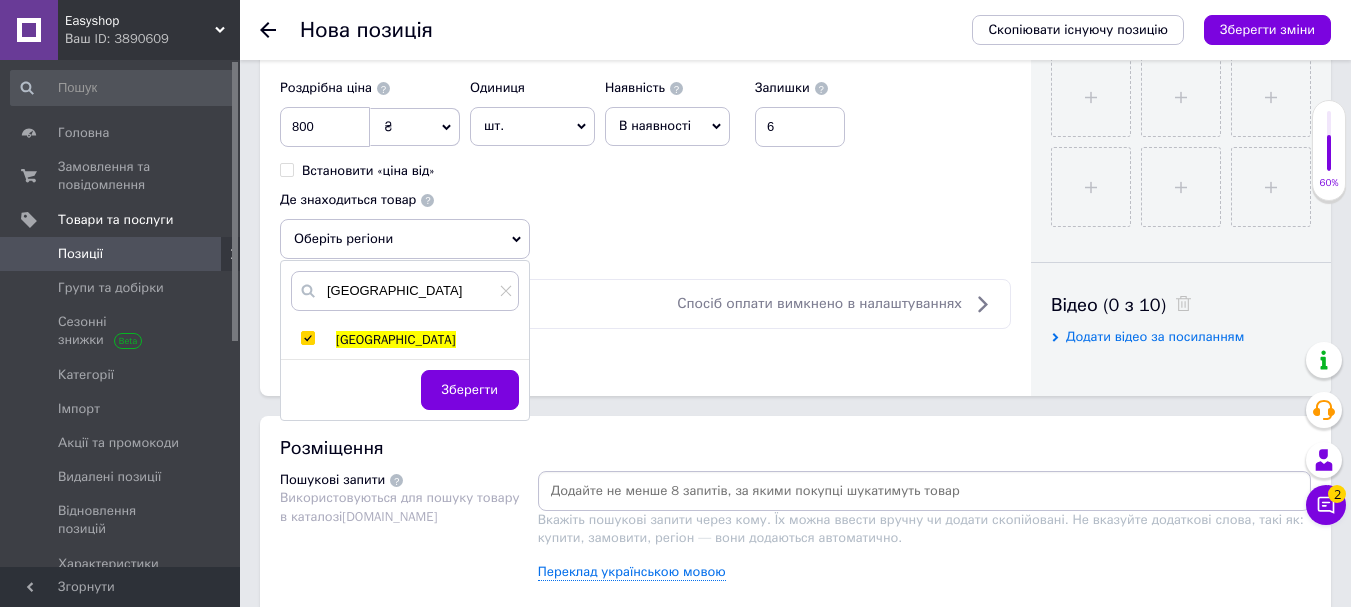 checkbox on "true" 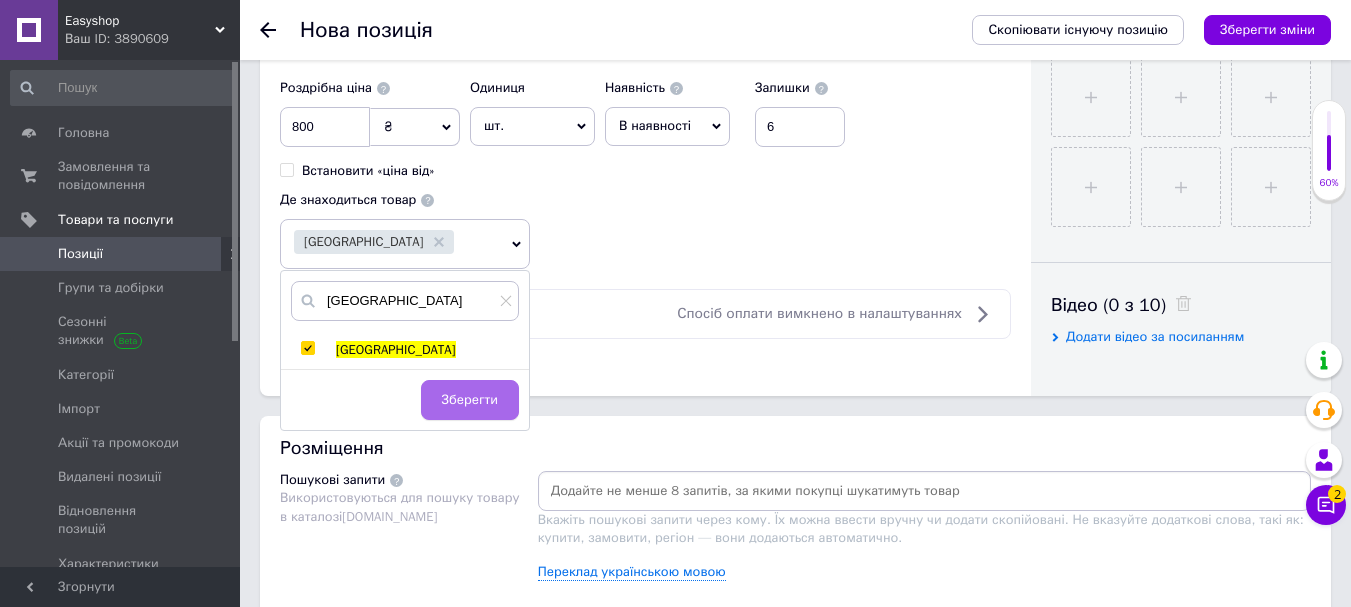click on "Зберегти" at bounding box center (470, 400) 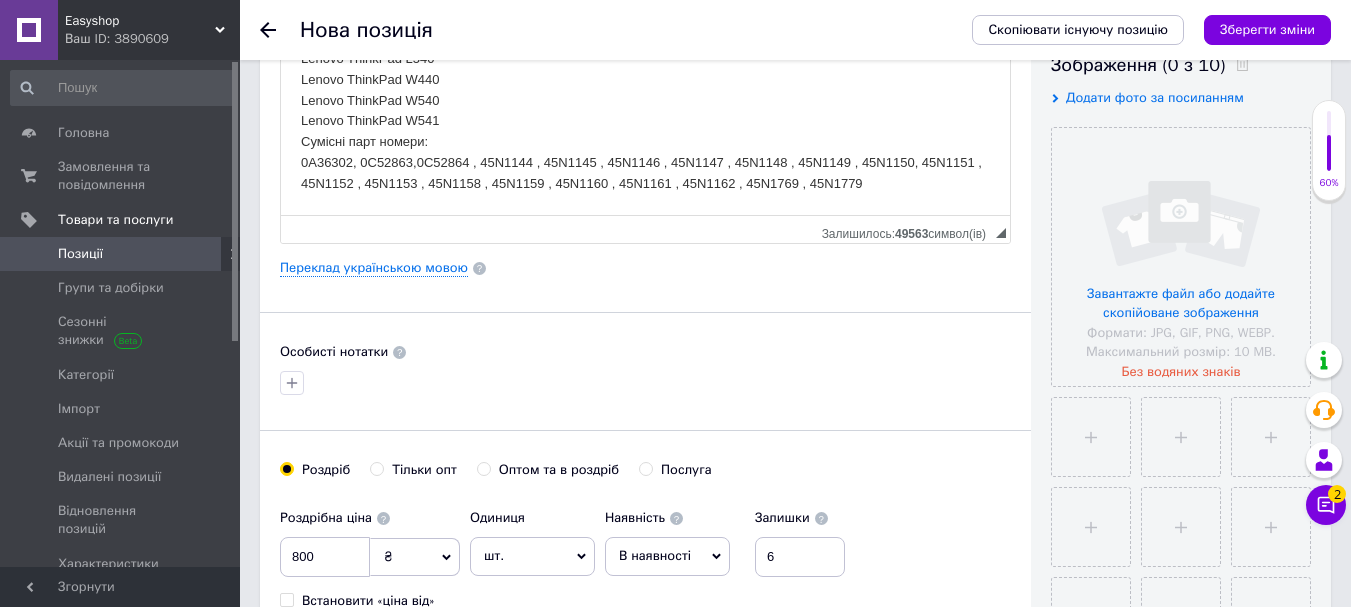 scroll, scrollTop: 0, scrollLeft: 0, axis: both 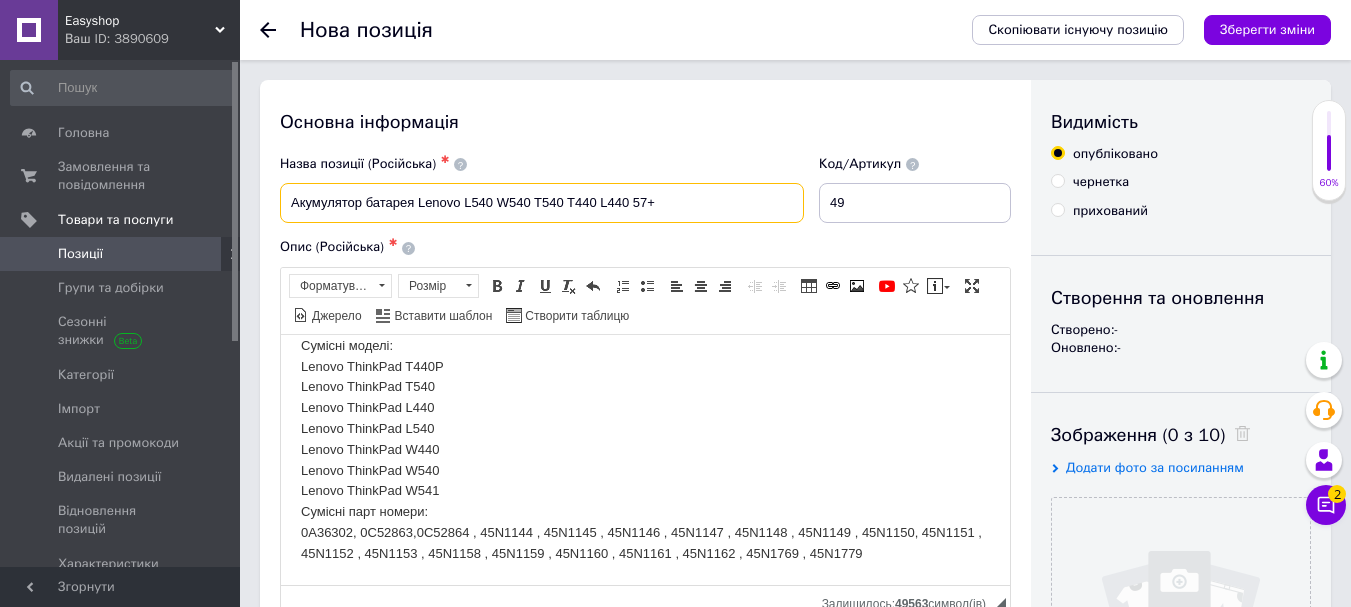 drag, startPoint x: 479, startPoint y: 202, endPoint x: 419, endPoint y: 202, distance: 60 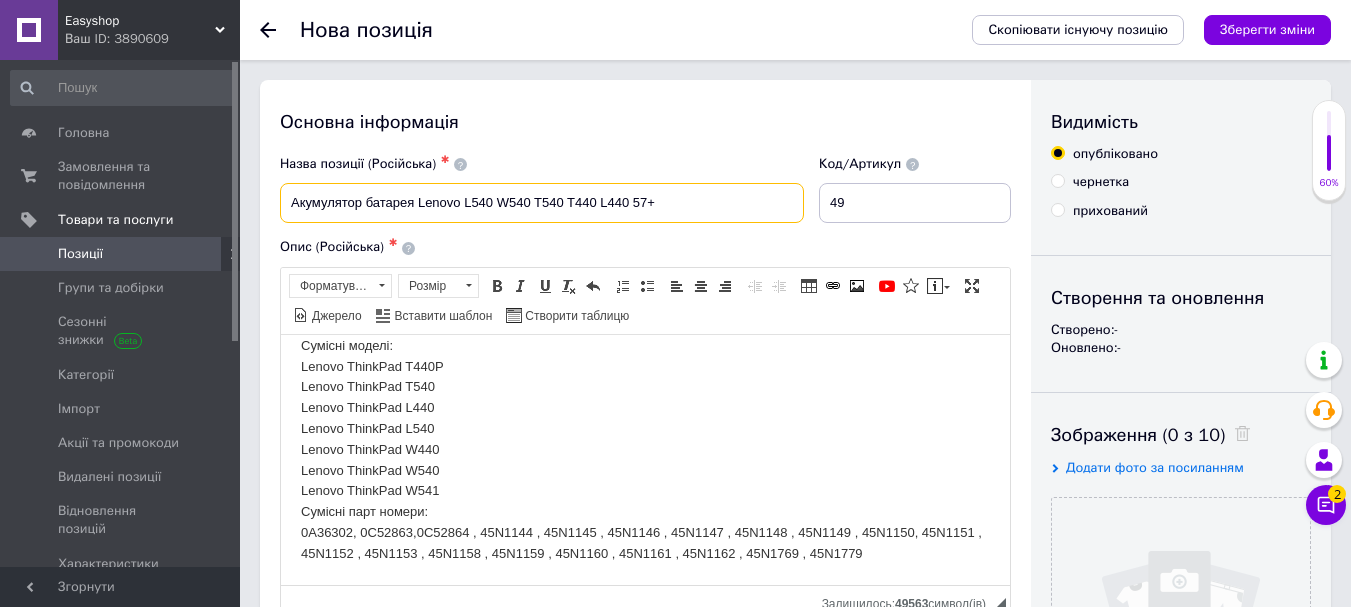 click on "Акумулятор батарея Lenovo L540 W540 T540 T440 L440 57+" at bounding box center (542, 203) 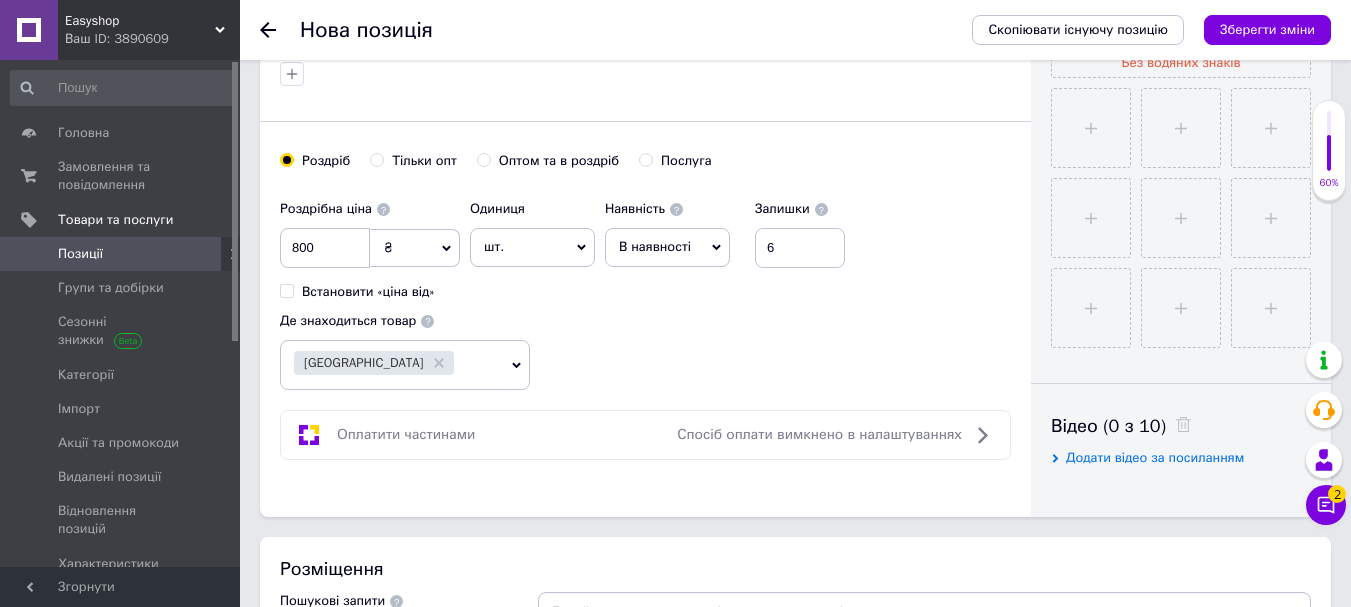 scroll, scrollTop: 700, scrollLeft: 0, axis: vertical 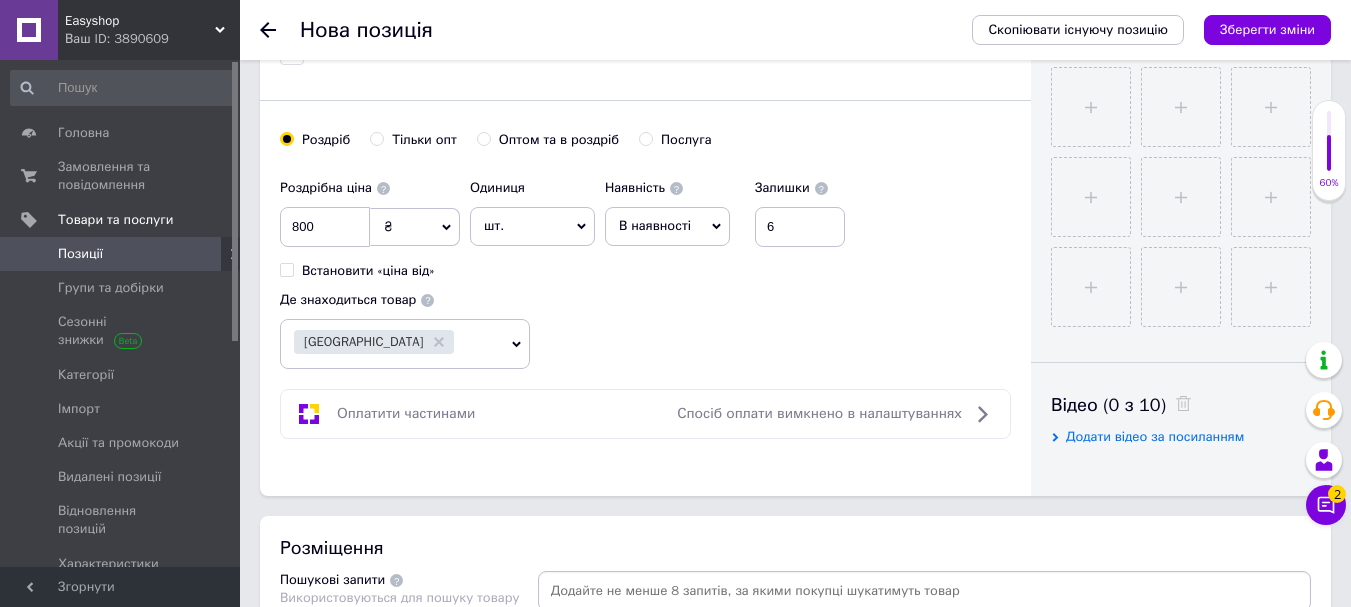 click at bounding box center (924, 591) 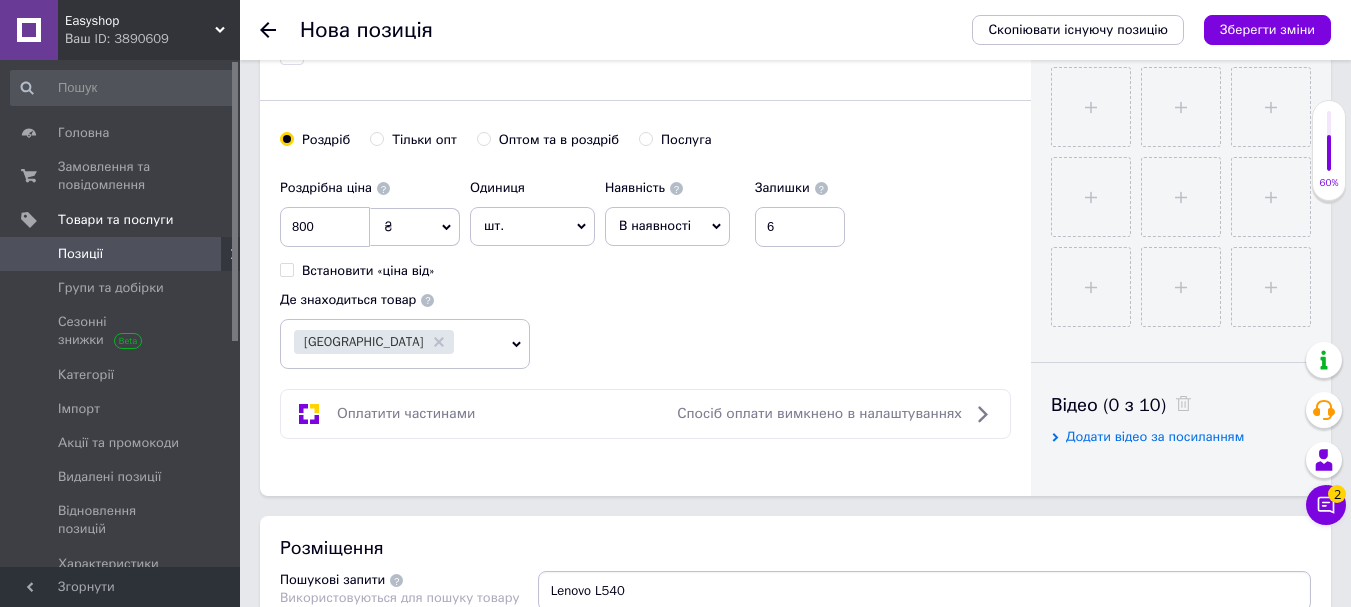 type on "Lenovo L540" 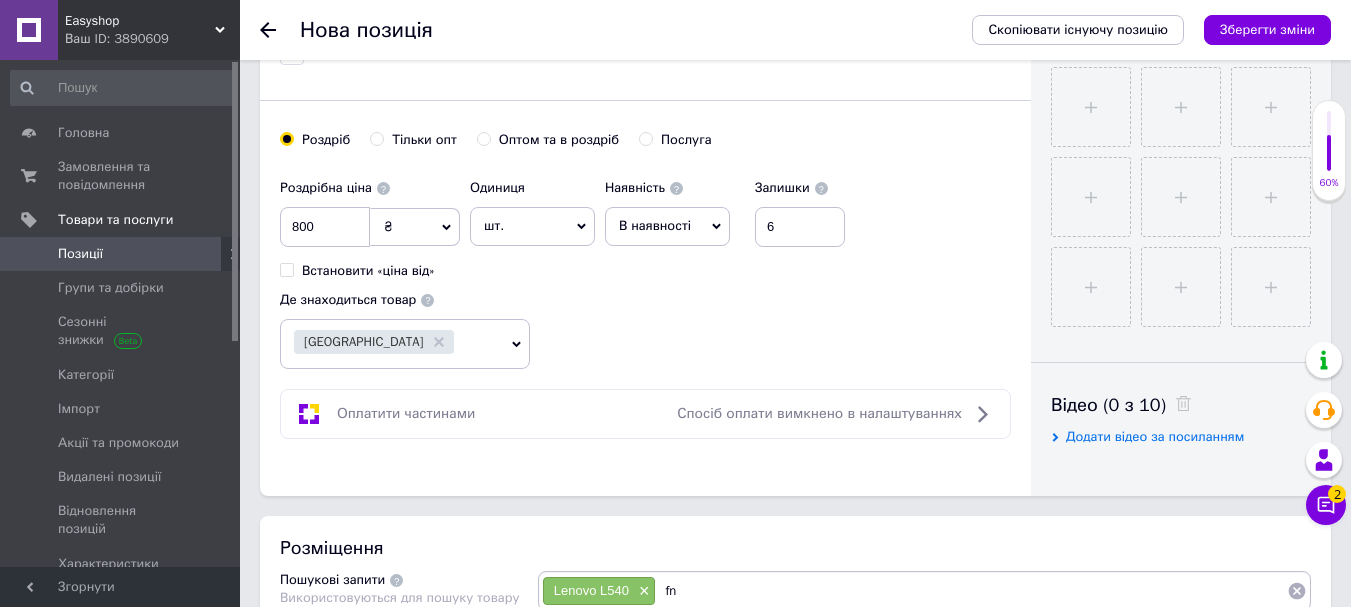 type on "f" 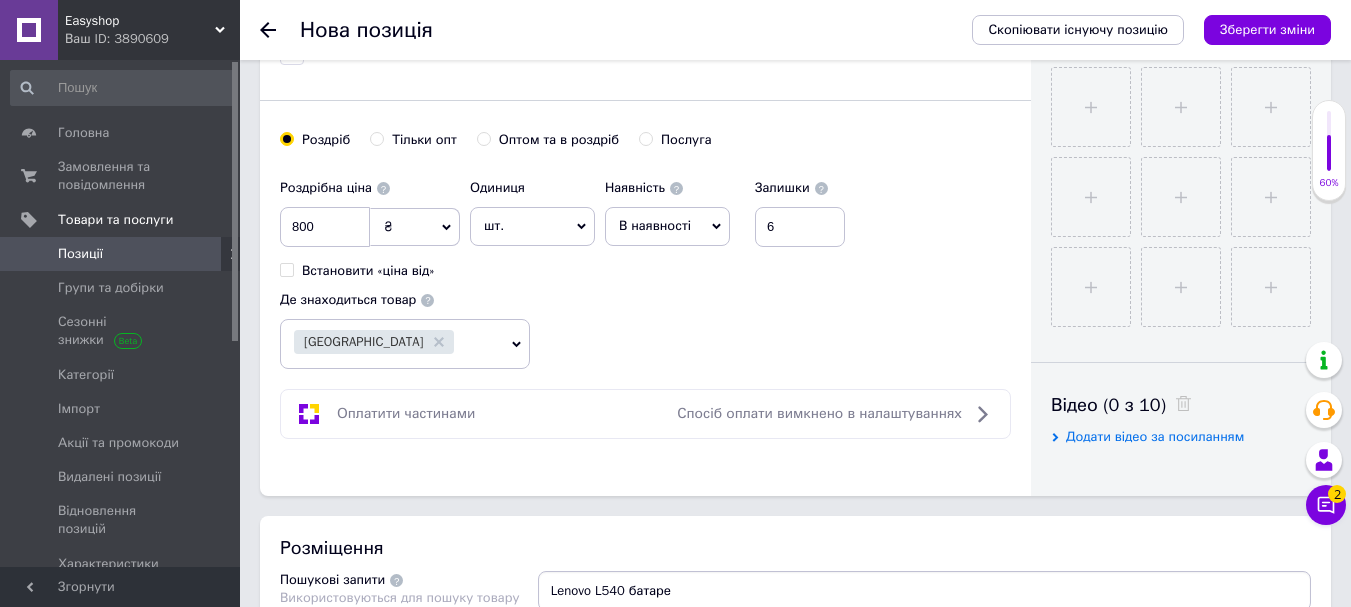type on "Lenovo L540 батарея" 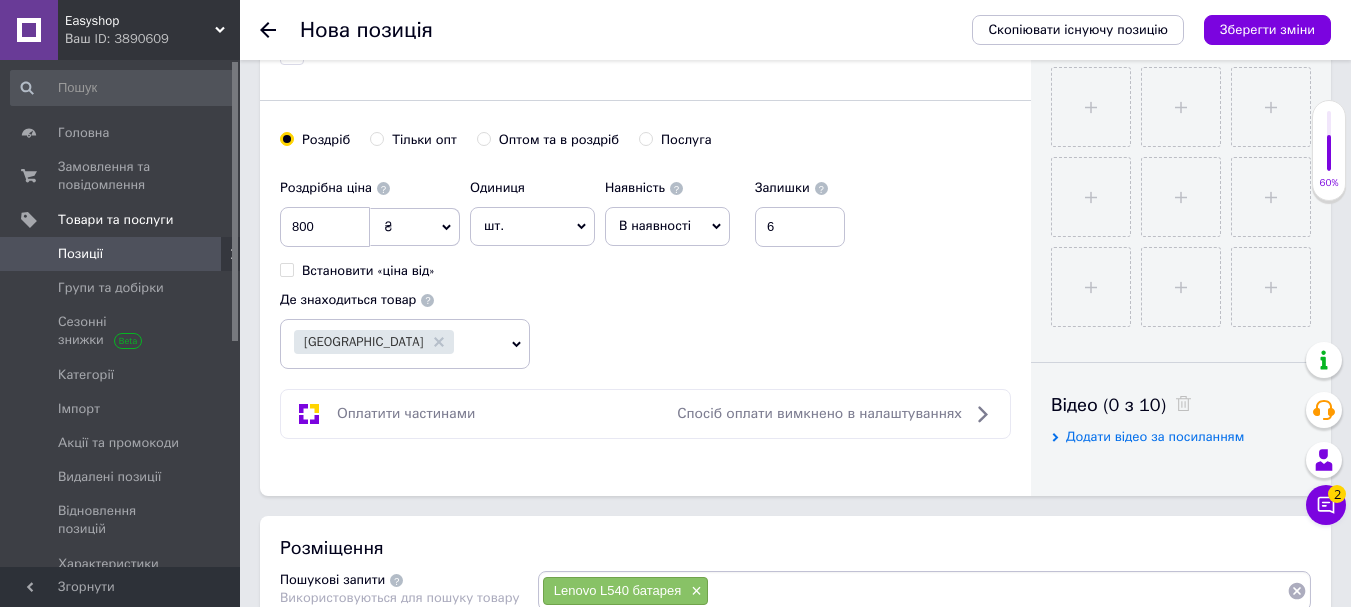 paste on "Lenovo L540" 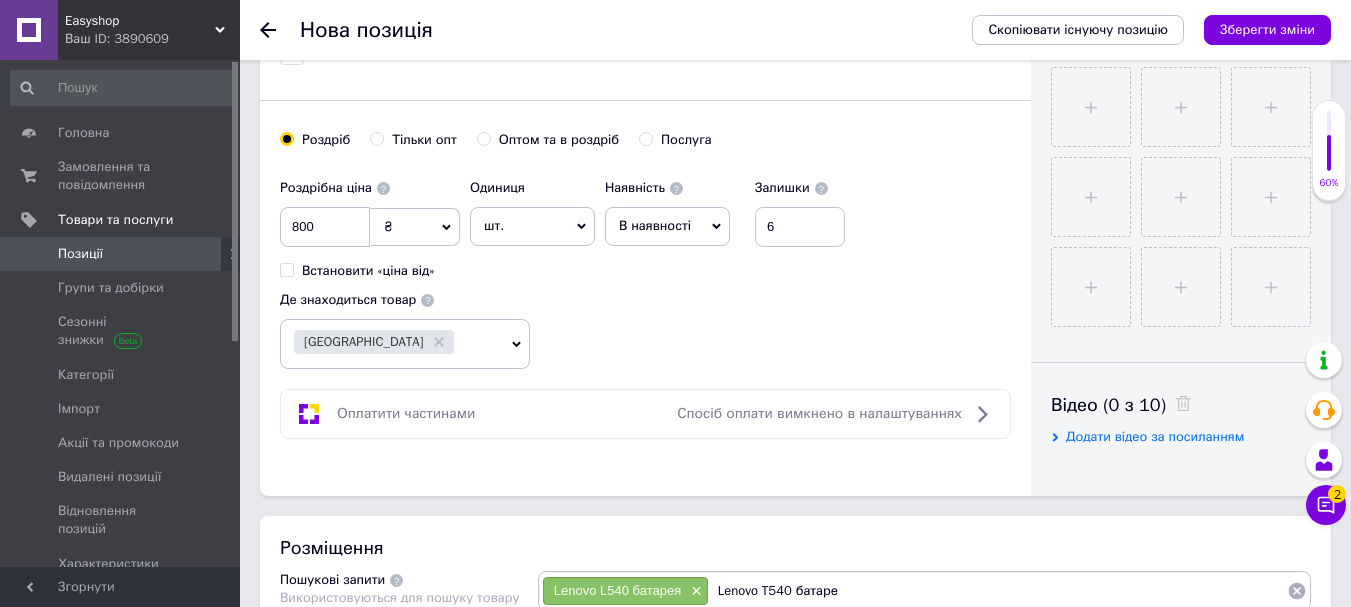 type on "Lenovo T540 батарея" 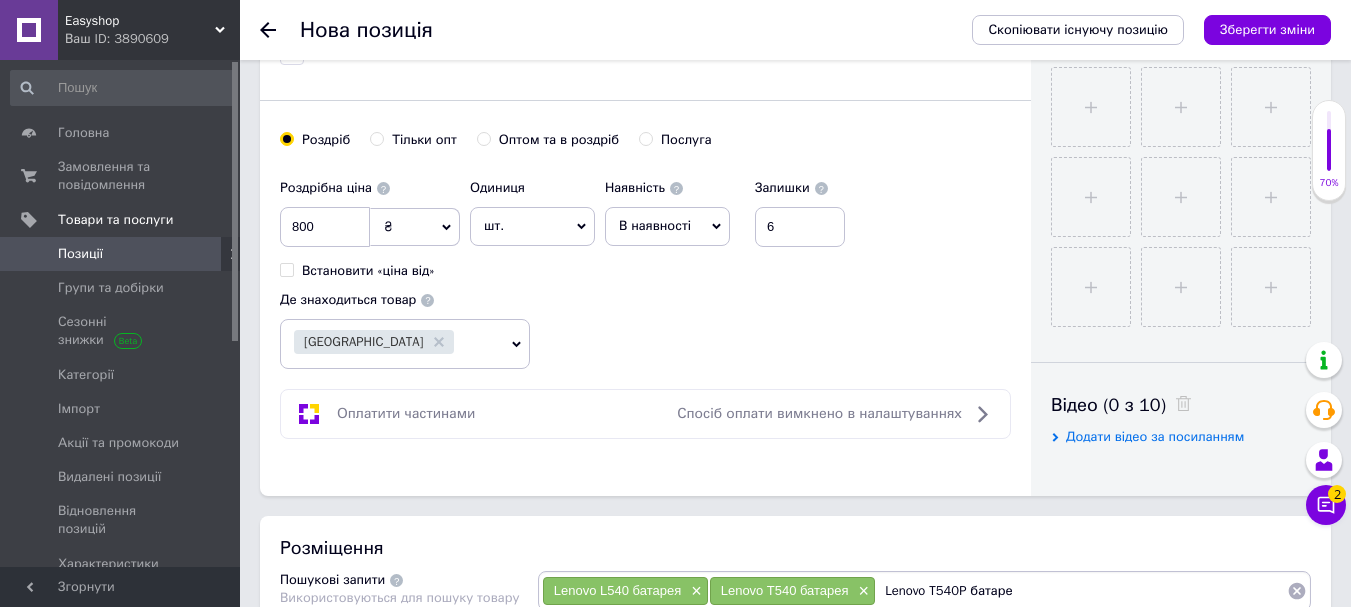 type on "Lenovo T540P батарея" 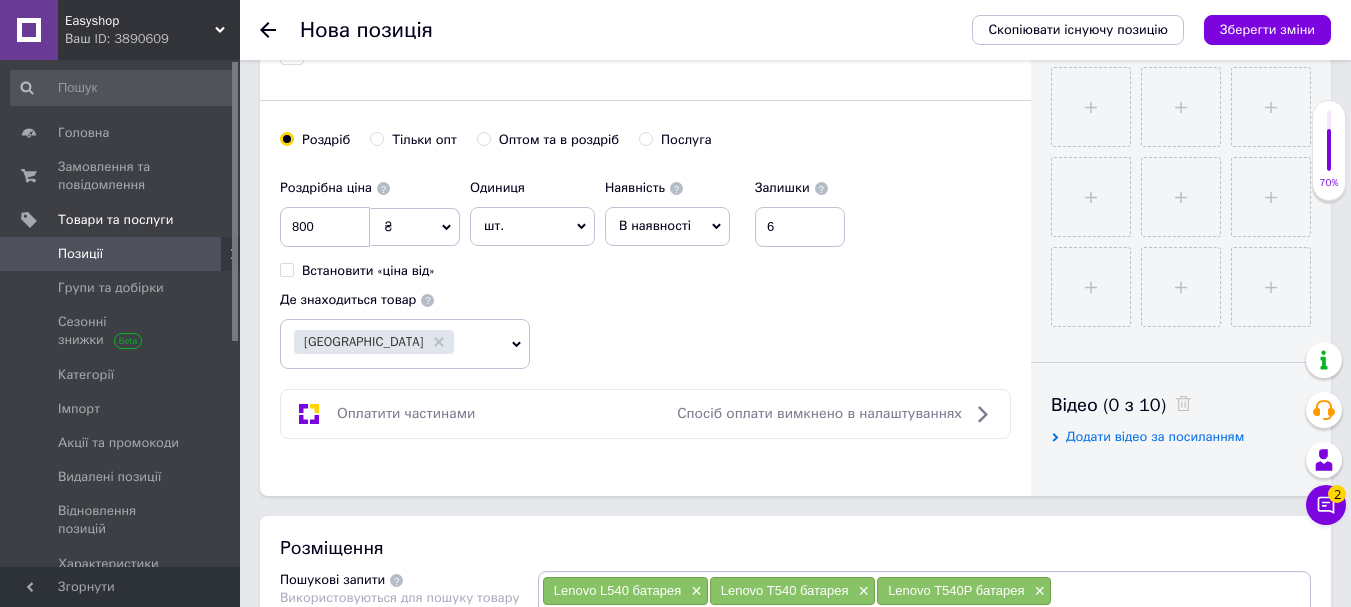 scroll, scrollTop: 722, scrollLeft: 0, axis: vertical 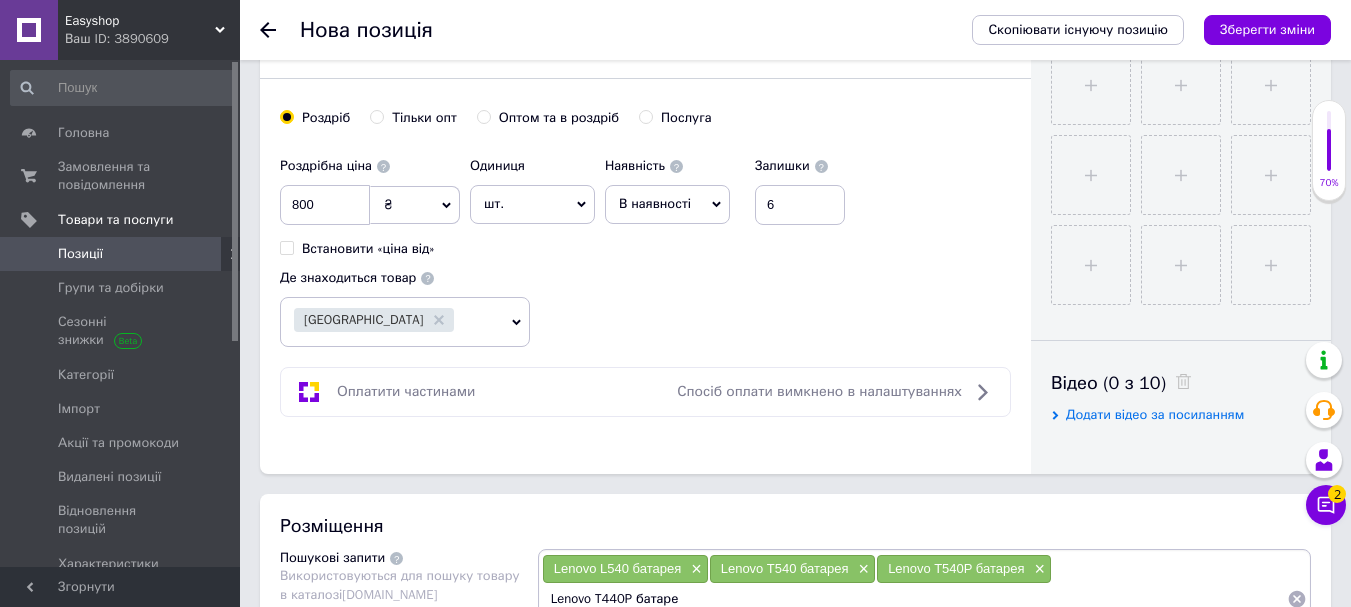 type on "Lenovo T440P батарея" 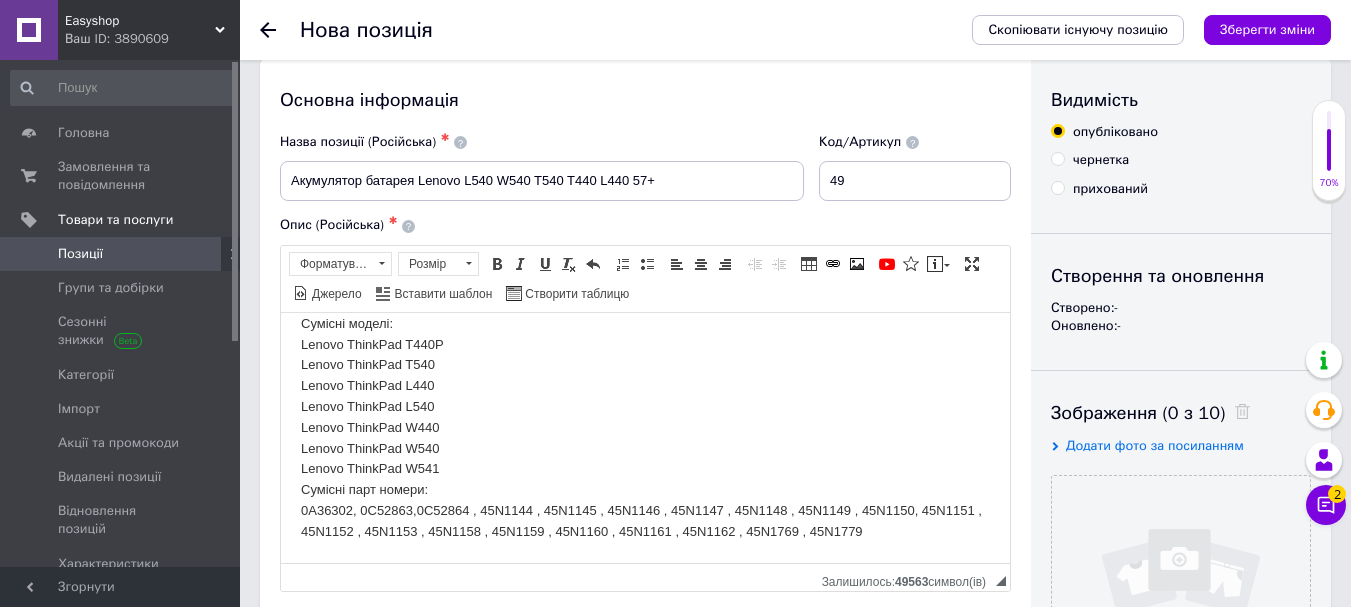 scroll, scrollTop: 0, scrollLeft: 0, axis: both 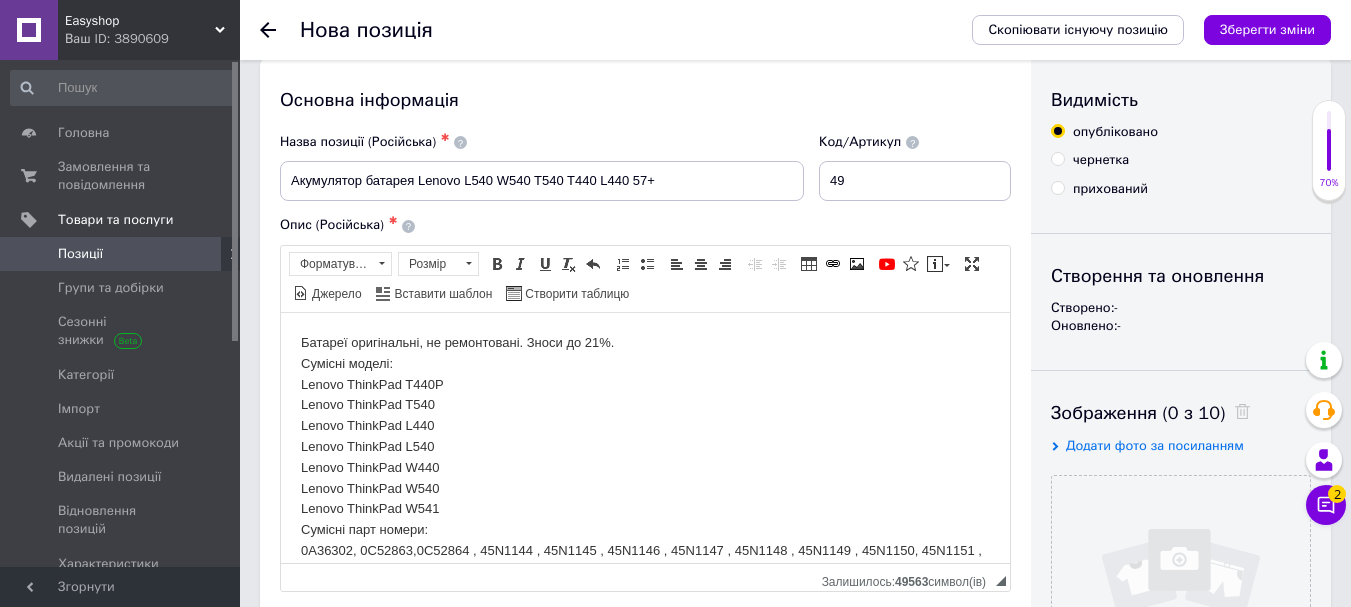 type 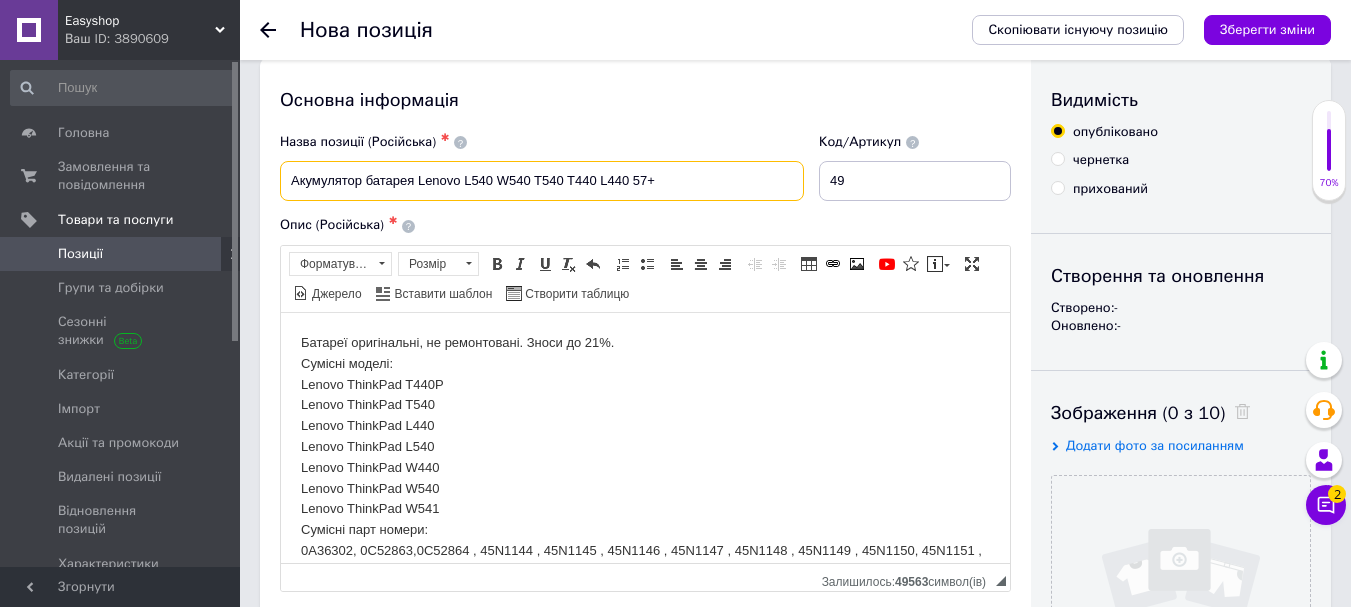 click on "Акумулятор батарея Lenovo L540 W540 T540 T440 L440 57+" at bounding box center [542, 181] 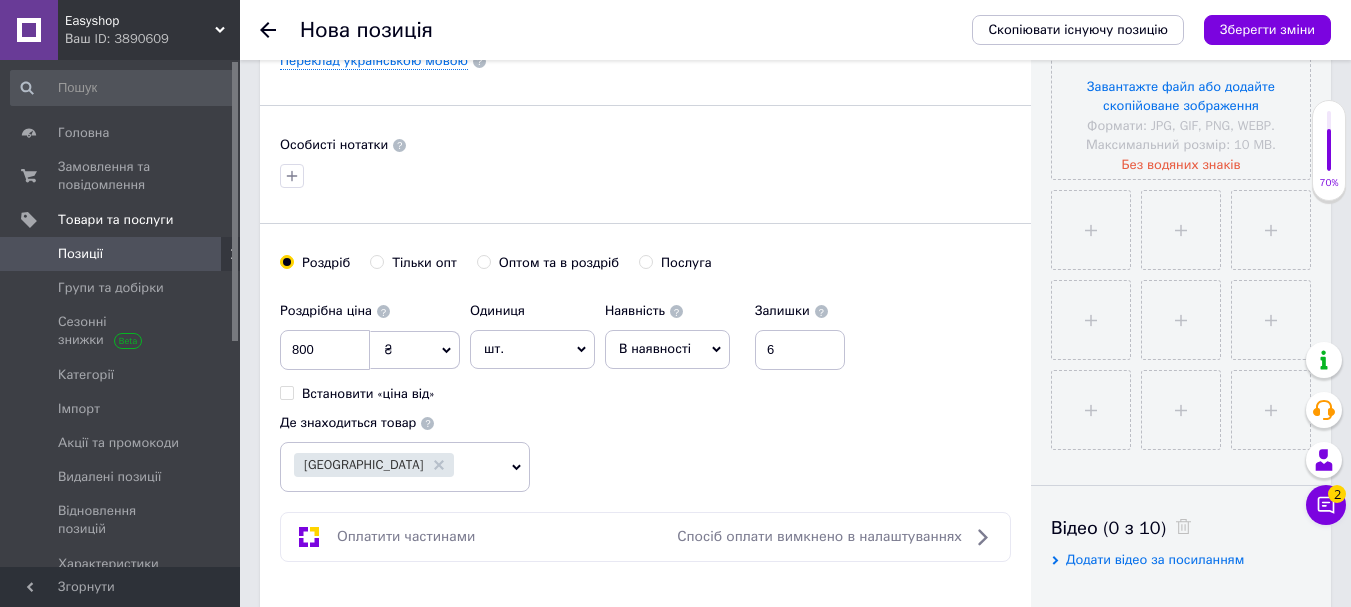 scroll, scrollTop: 922, scrollLeft: 0, axis: vertical 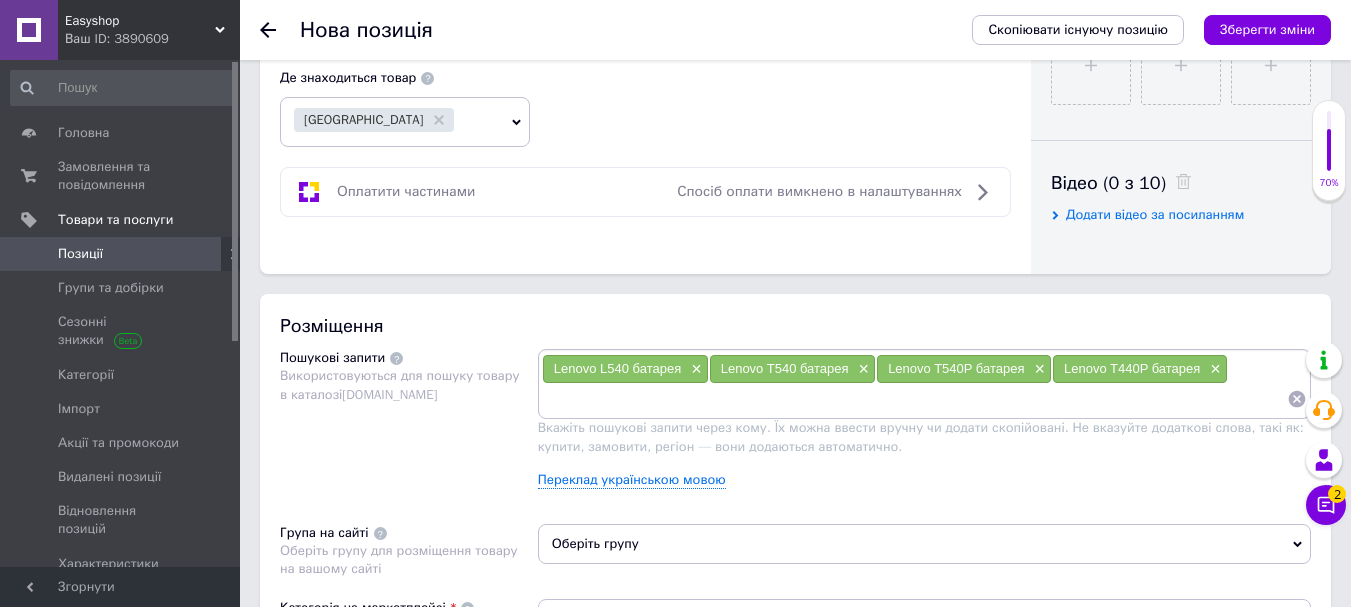 type on "Акумулятор батарея Lenovo L540 W540 T540 T440P L440 57+" 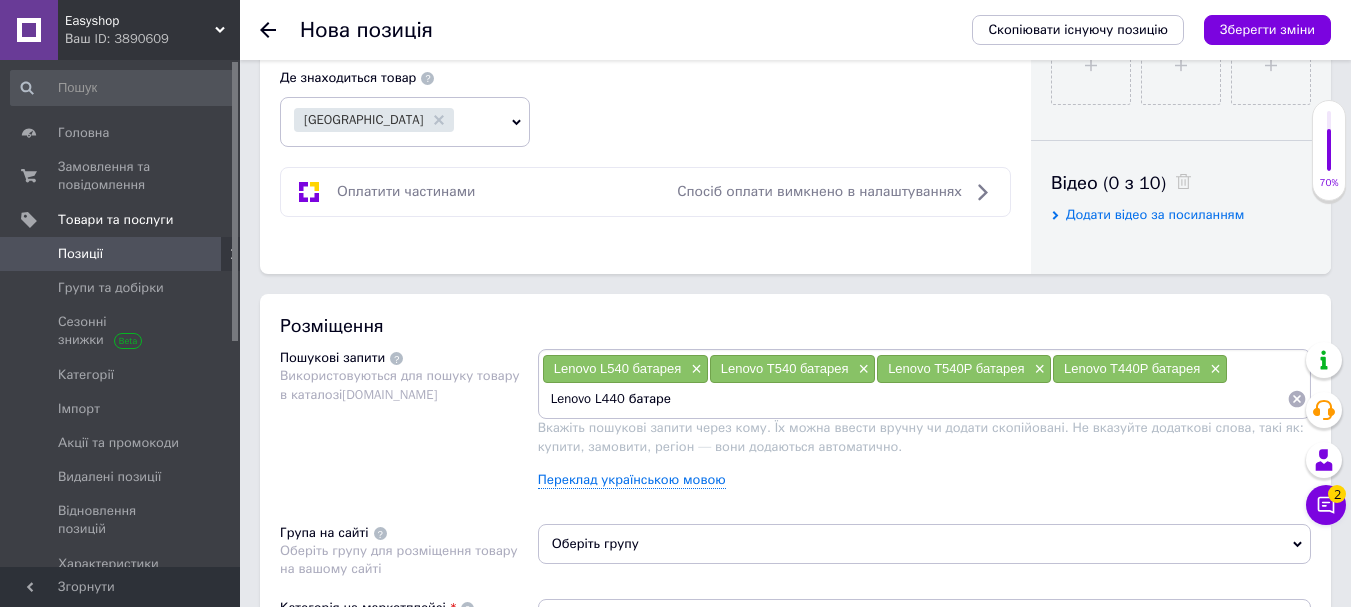 type on "Lenovo L440 батарея" 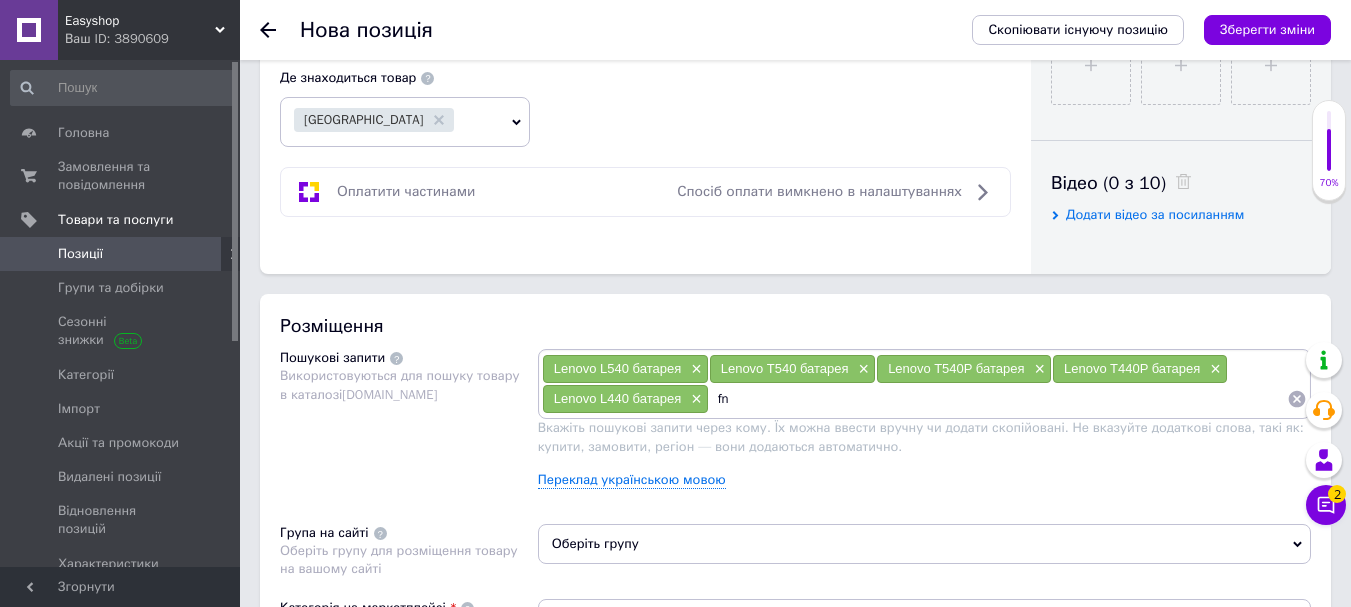 type on "f" 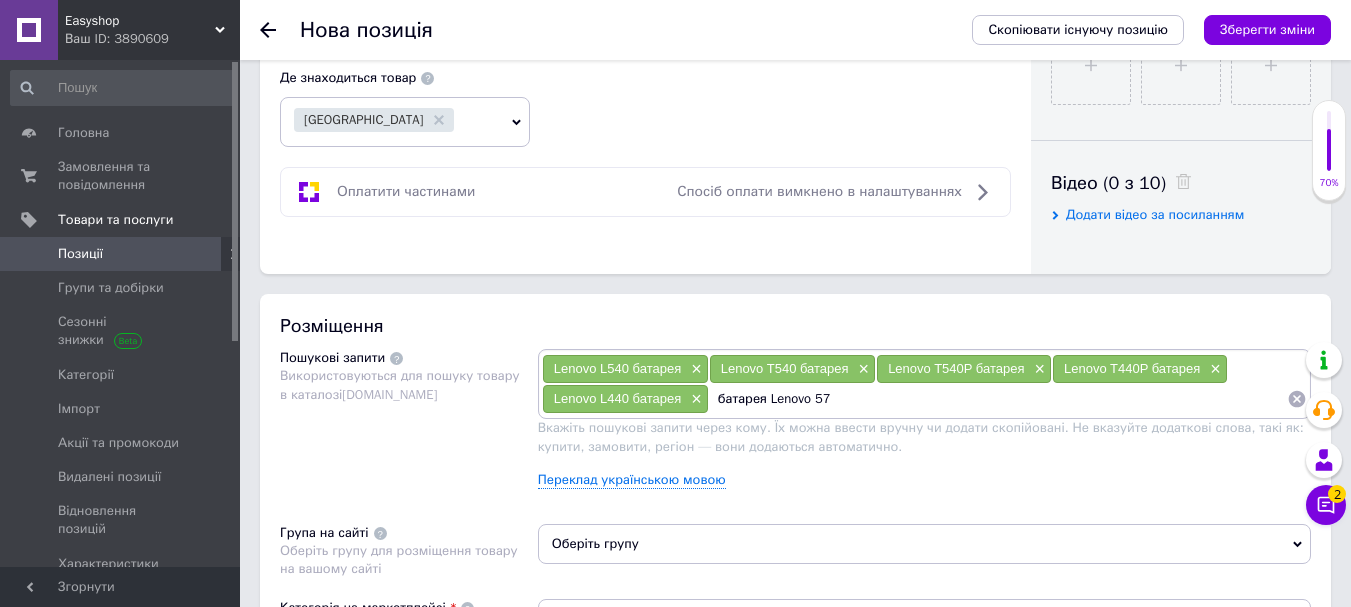 type on "батарея Lenovo 57+" 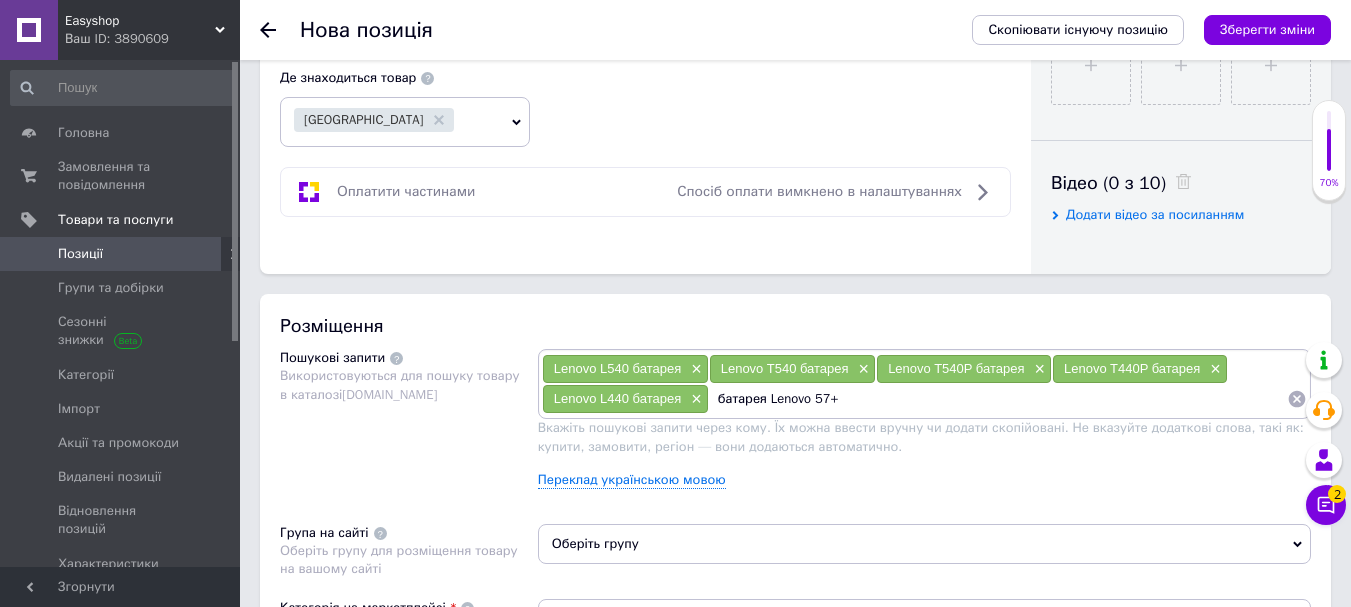type 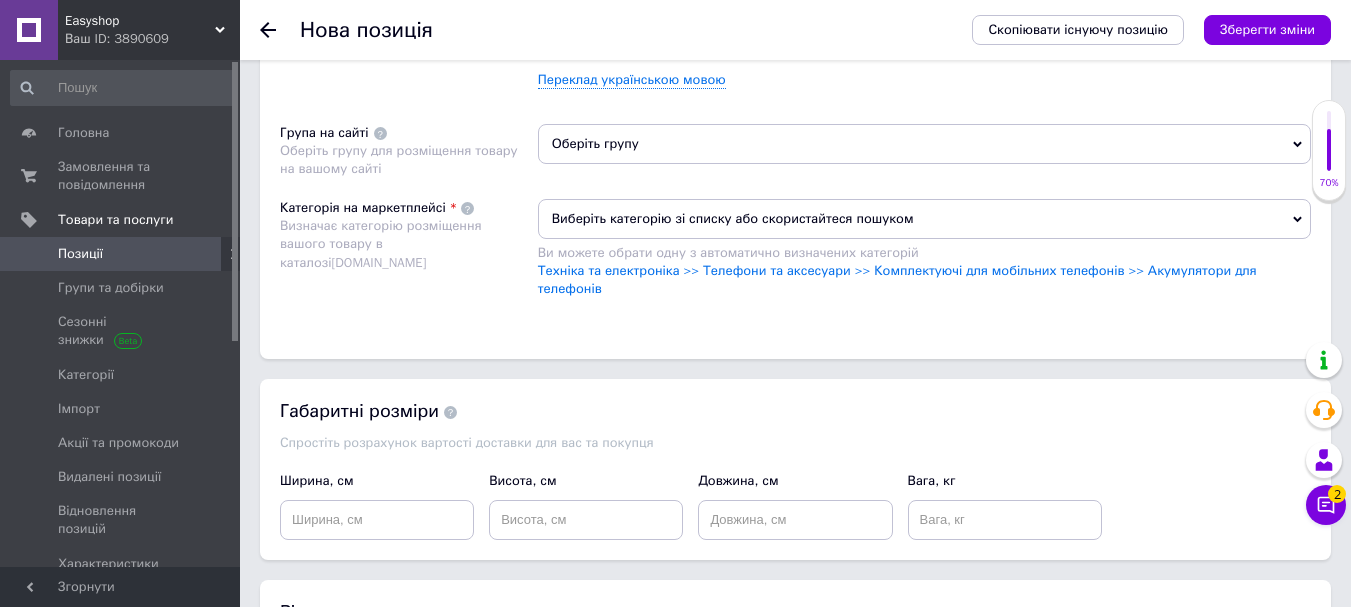 scroll, scrollTop: 1562, scrollLeft: 0, axis: vertical 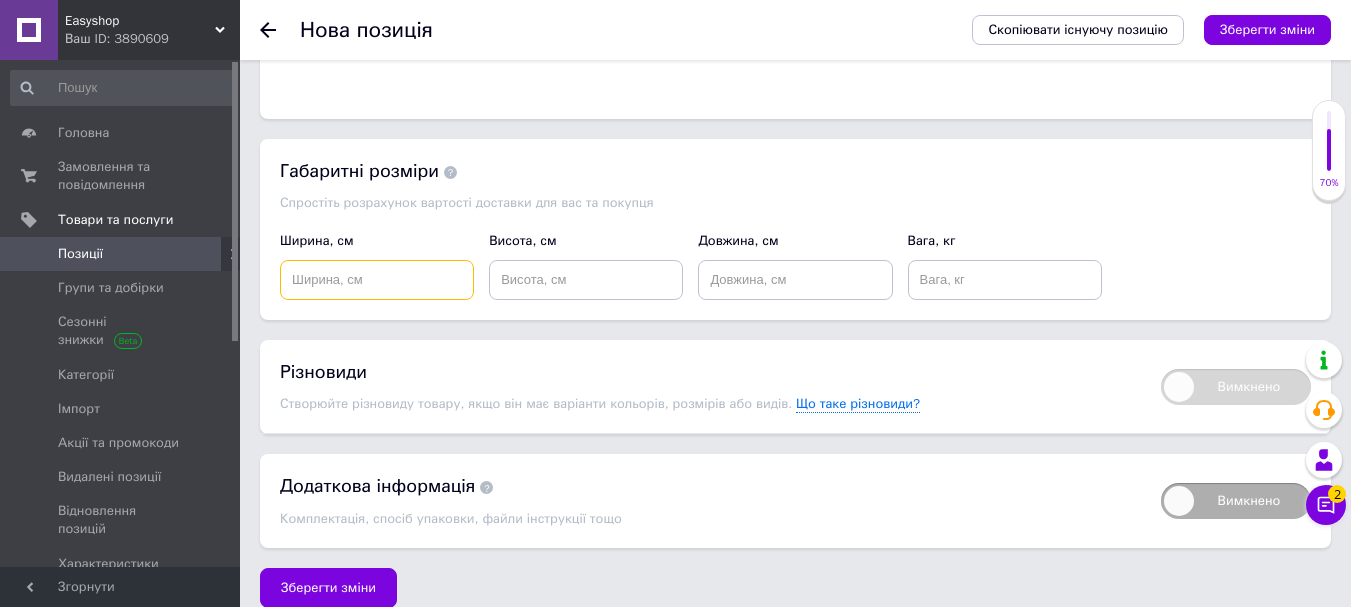click at bounding box center (377, 280) 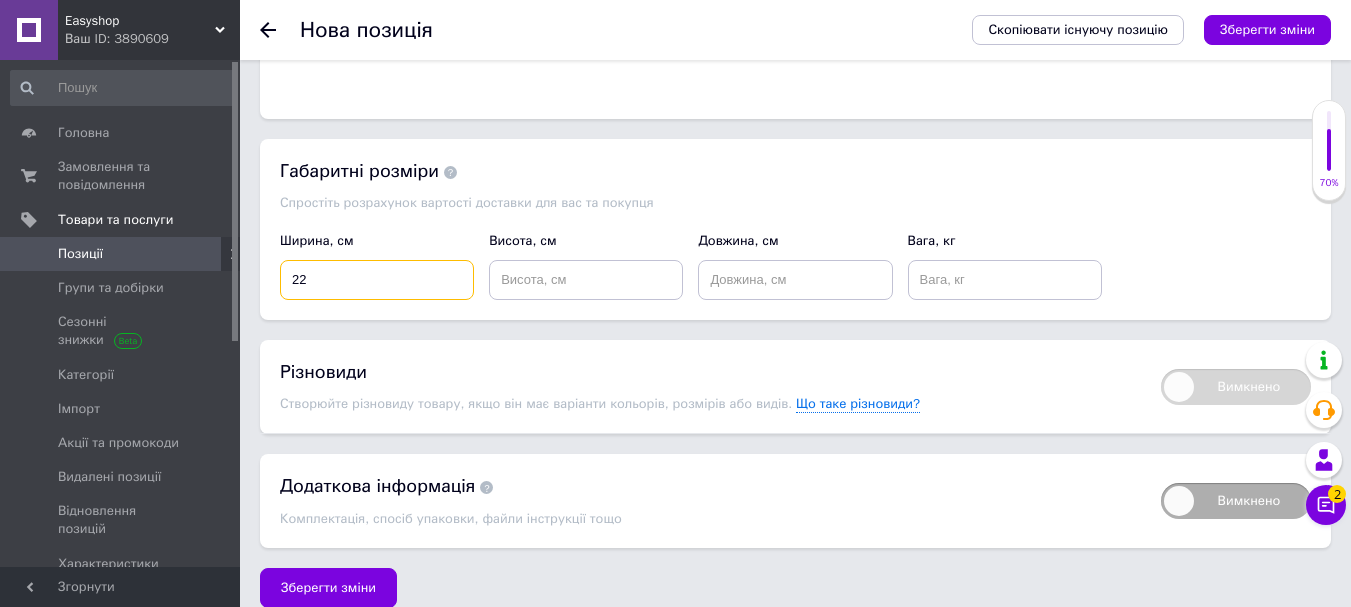 type on "22" 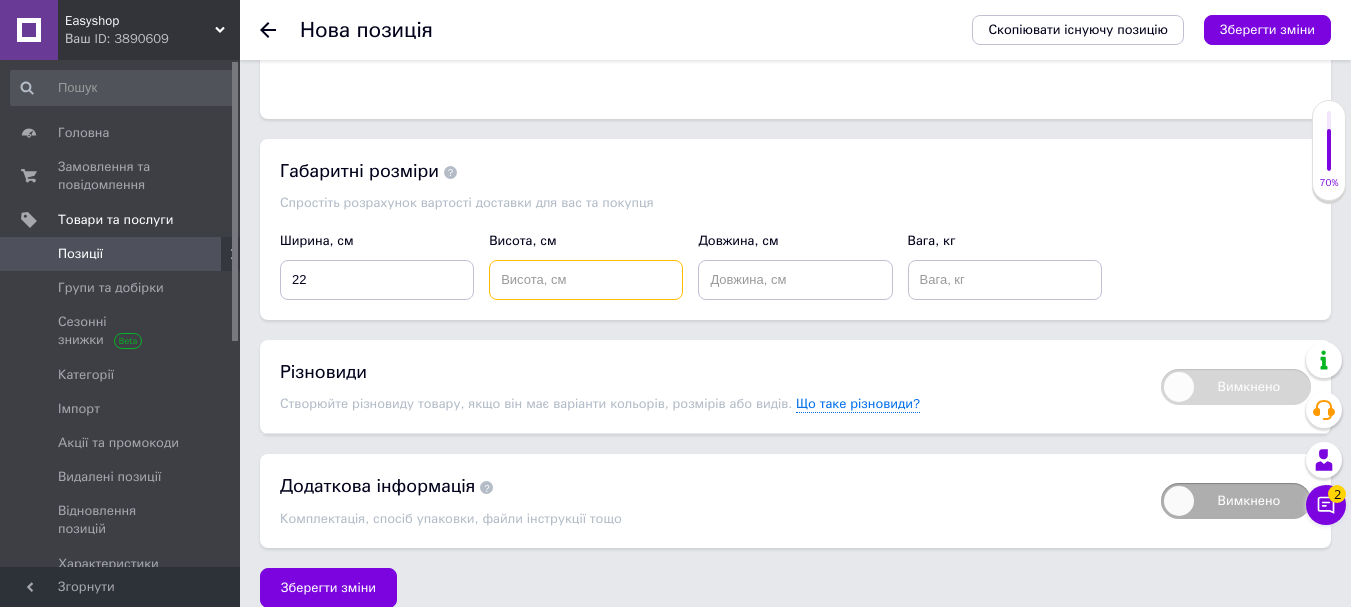 click at bounding box center [586, 280] 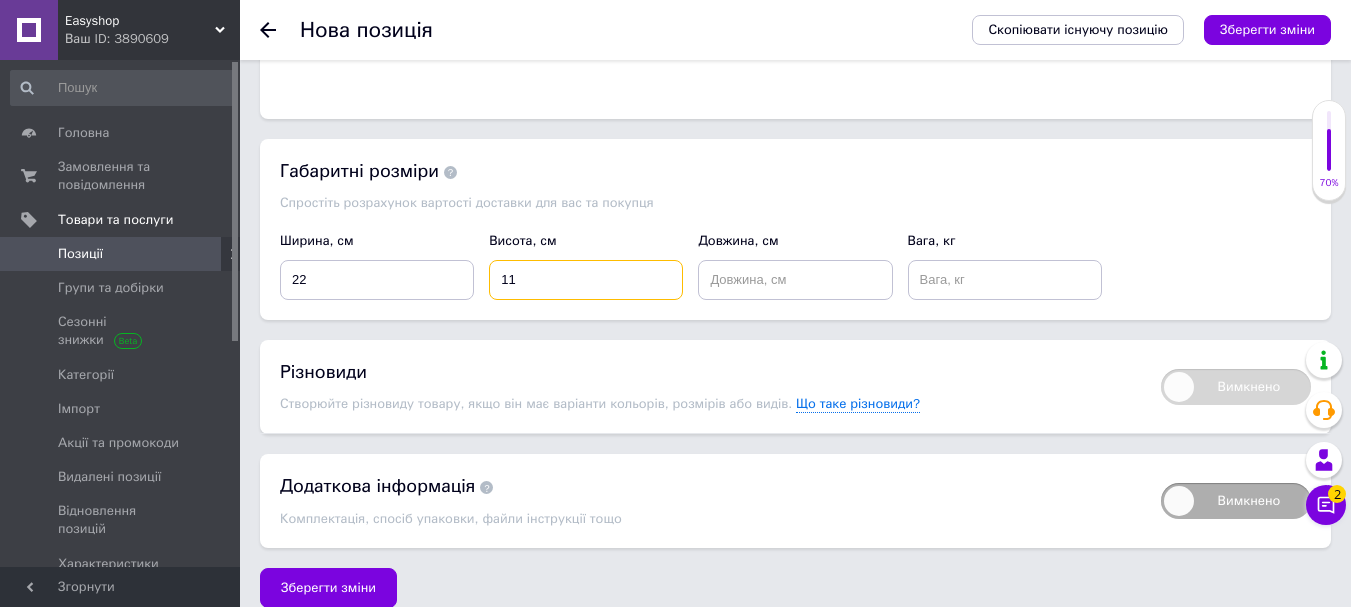 type on "11" 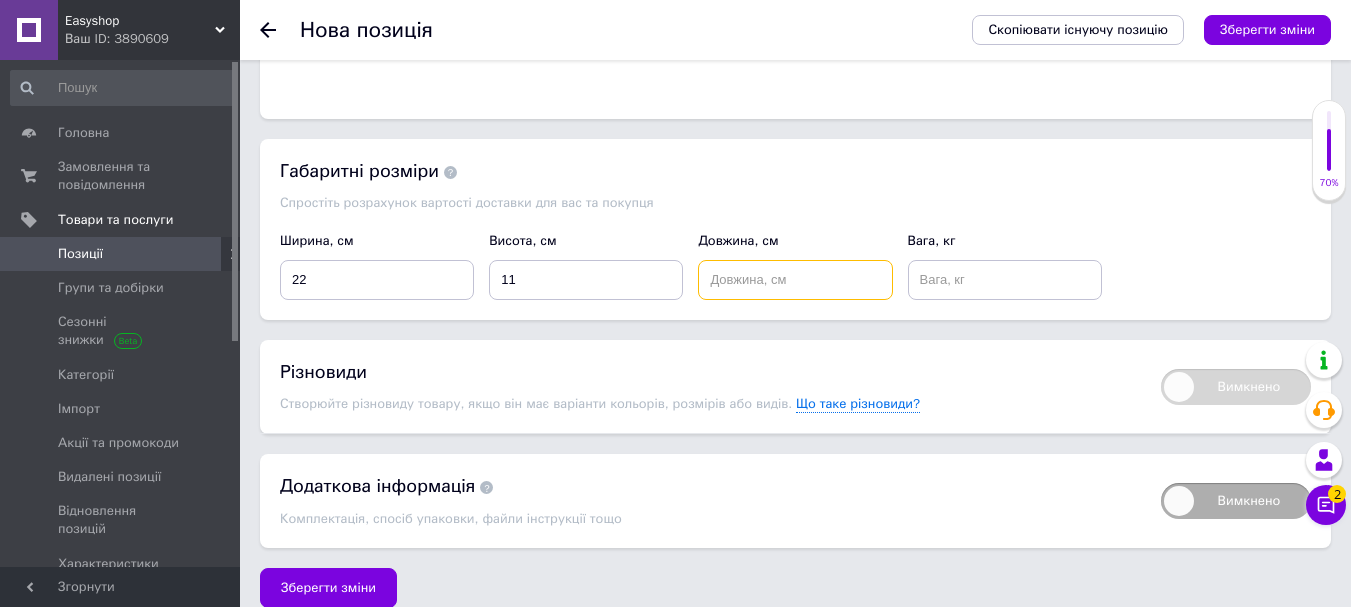 click at bounding box center (795, 280) 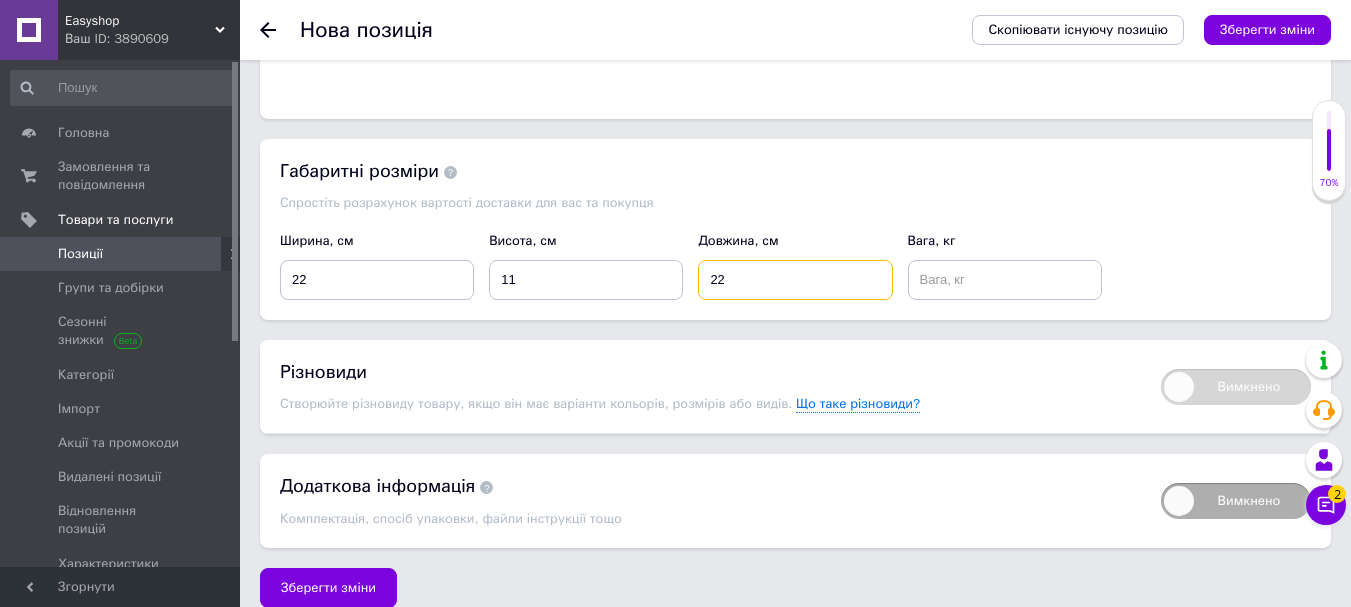 type on "22" 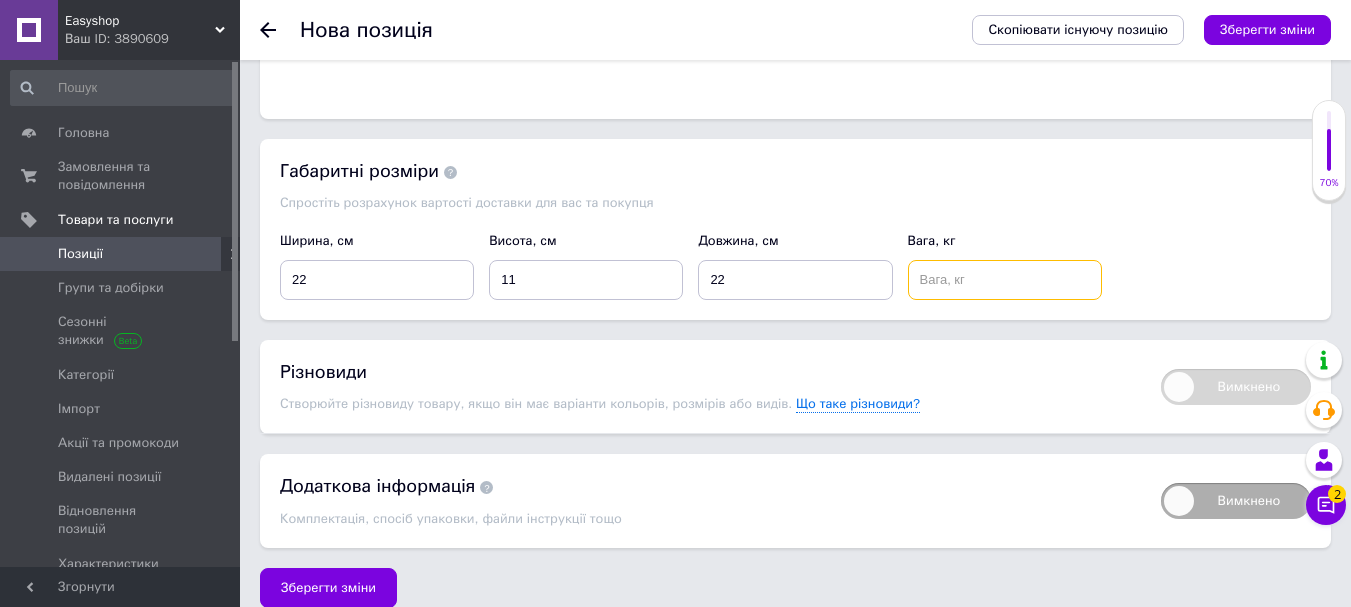 click at bounding box center [1005, 280] 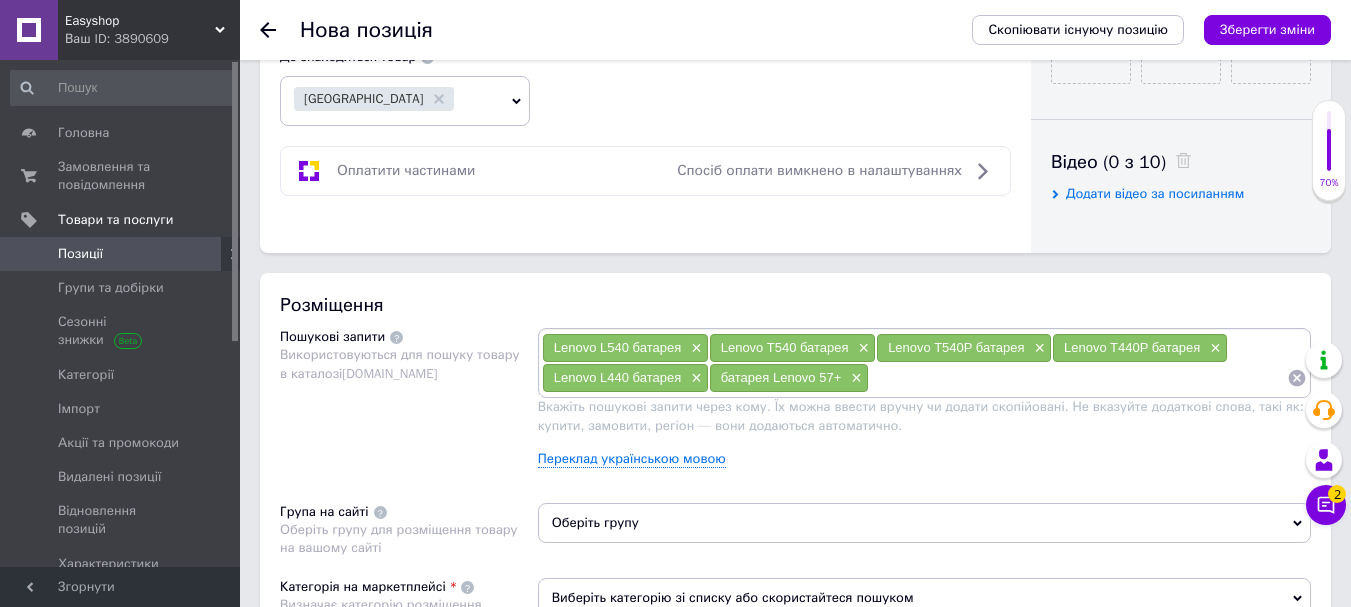 scroll, scrollTop: 462, scrollLeft: 0, axis: vertical 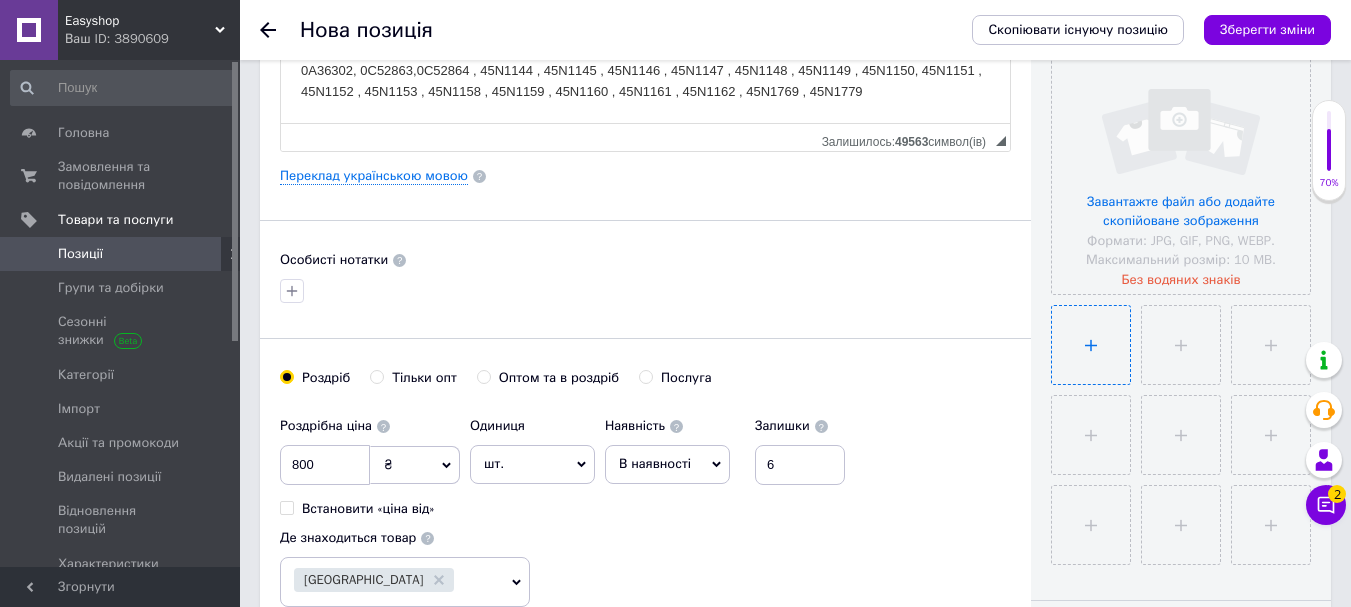 type on "1" 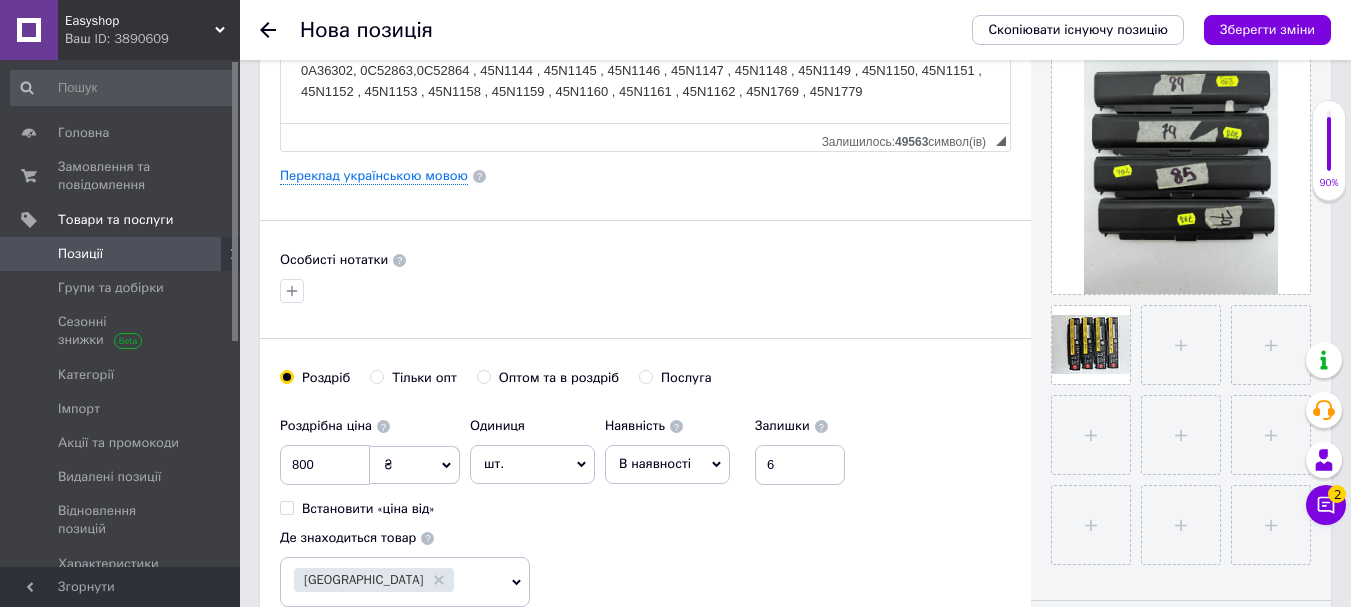 scroll, scrollTop: 362, scrollLeft: 0, axis: vertical 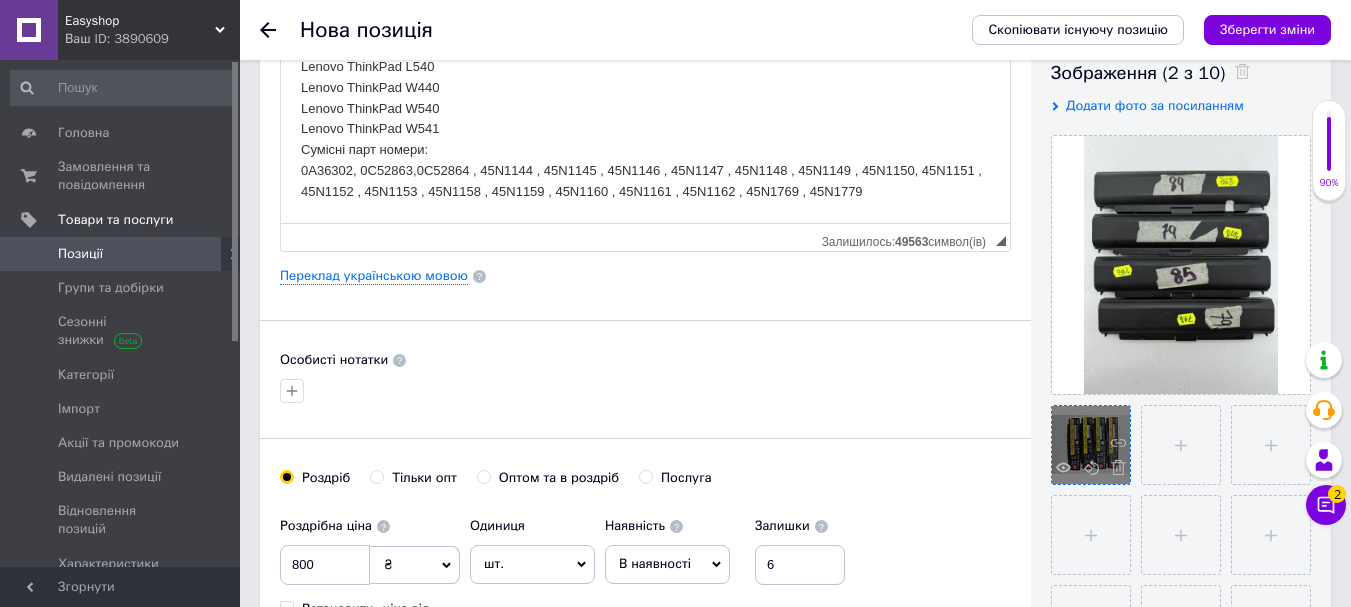 click at bounding box center [1091, 445] 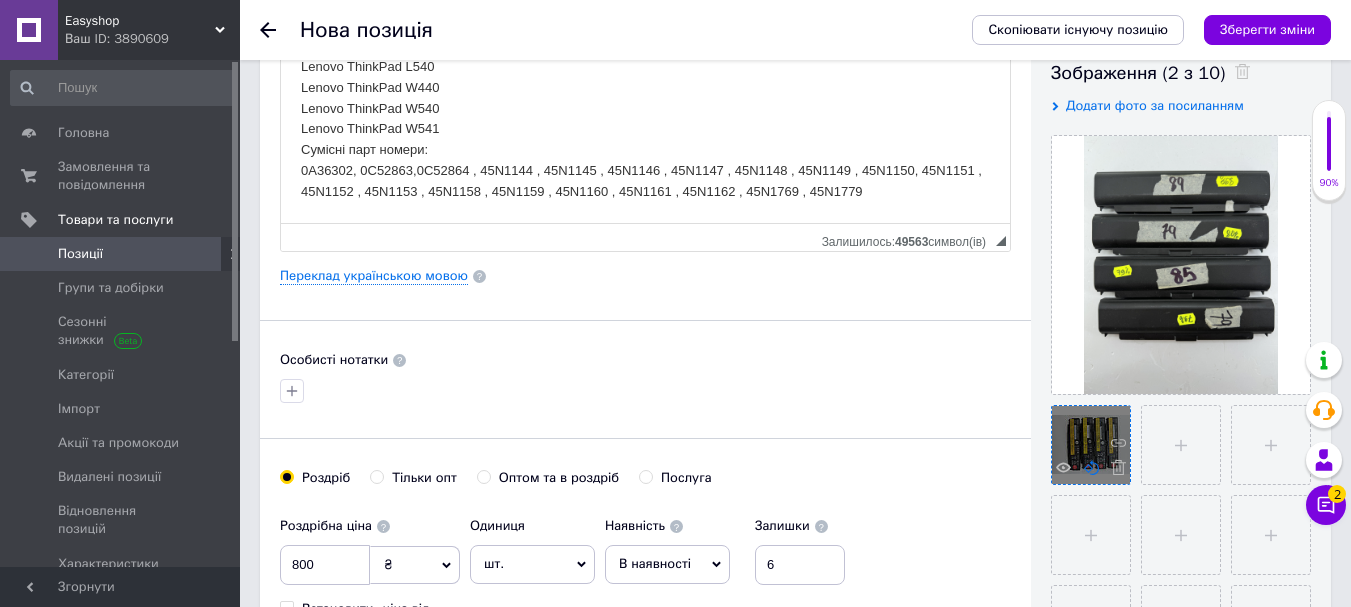 click 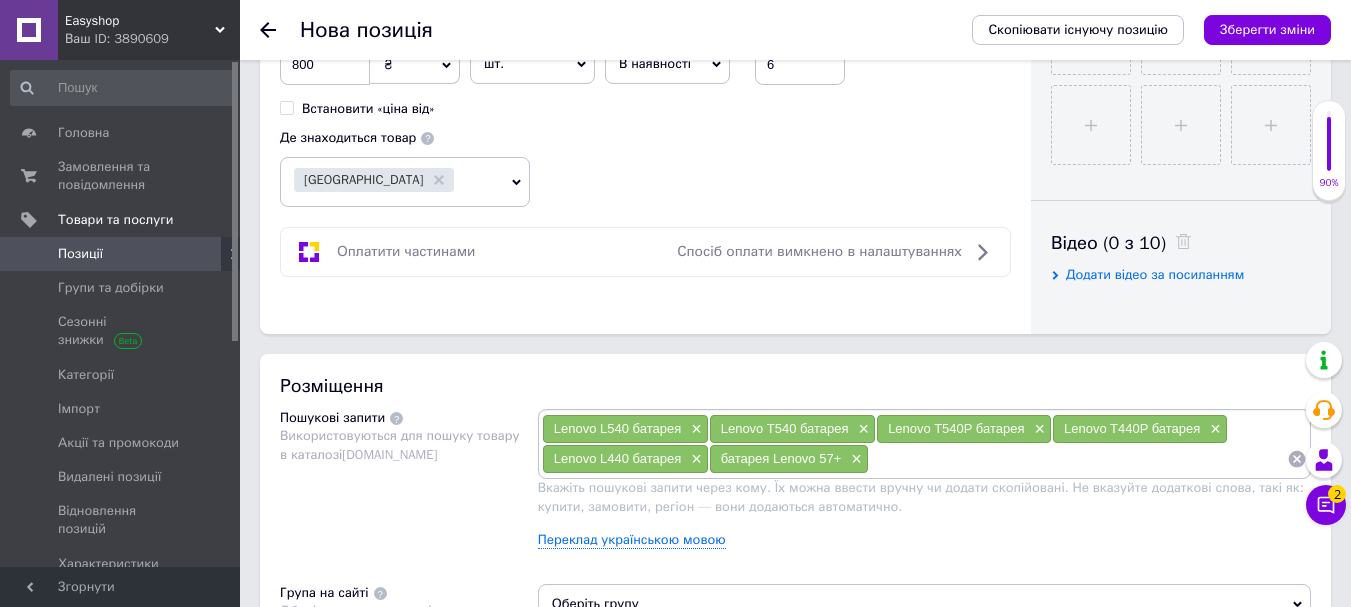 scroll, scrollTop: 1562, scrollLeft: 0, axis: vertical 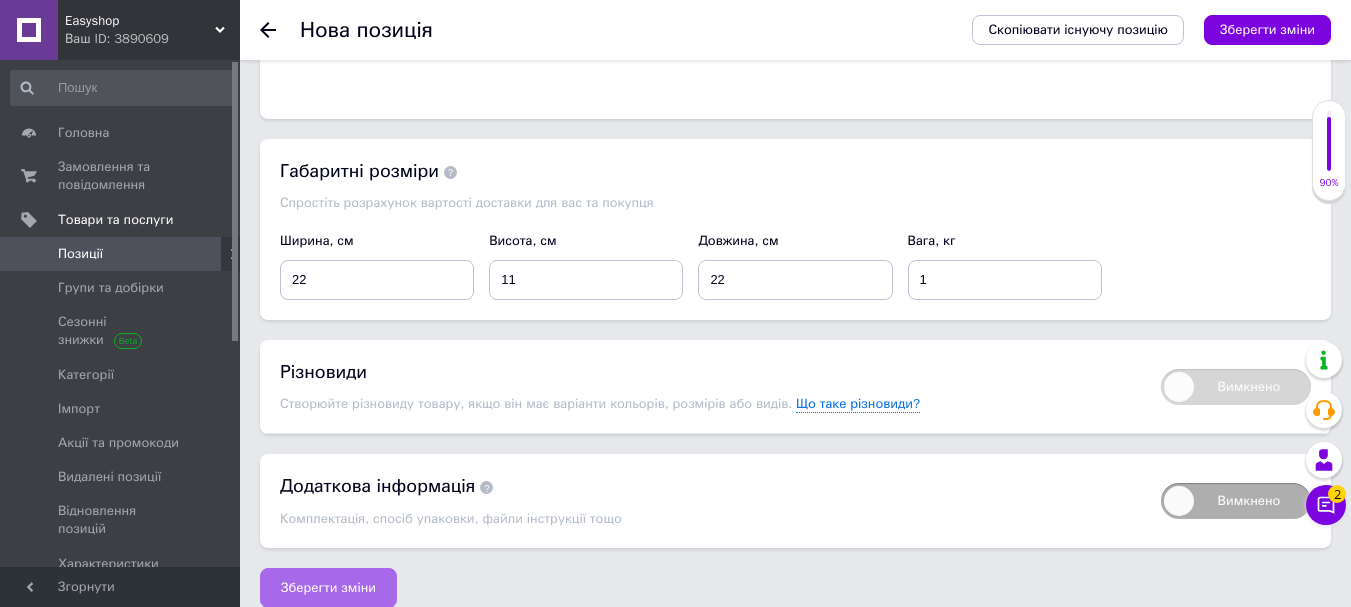 click on "Зберегти зміни" at bounding box center (328, 588) 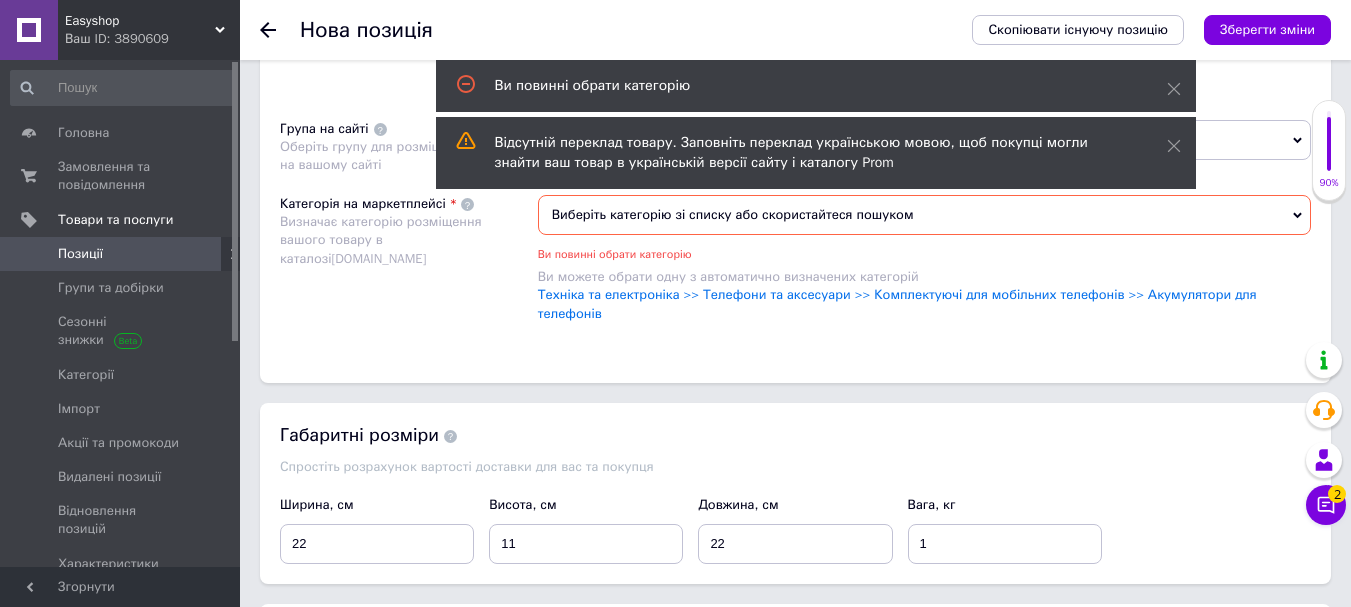 scroll, scrollTop: 1277, scrollLeft: 0, axis: vertical 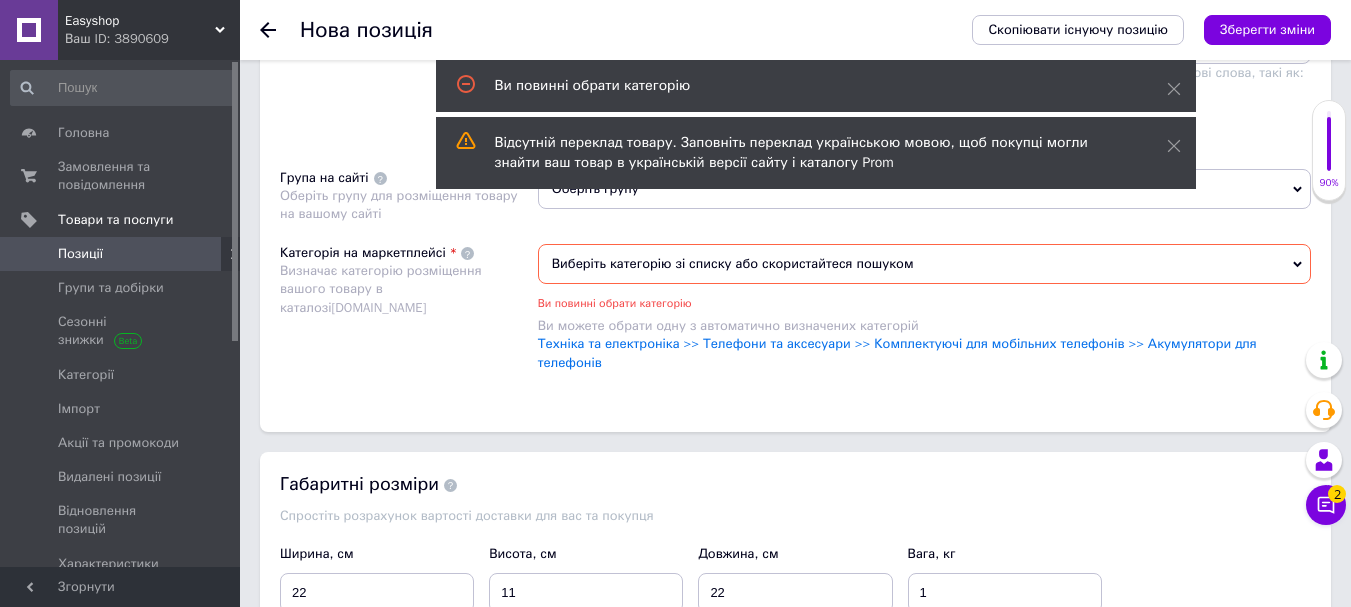 click on "Виберіть категорію зі списку або скористайтеся пошуком" at bounding box center (924, 264) 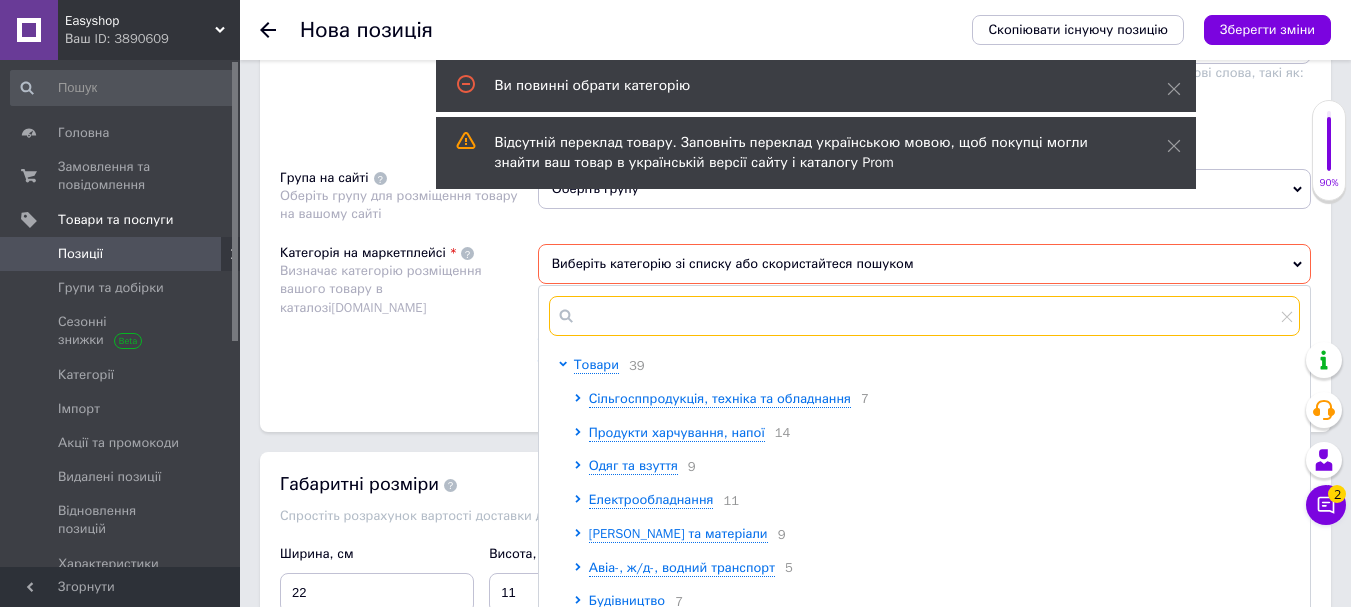 click at bounding box center [924, 316] 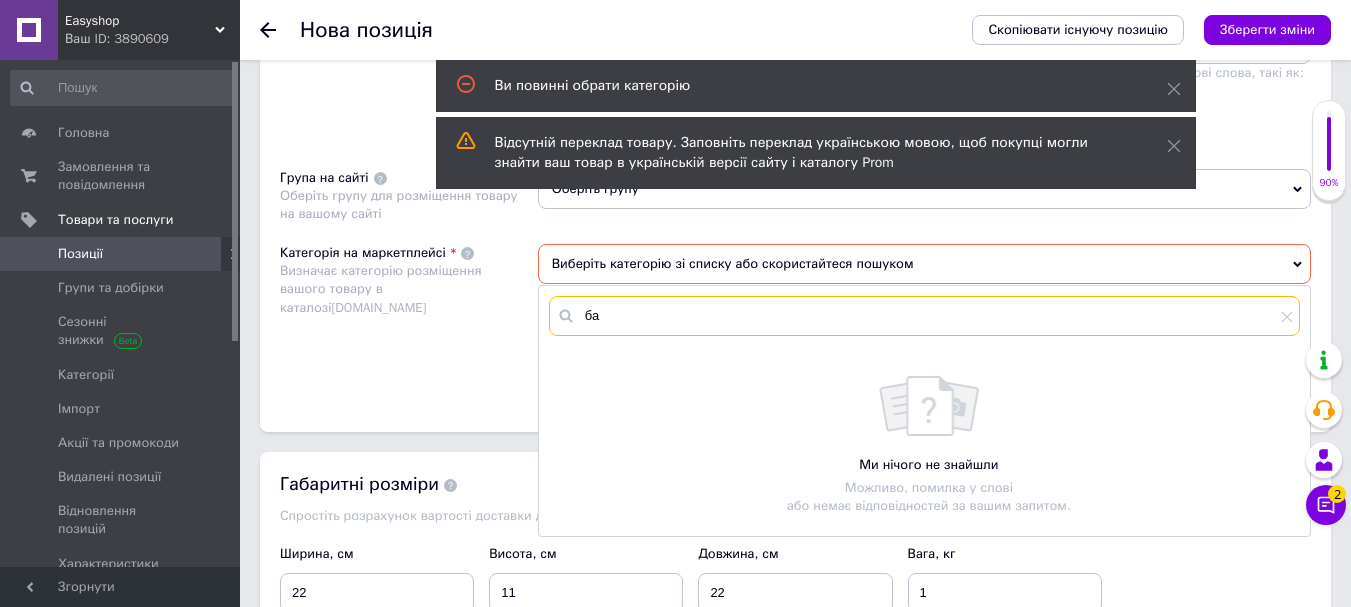type on "б" 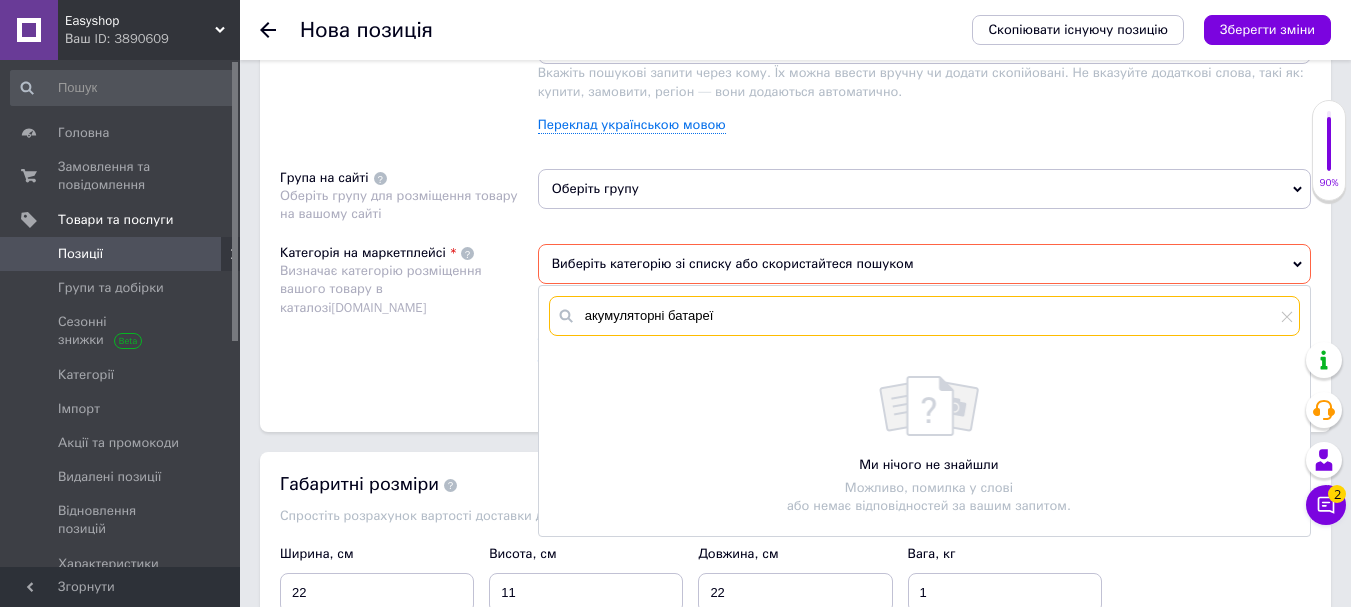 click on "акумуляторні батареї" at bounding box center (924, 316) 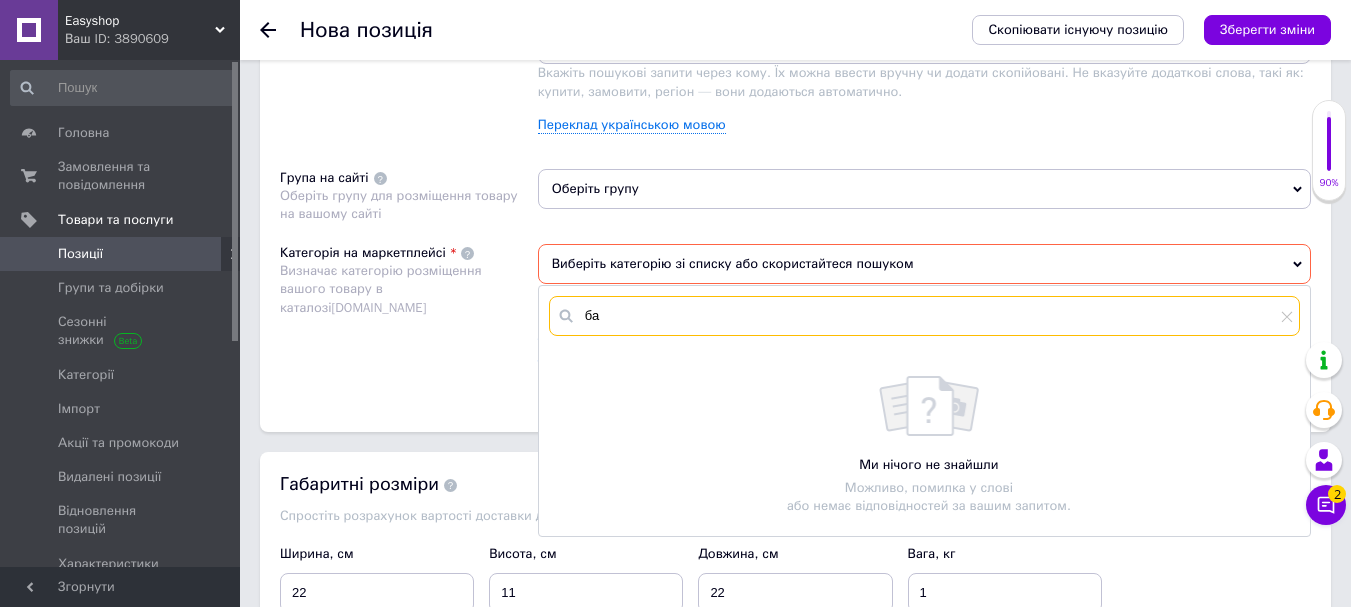 type on "б" 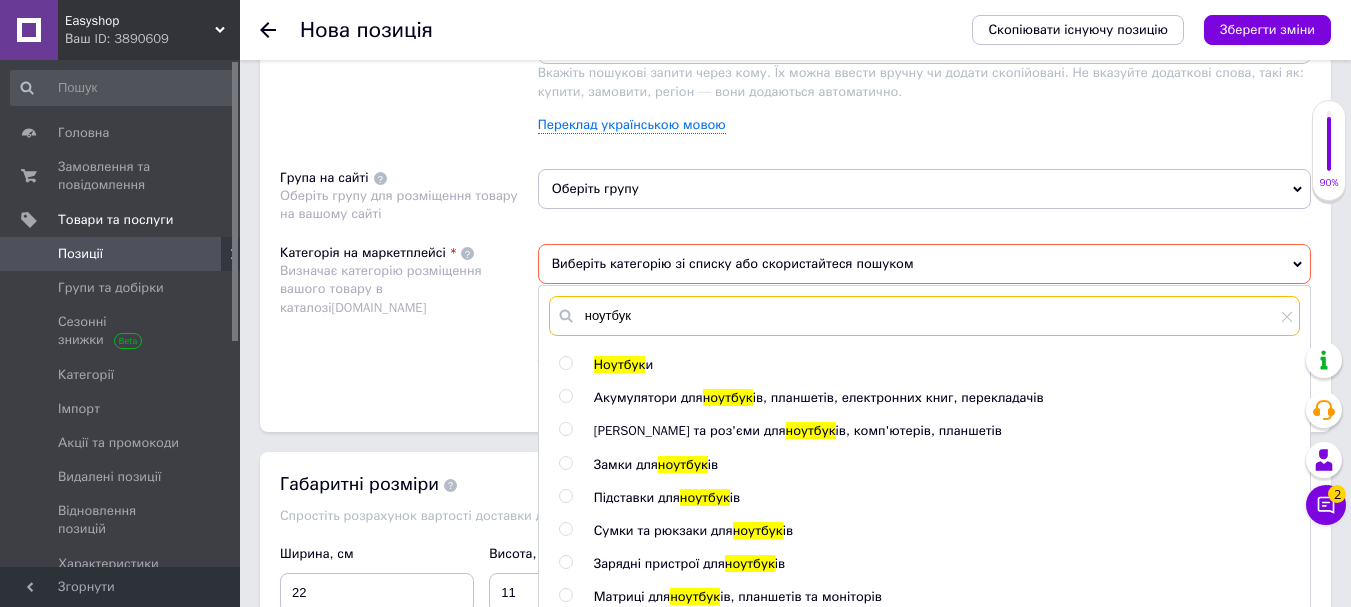 type on "ноутбук" 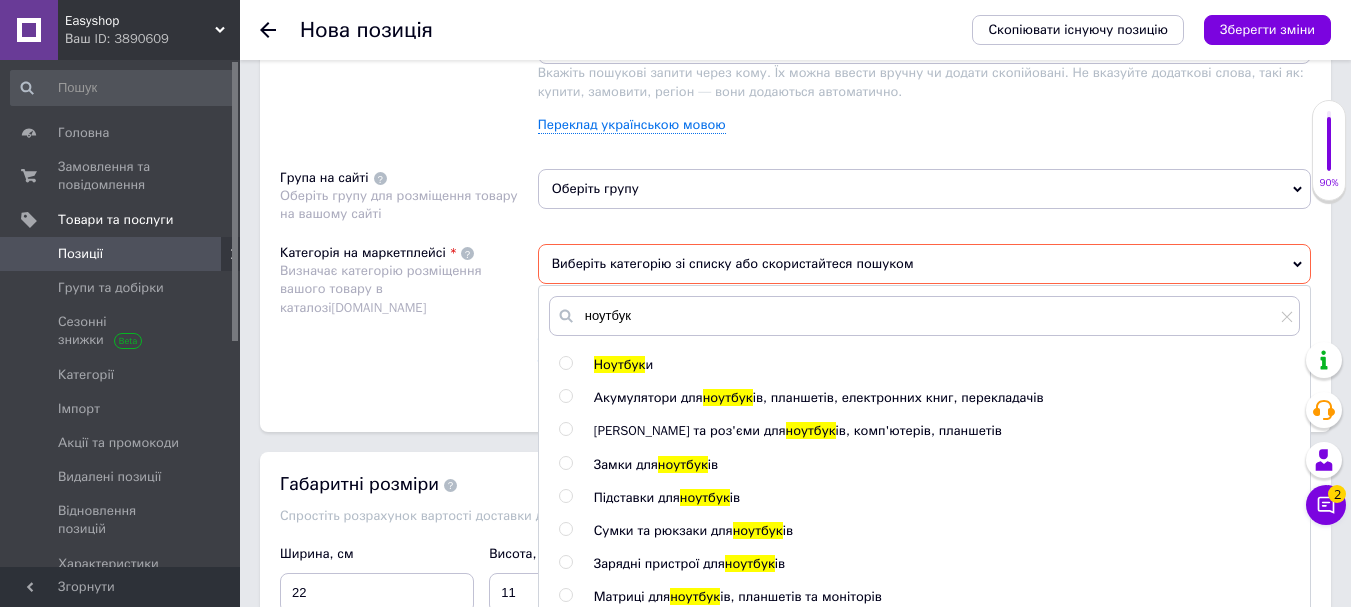 click on "Акумулятори для" at bounding box center [648, 397] 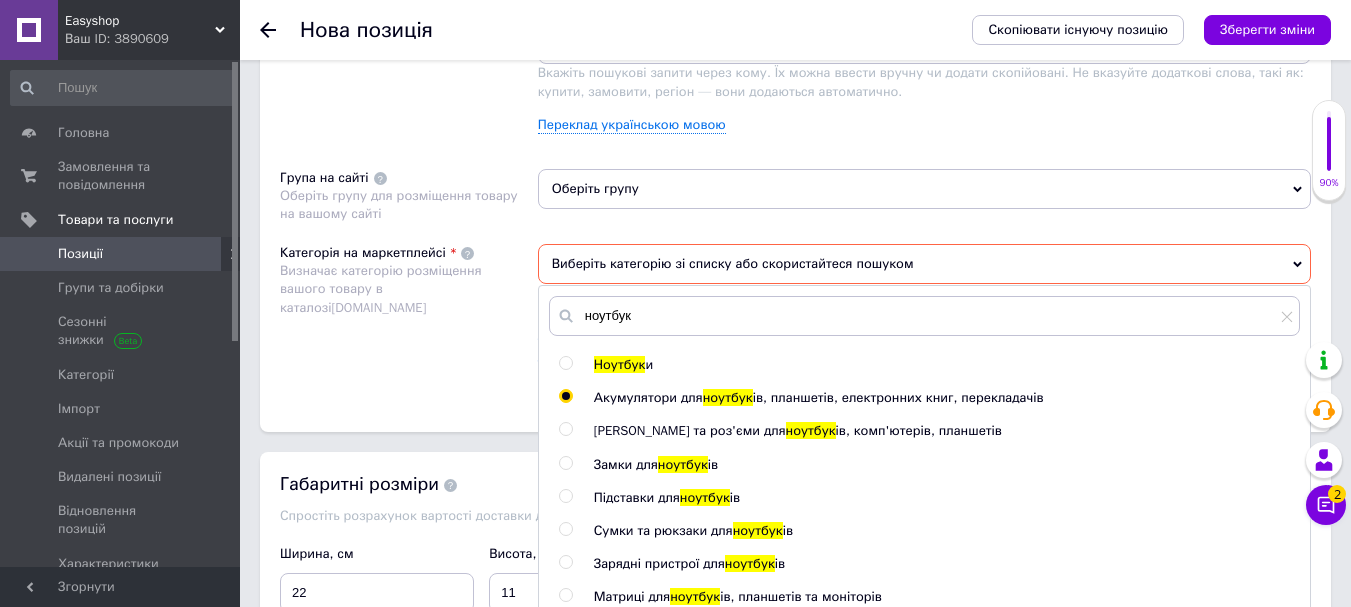 radio on "true" 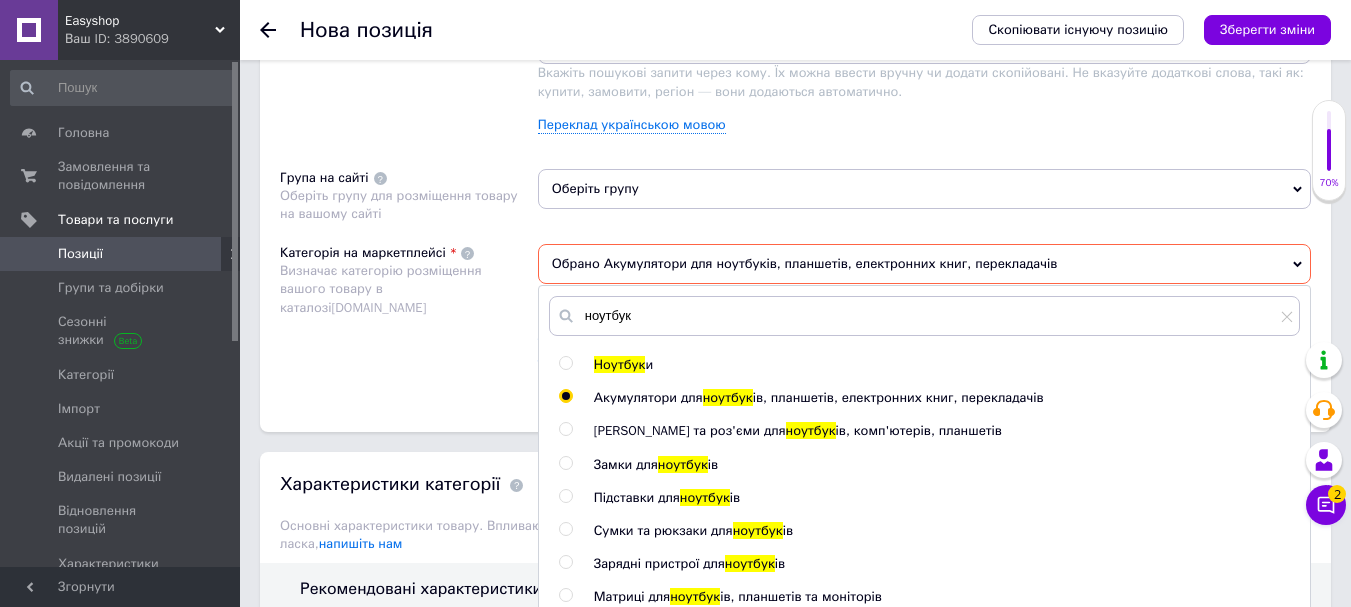 click on "Категорія на маркетплейсі Визначає категорію розміщення вашого товару в каталозі  [DOMAIN_NAME]" at bounding box center (409, 318) 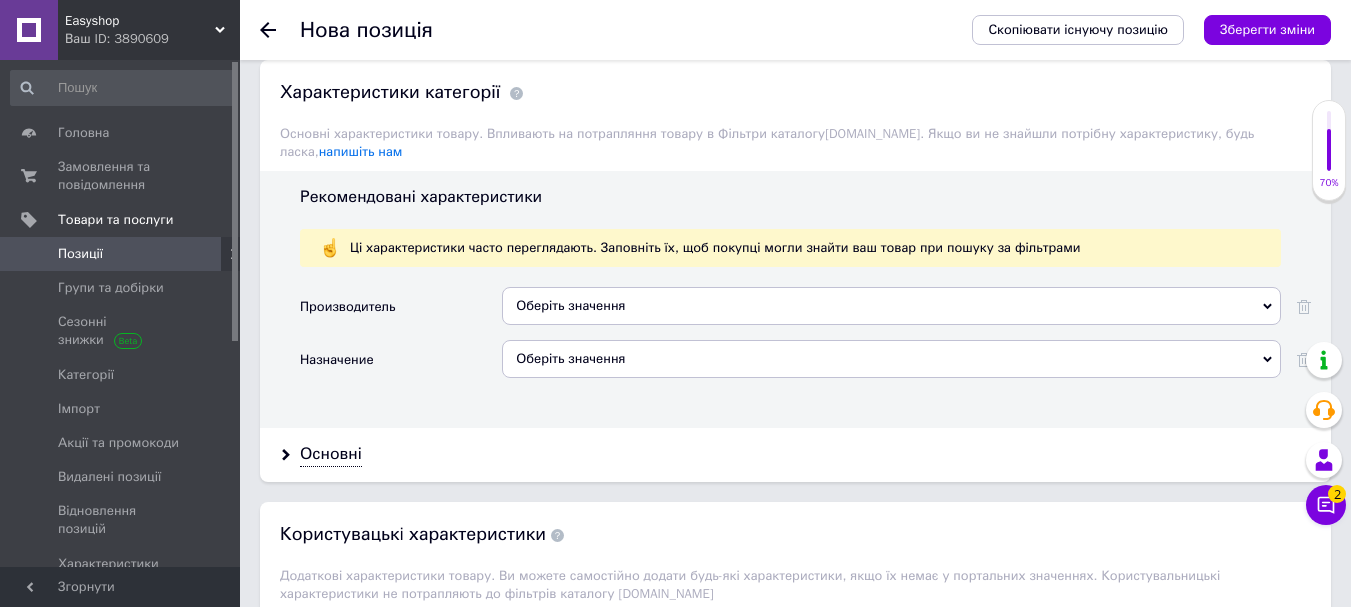 scroll, scrollTop: 1677, scrollLeft: 0, axis: vertical 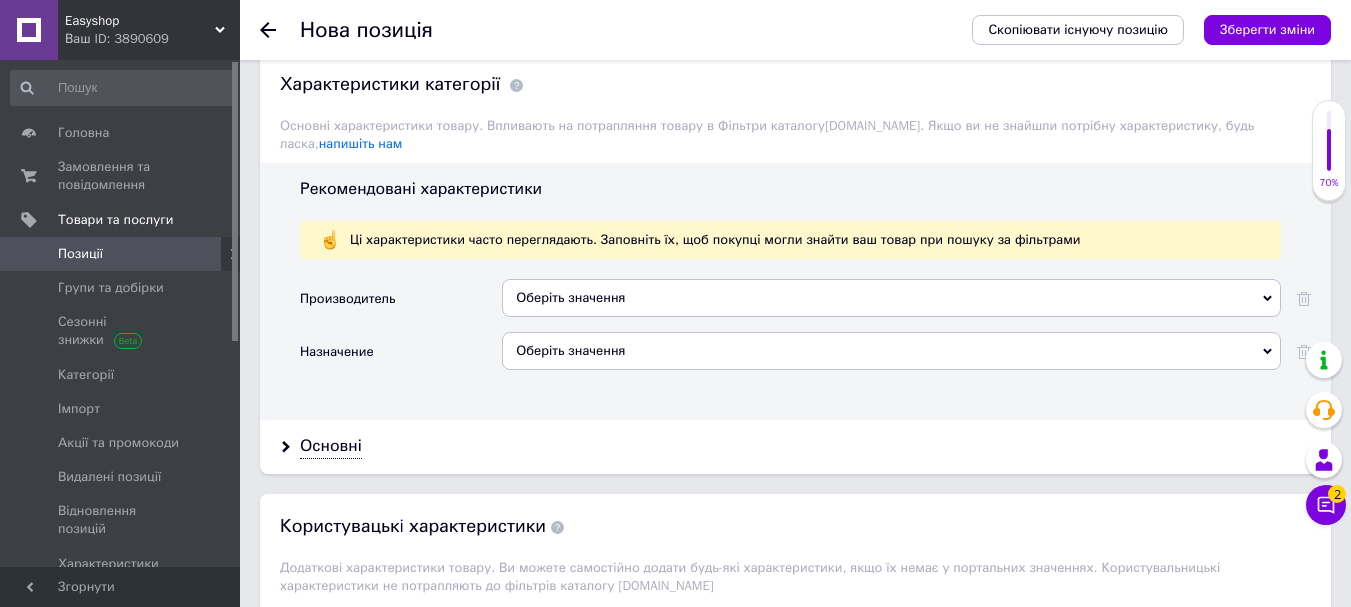 click on "Оберіть значення" at bounding box center [891, 298] 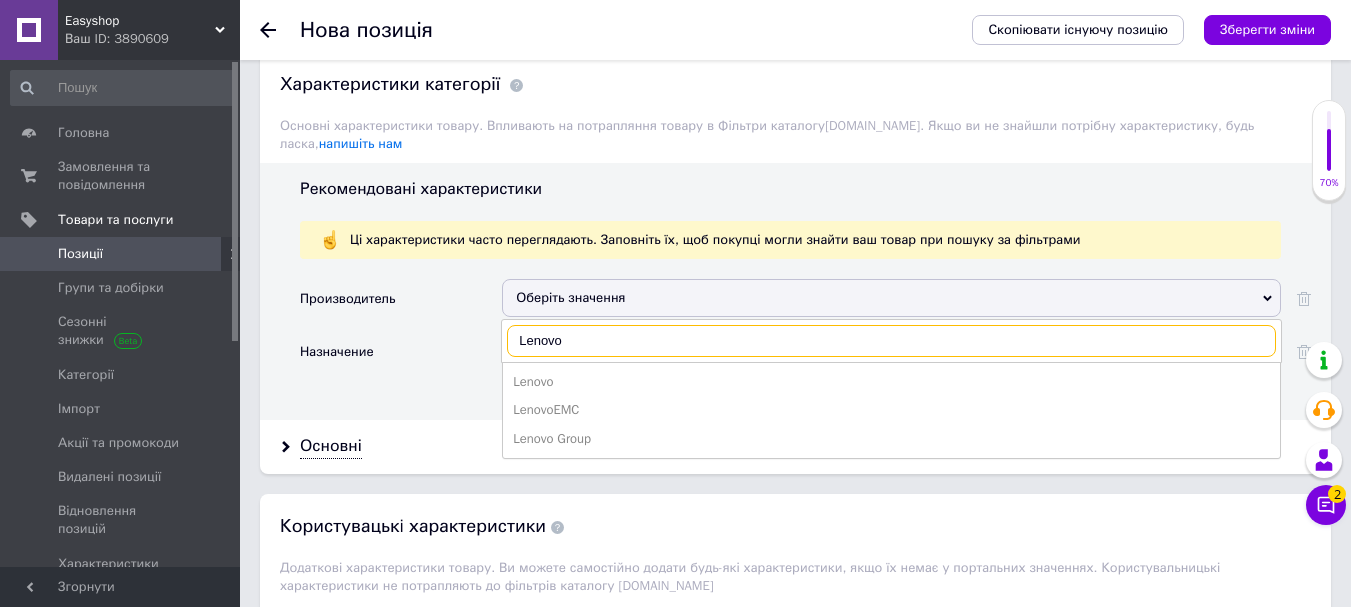 type on "Lenovo" 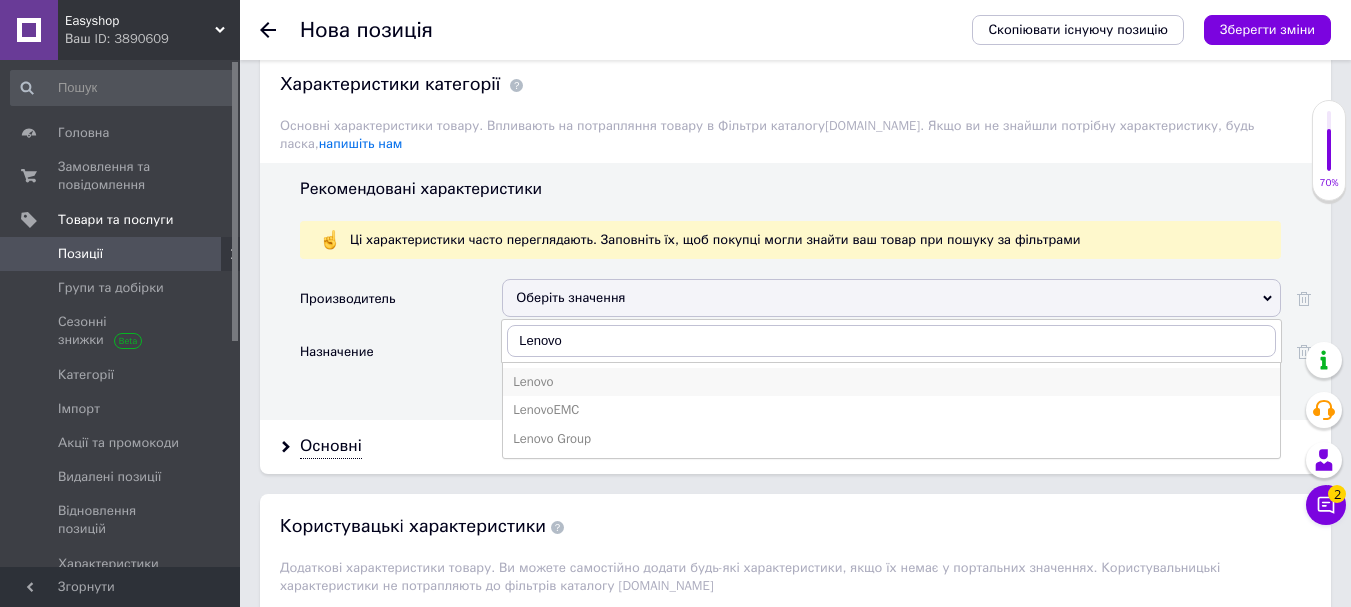 click on "Lenovo" at bounding box center (891, 382) 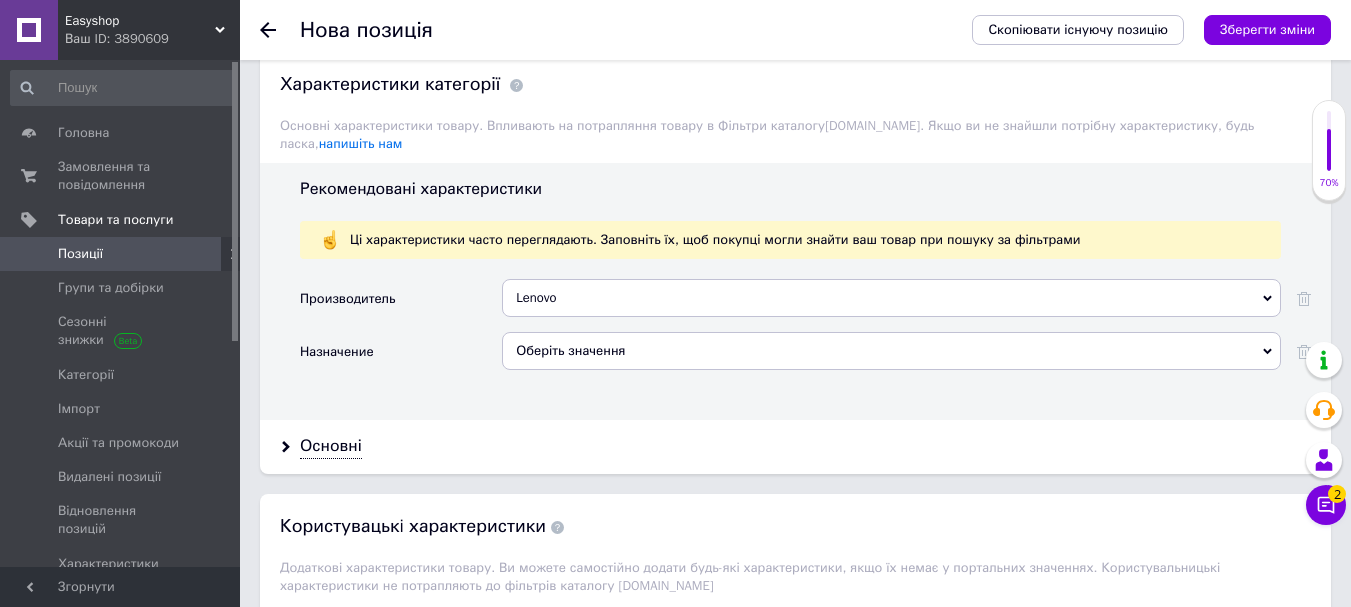 click on "Оберіть значення" at bounding box center (891, 351) 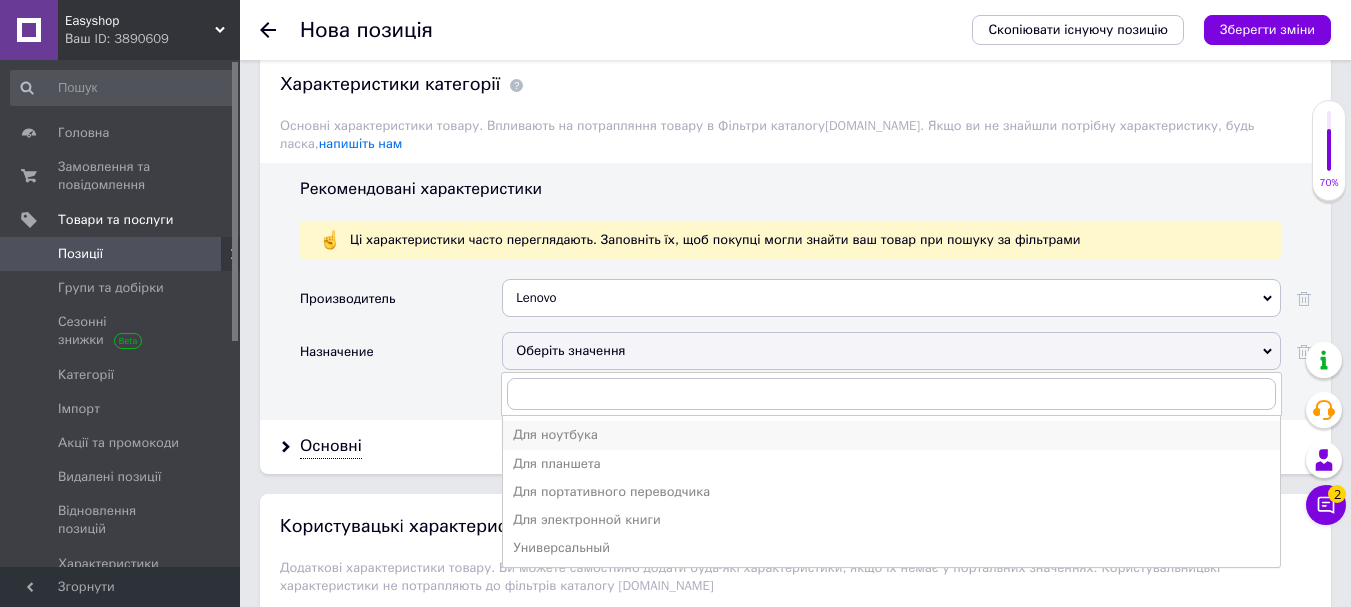 click on "Для ноутбука" at bounding box center (891, 435) 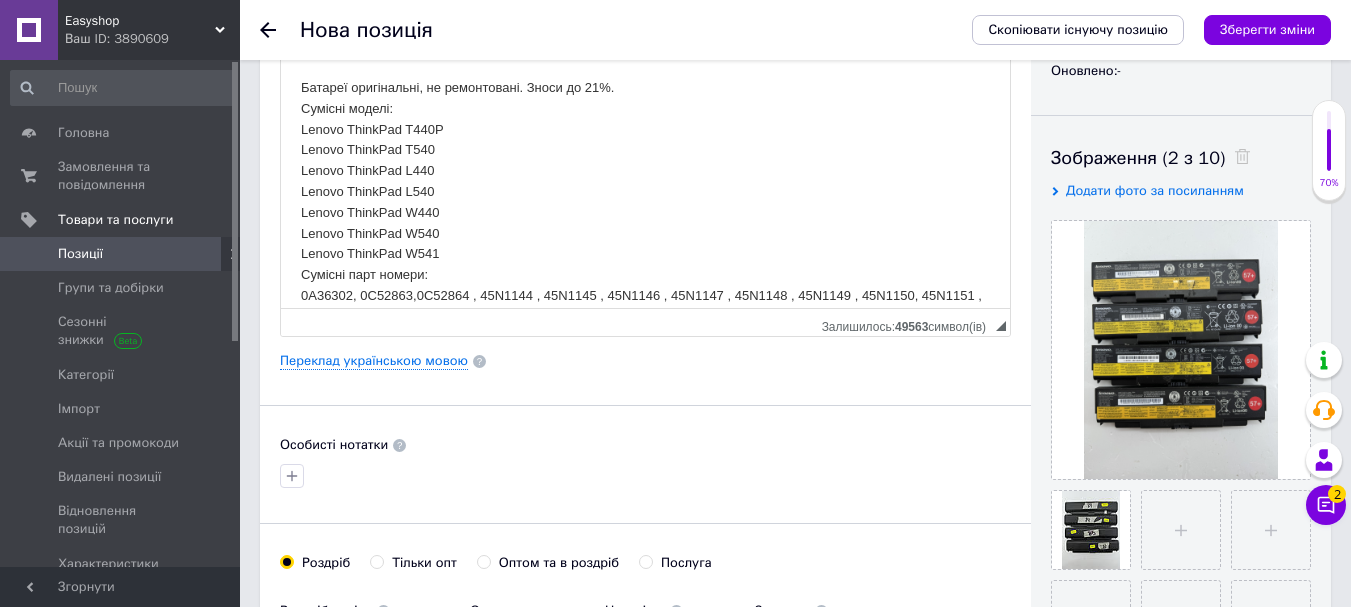 scroll, scrollTop: 0, scrollLeft: 0, axis: both 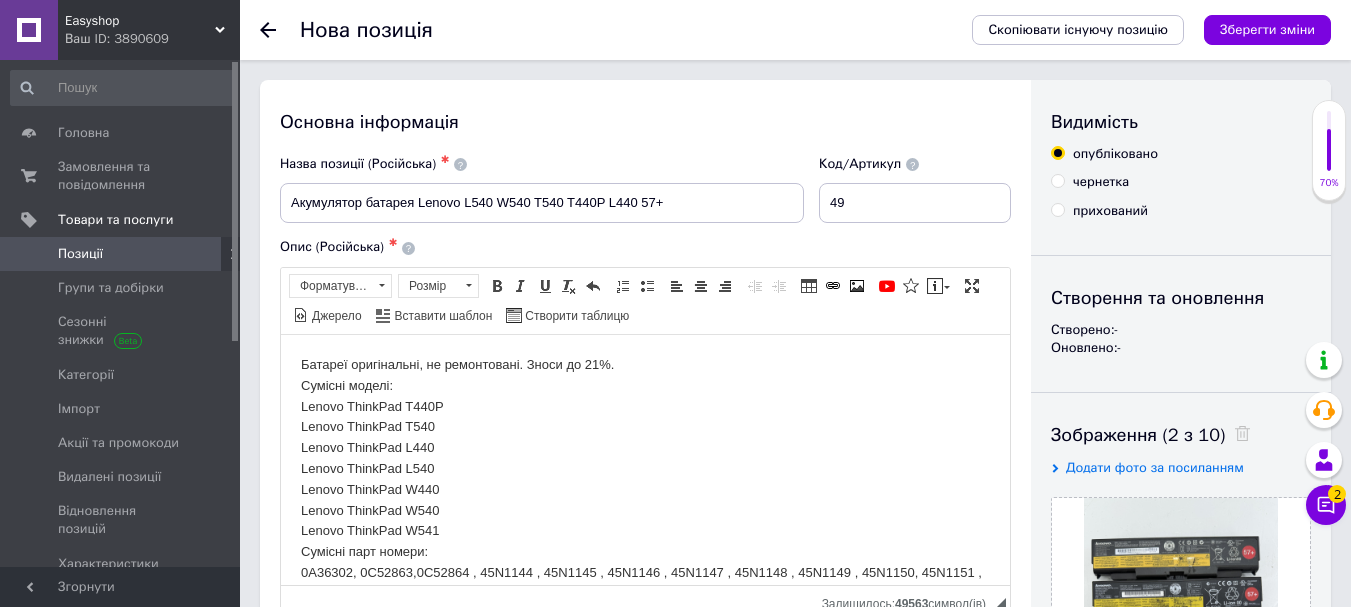 click on "Батареї оригінальні, не ремонтовані. Зноси до 21%. ​​​​​​​ Сумісні моделі: Lenovo ThinkPad T440P Lenovo ThinkPad T540 Lenovo ThinkPad L440 Lenovo ThinkPad L540 Lenovo ThinkPad W440 Lenovo ThinkPad W540 Lenovo ThinkPad W541 Сумісні парт номери: 0A36302, 0C52863,0C52864 , 45N1144 , 45N1145 , 45N1146 , 45N1147 , 45N1148 , 45N1149 , 45N1150, 45N1151 , 45N1152 , 45N1153 , 45N1158 , 45N1159 , 45N1160 , 45N1161 , 45N1162 , 45N1769 , 45N1779" at bounding box center [645, 479] 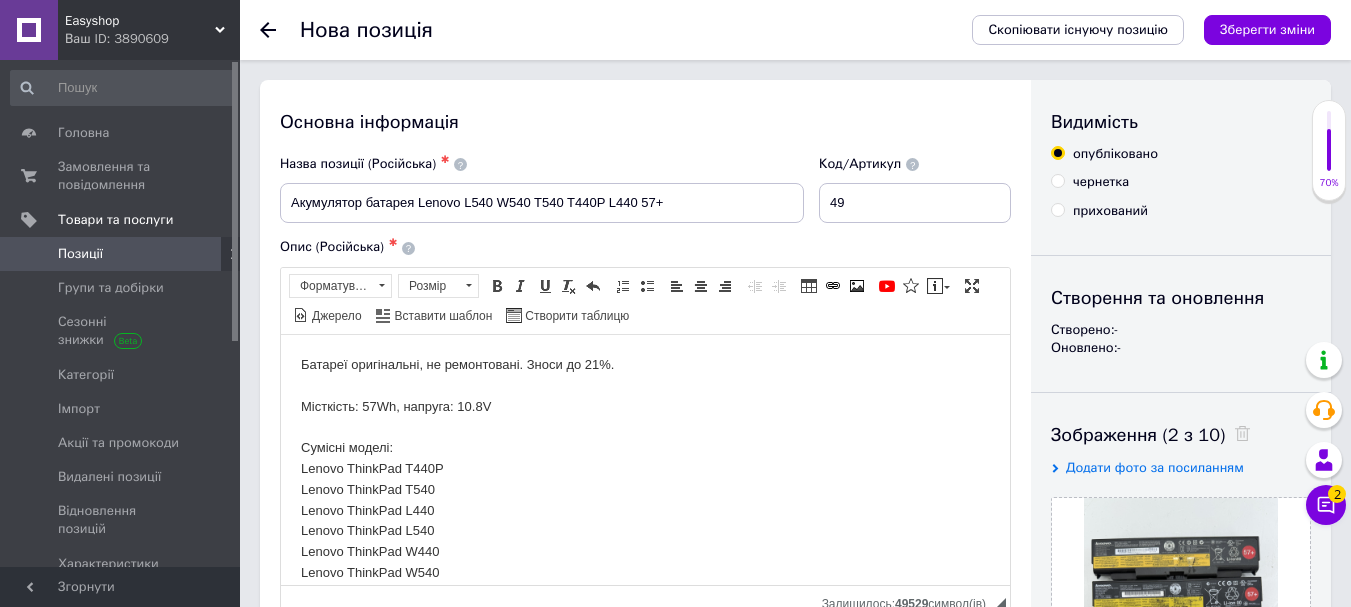 scroll, scrollTop: 79, scrollLeft: 0, axis: vertical 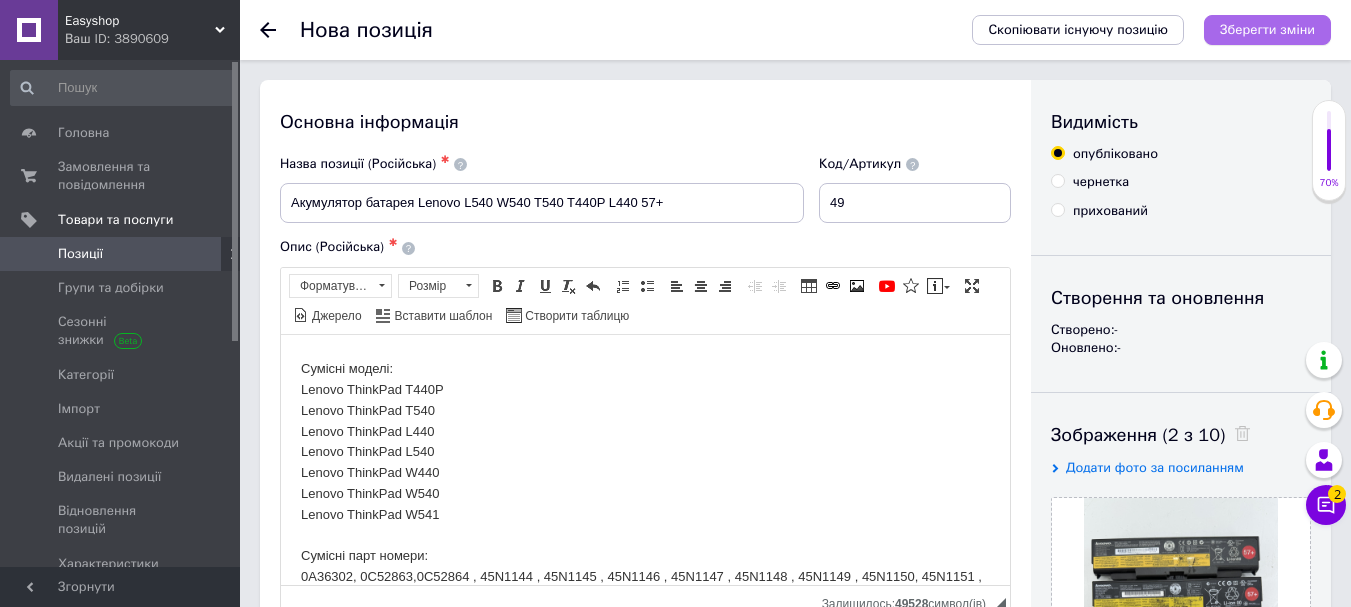 click on "Зберегти зміни" at bounding box center [1267, 29] 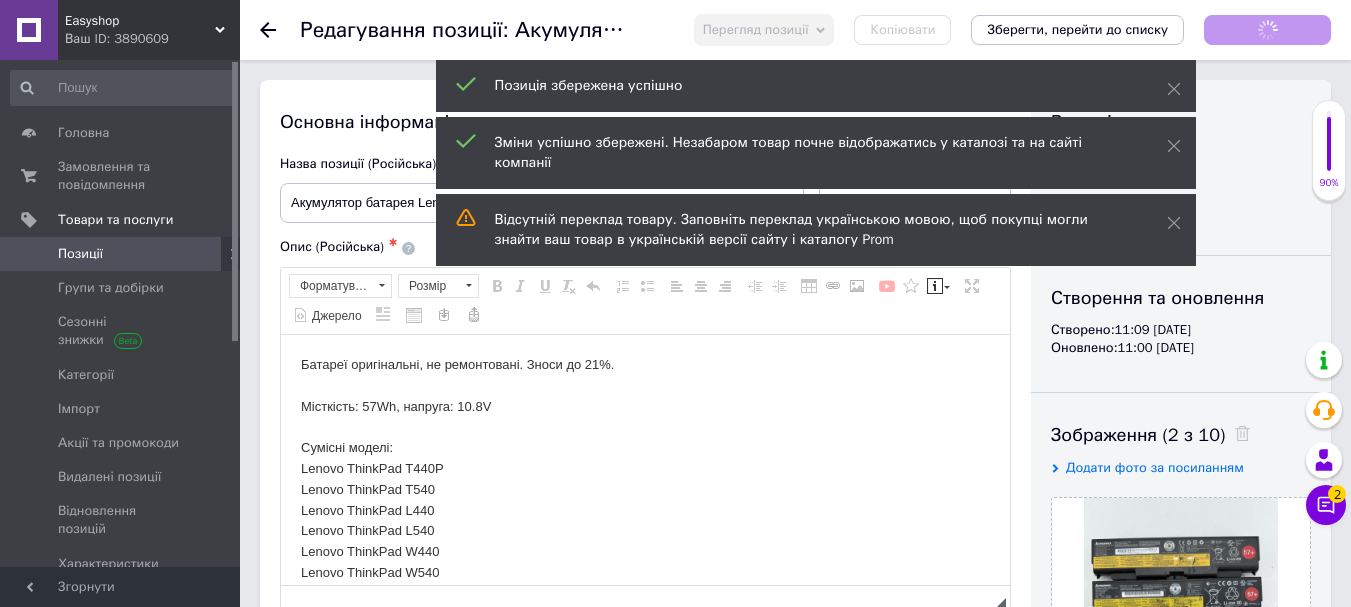 scroll, scrollTop: 0, scrollLeft: 0, axis: both 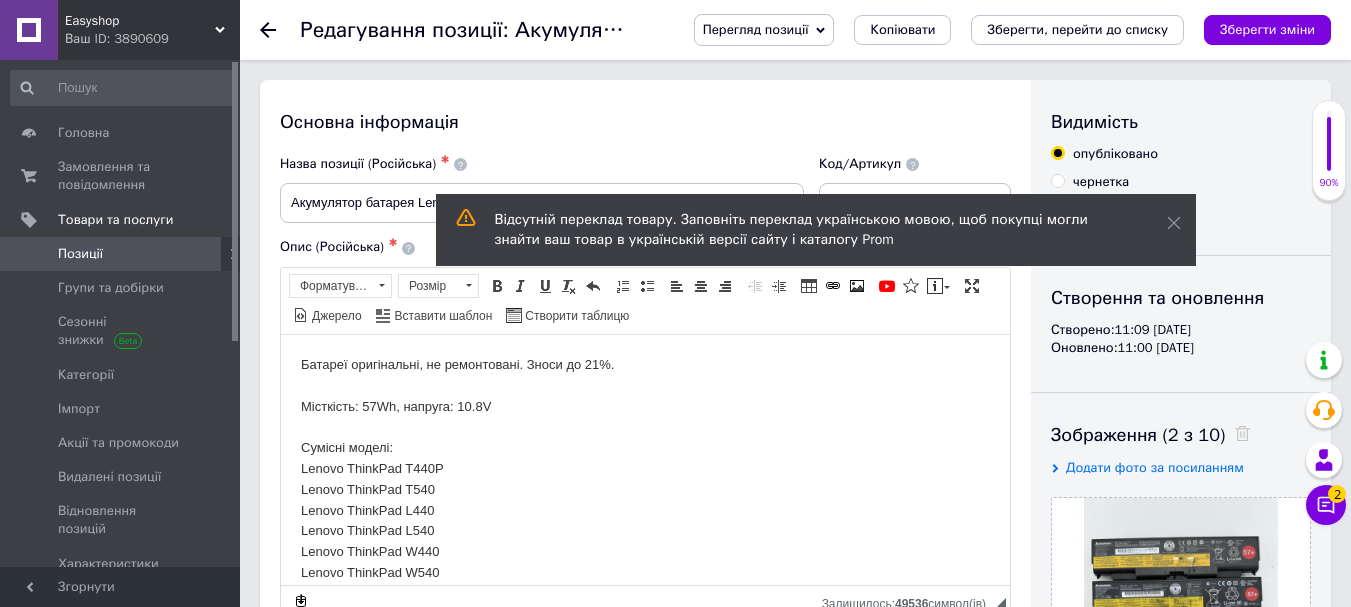 click on "Позиції" at bounding box center [121, 254] 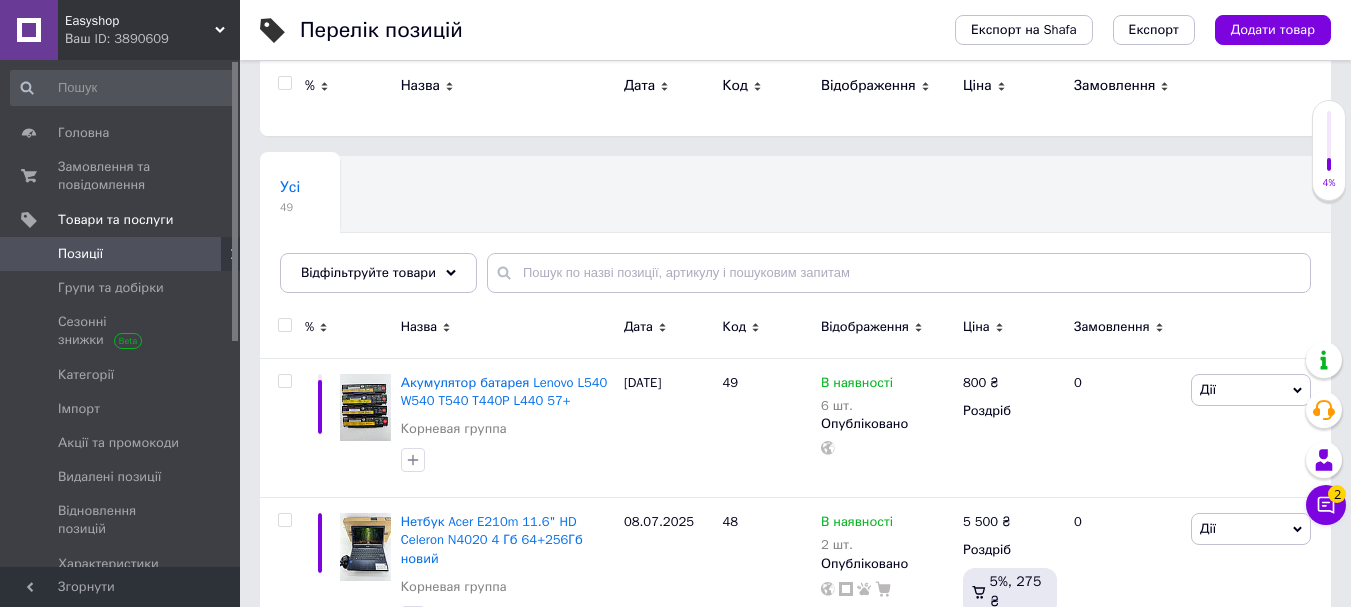 scroll, scrollTop: 0, scrollLeft: 0, axis: both 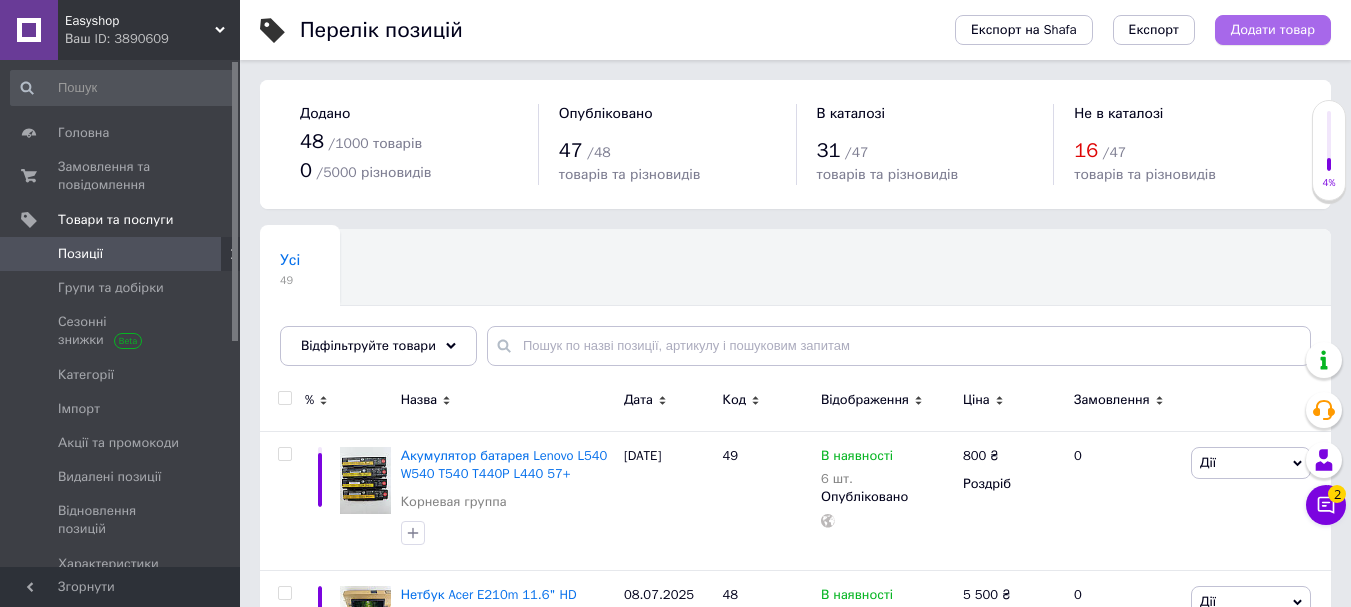 click on "Додати товар" at bounding box center [1273, 30] 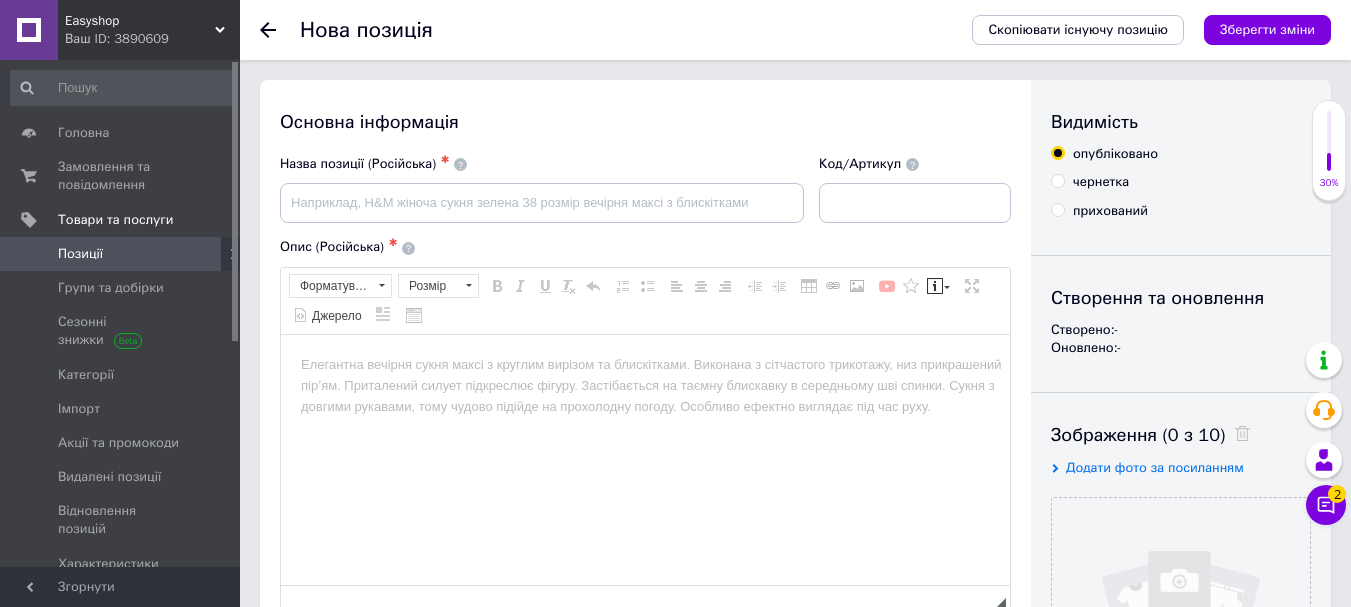 scroll, scrollTop: 0, scrollLeft: 0, axis: both 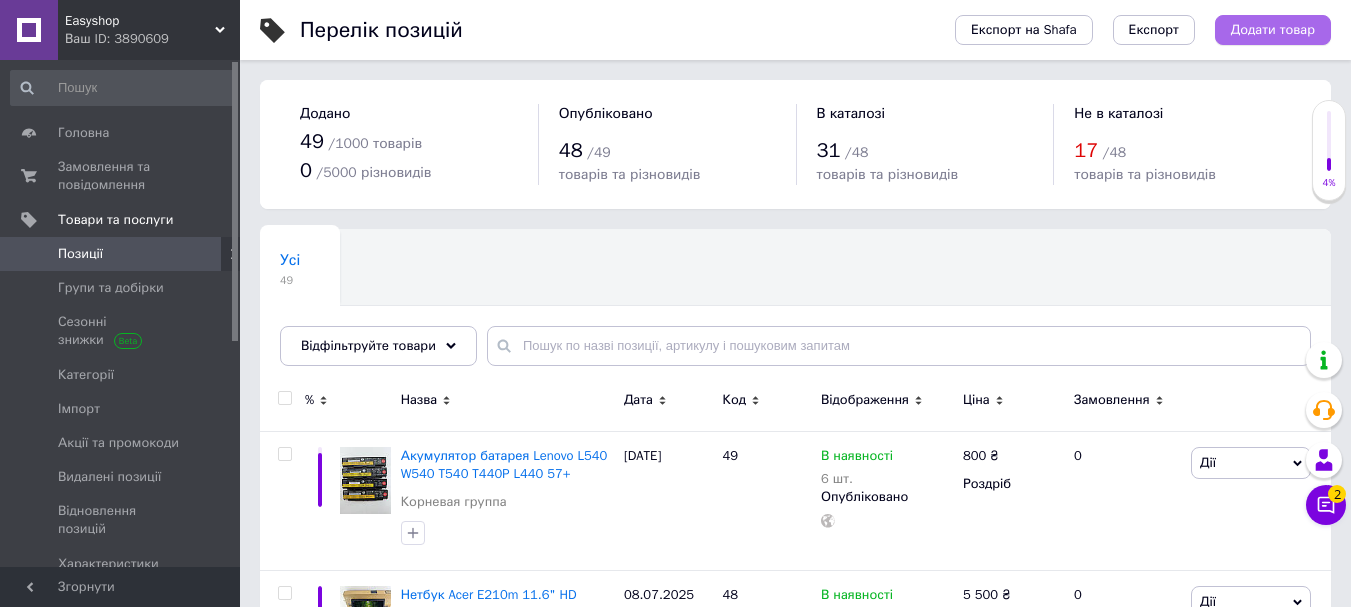 click on "Додати товар" at bounding box center (1273, 30) 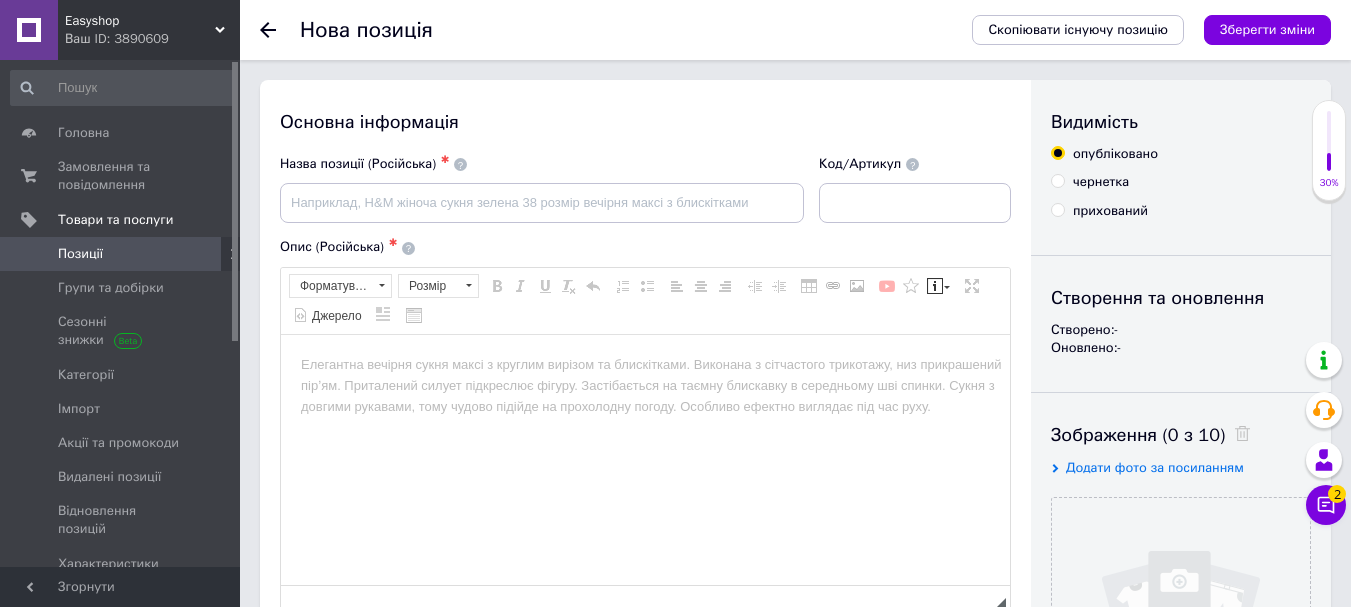 scroll, scrollTop: 0, scrollLeft: 0, axis: both 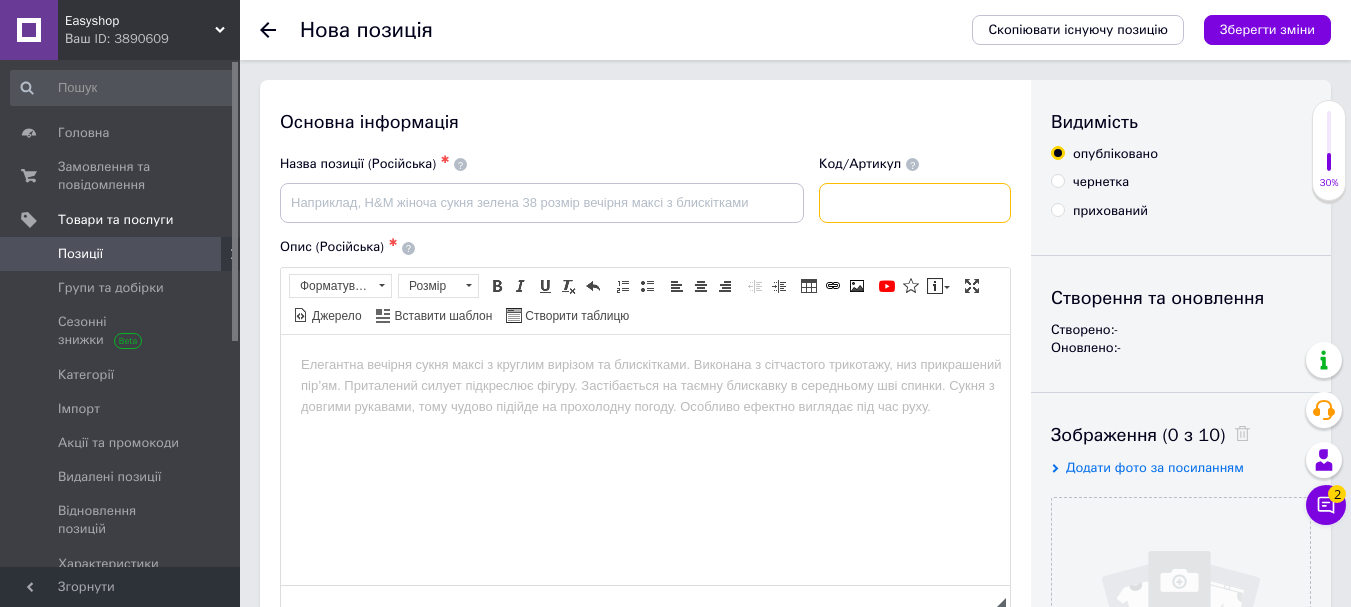 click at bounding box center (915, 203) 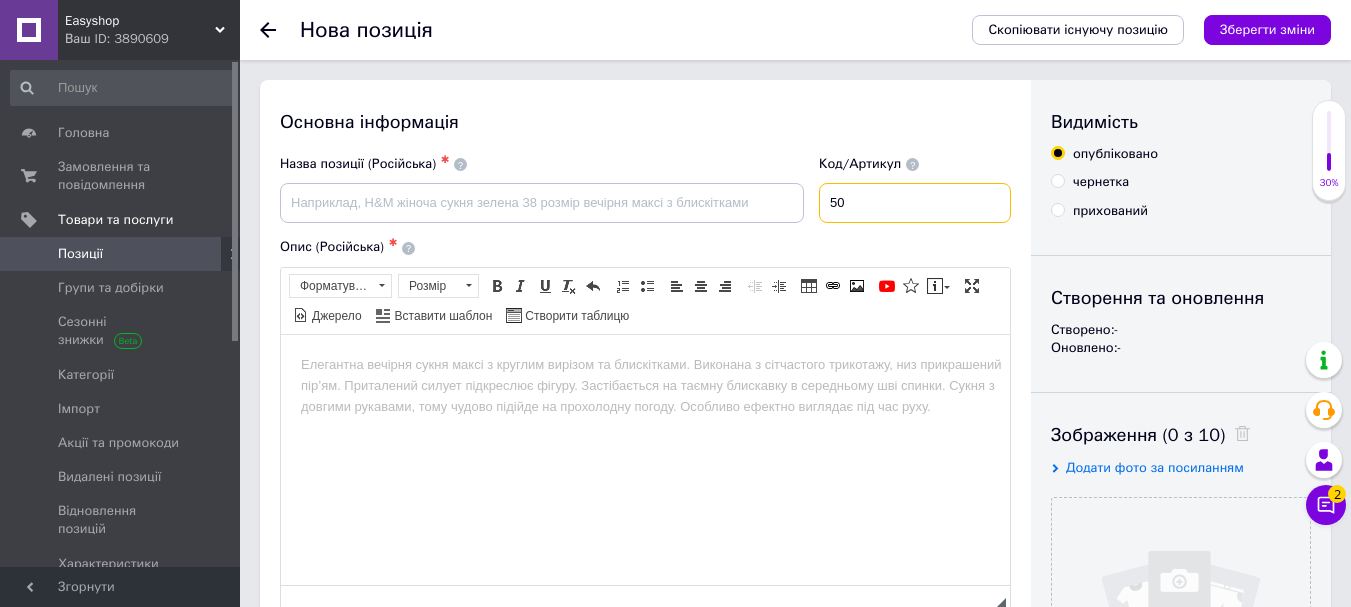 type on "50" 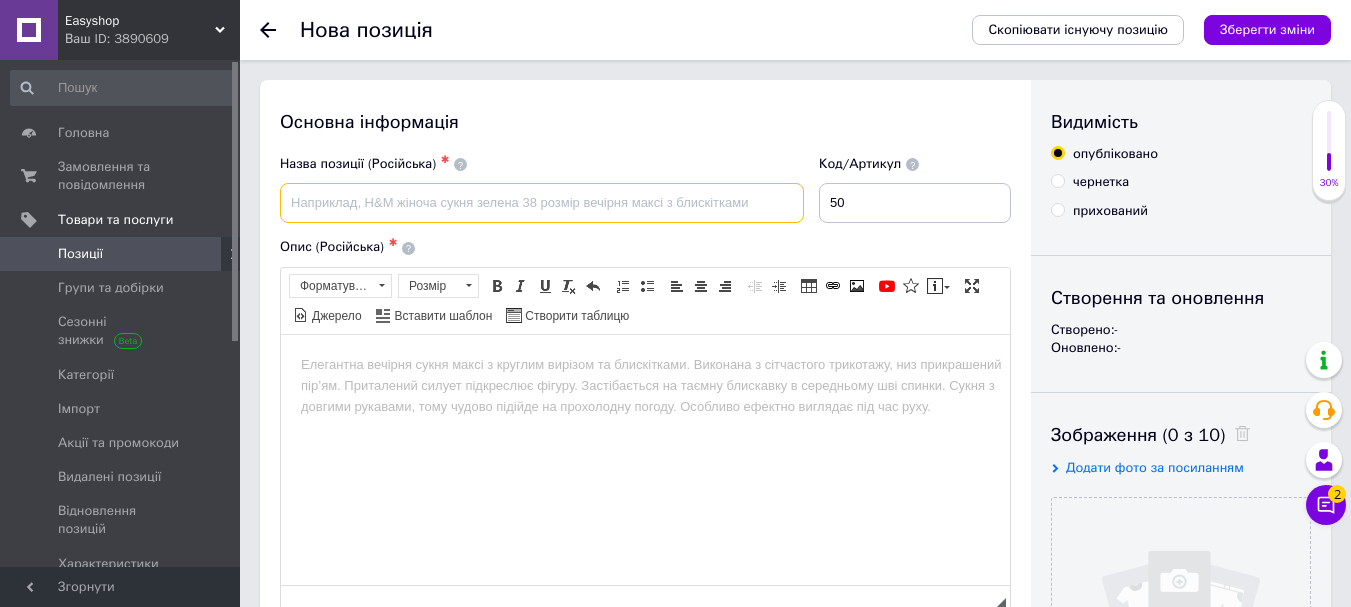 click at bounding box center [542, 203] 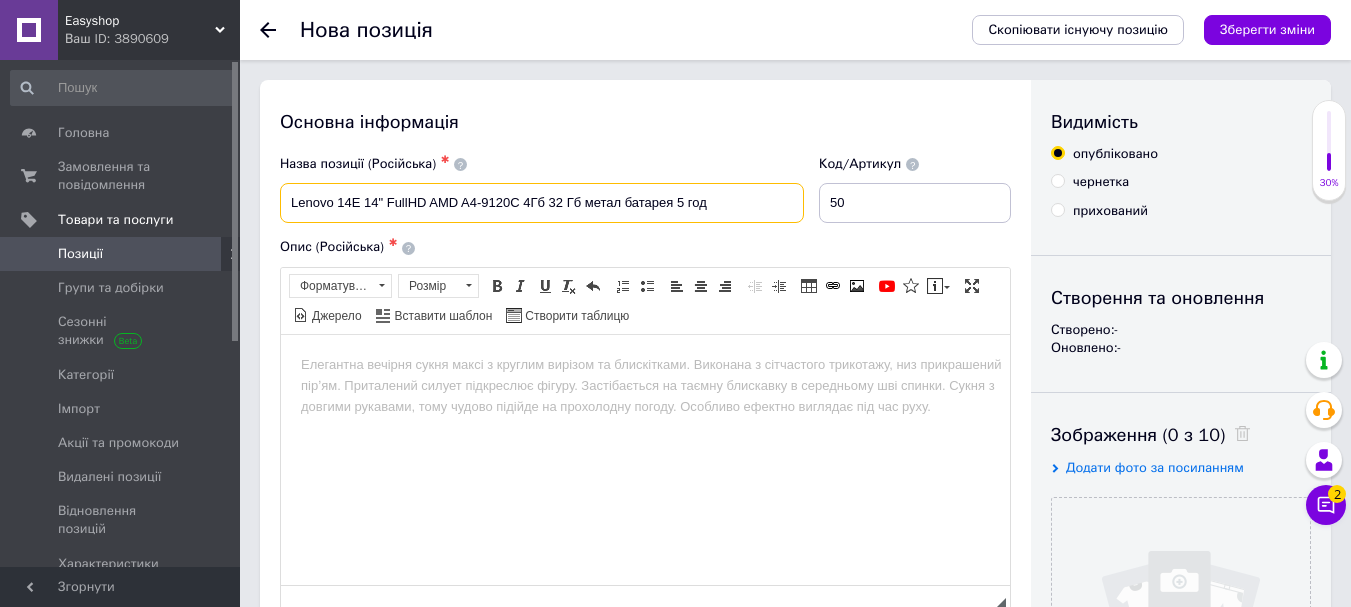 type on "Lenovo 14E 14" FullHD AMD A4-9120C 4Гб 32 Гб метал батарея 5 год" 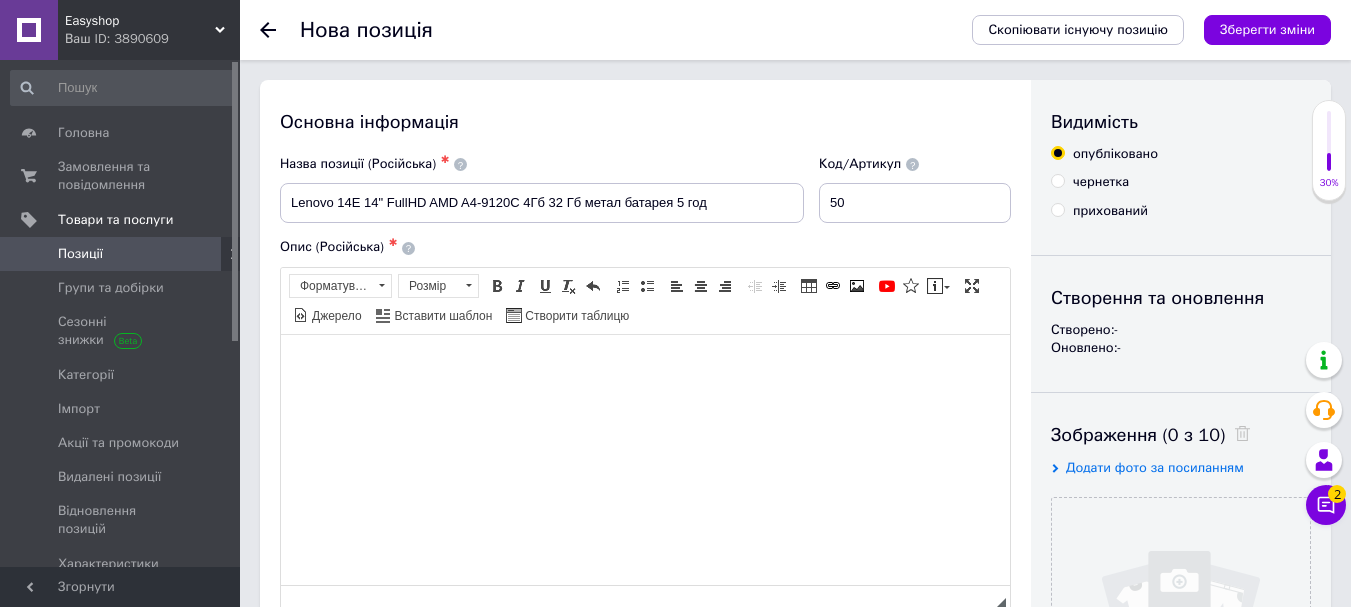 click at bounding box center (645, 364) 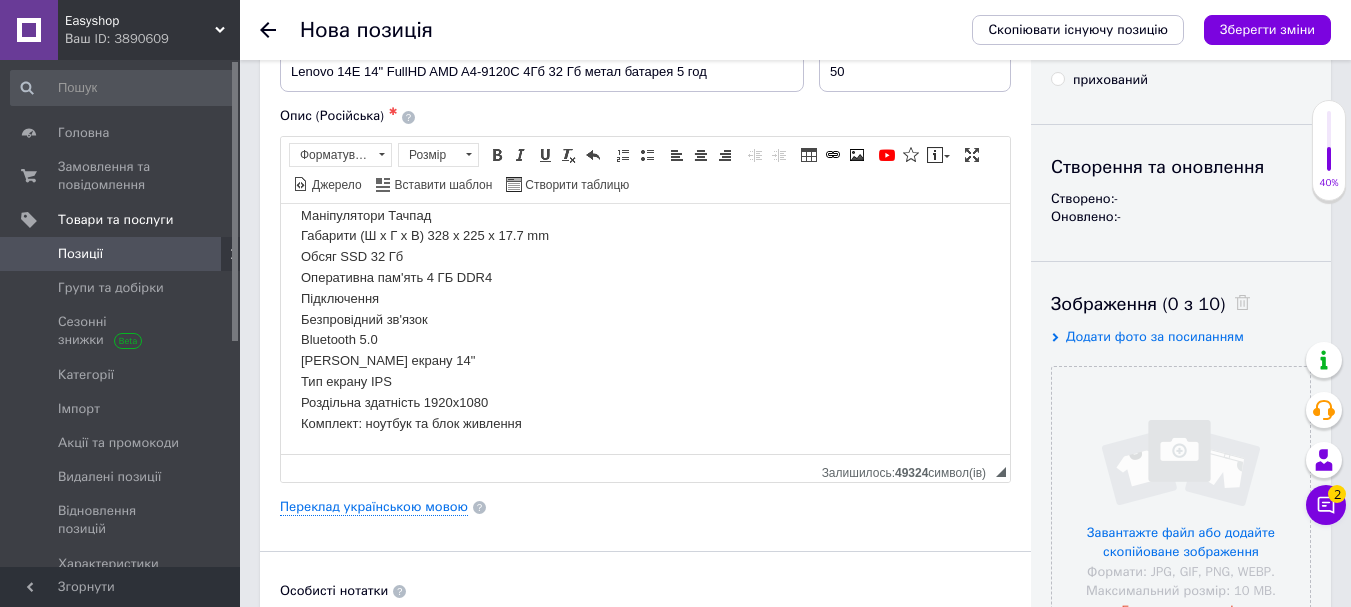 scroll, scrollTop: 400, scrollLeft: 0, axis: vertical 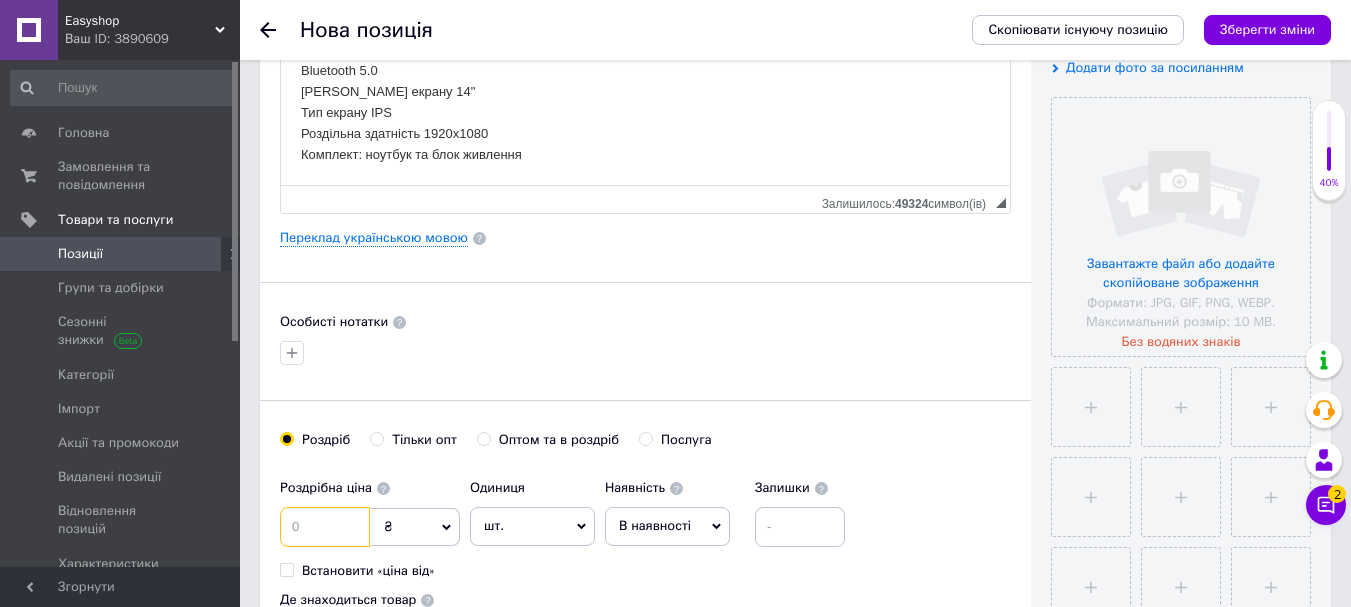 click at bounding box center [325, 527] 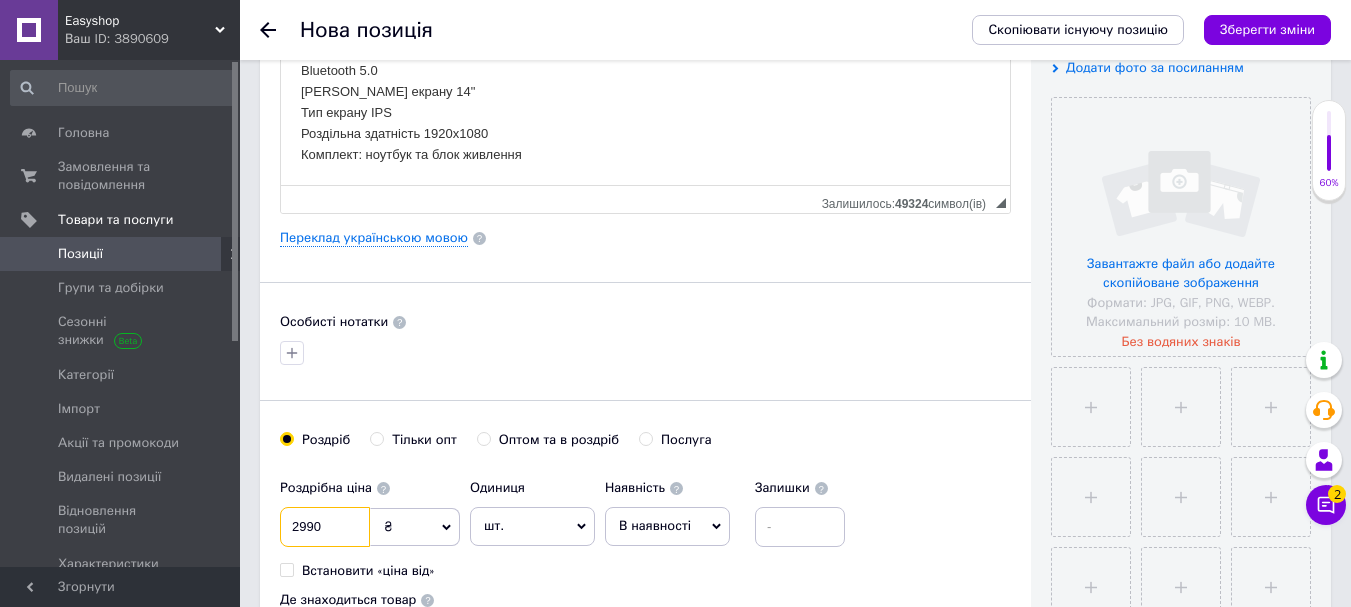 type on "2990" 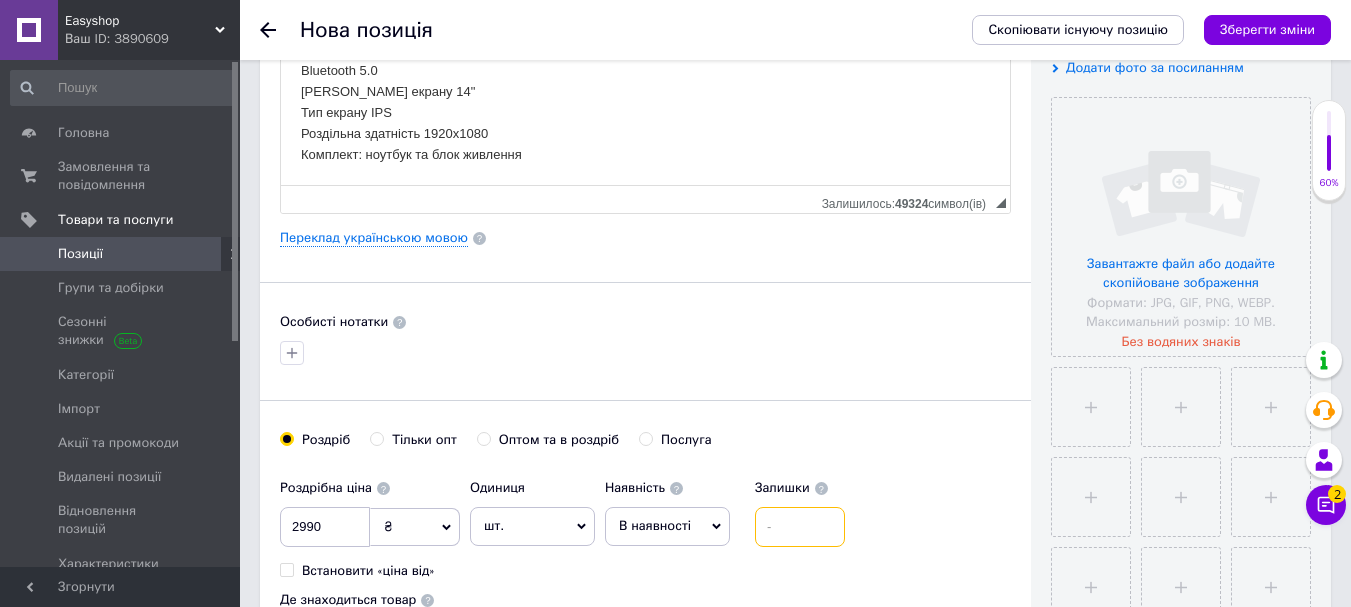 click at bounding box center (800, 527) 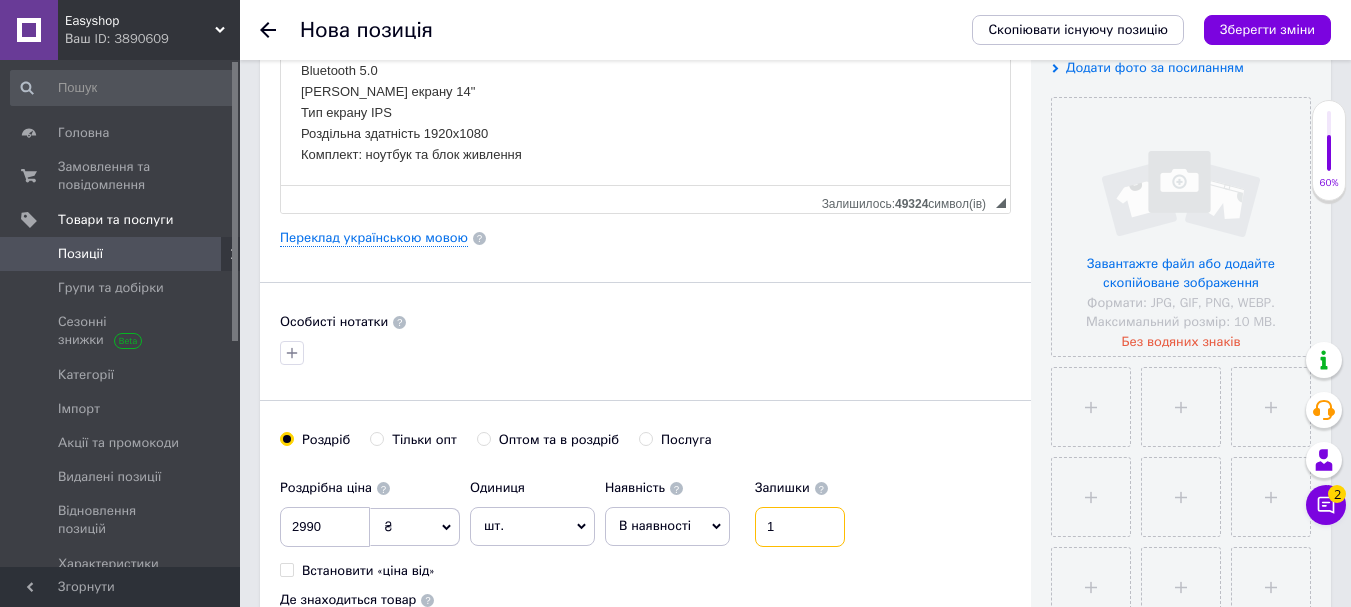 scroll, scrollTop: 600, scrollLeft: 0, axis: vertical 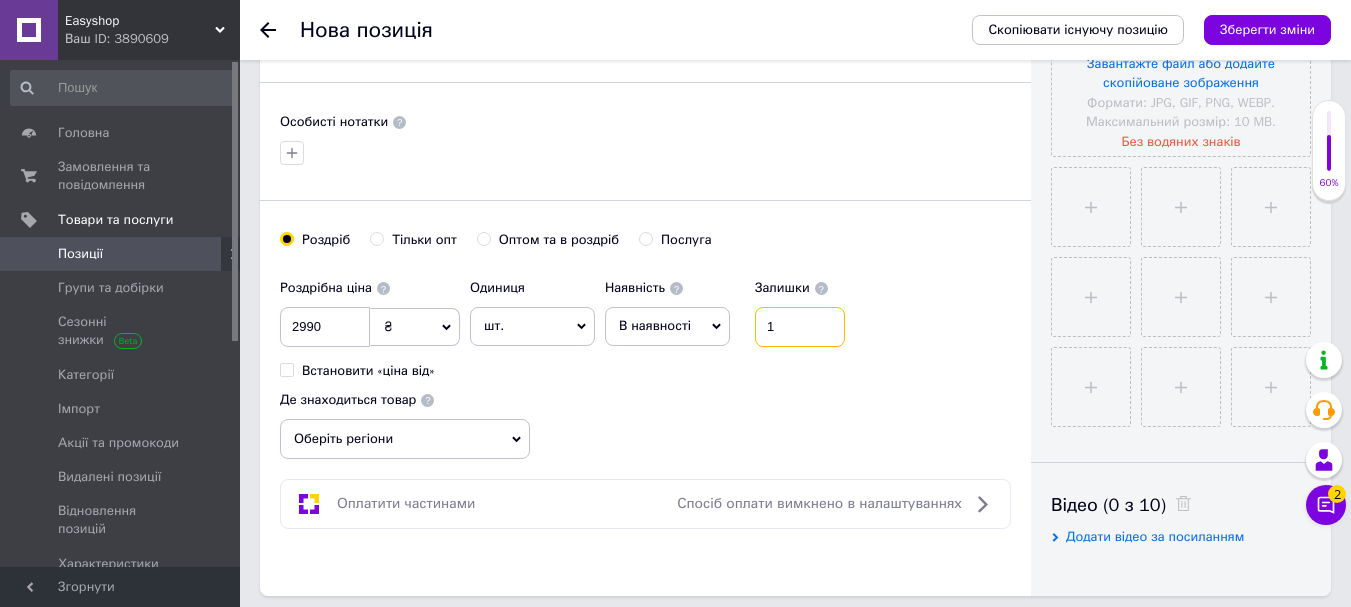 type on "1" 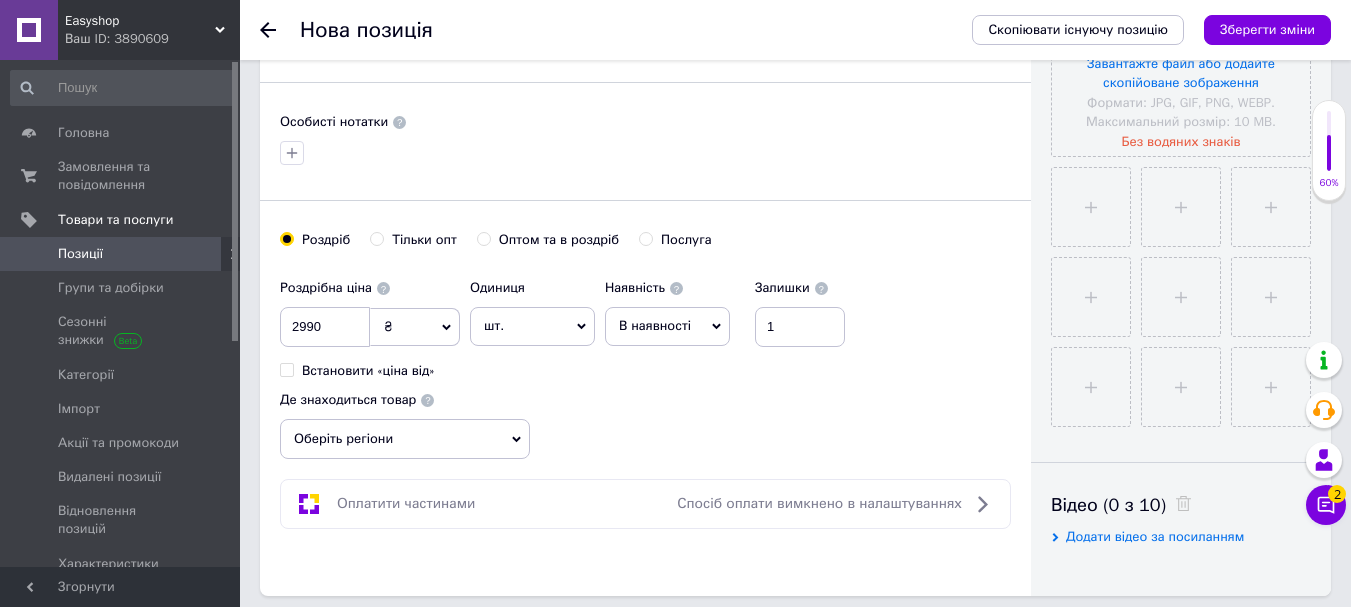 click on "Оберіть регіони" at bounding box center (405, 439) 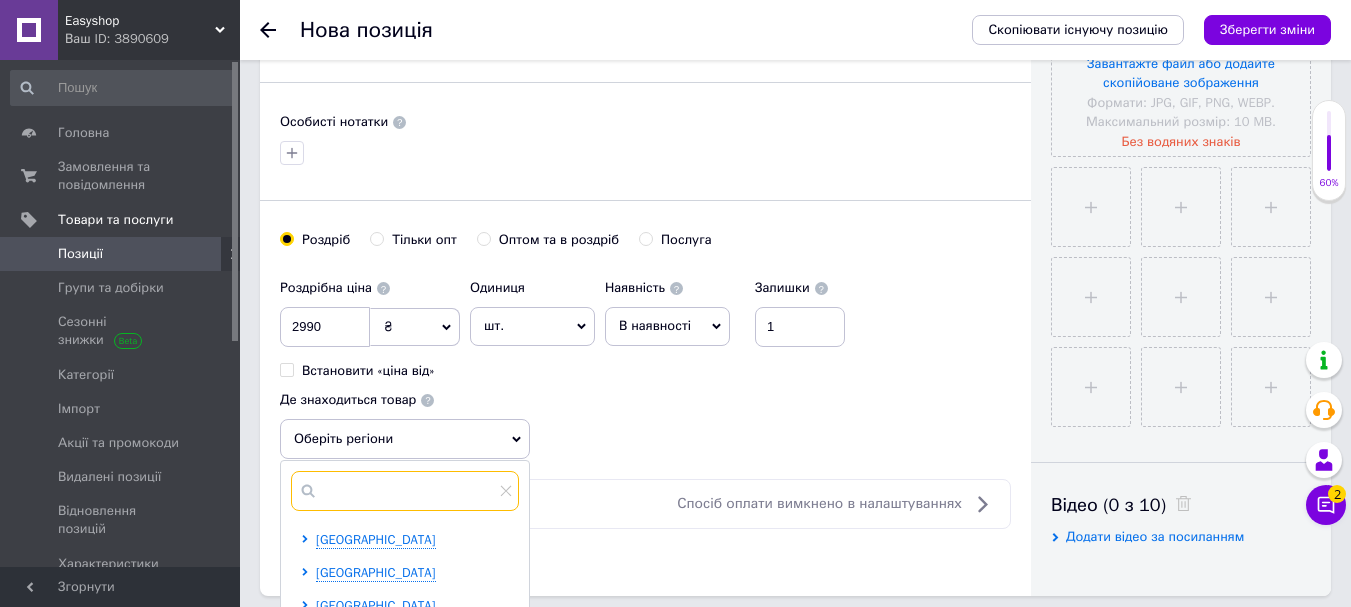 click at bounding box center [405, 491] 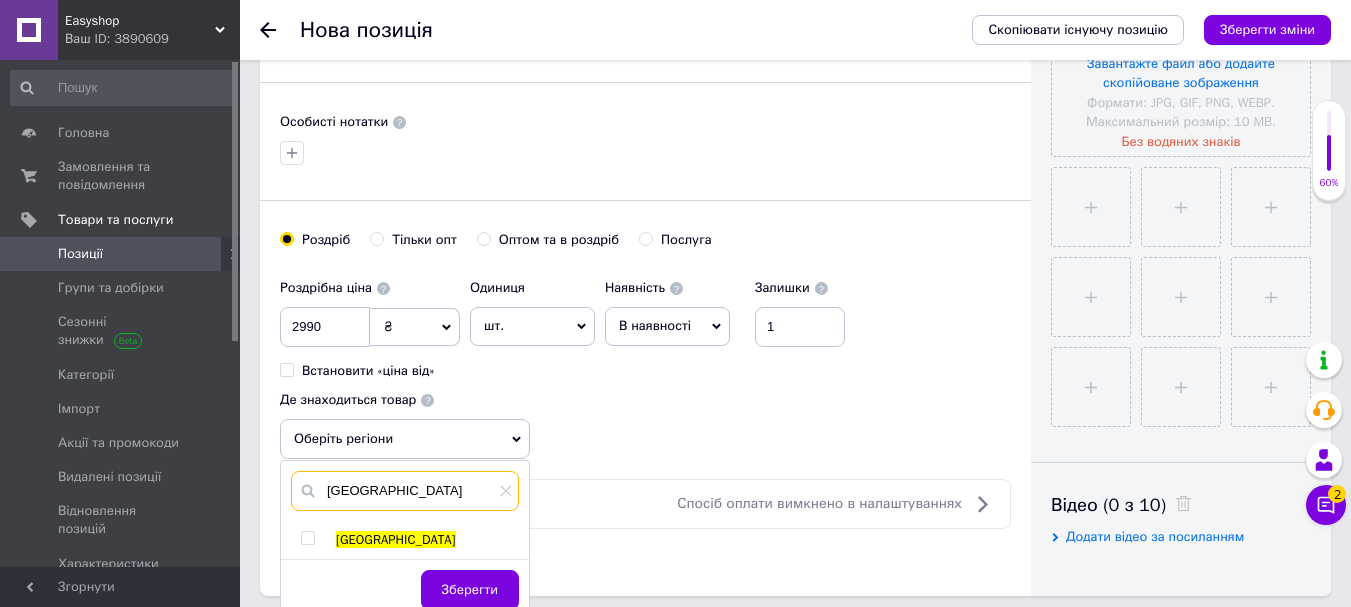 type on "[GEOGRAPHIC_DATA]" 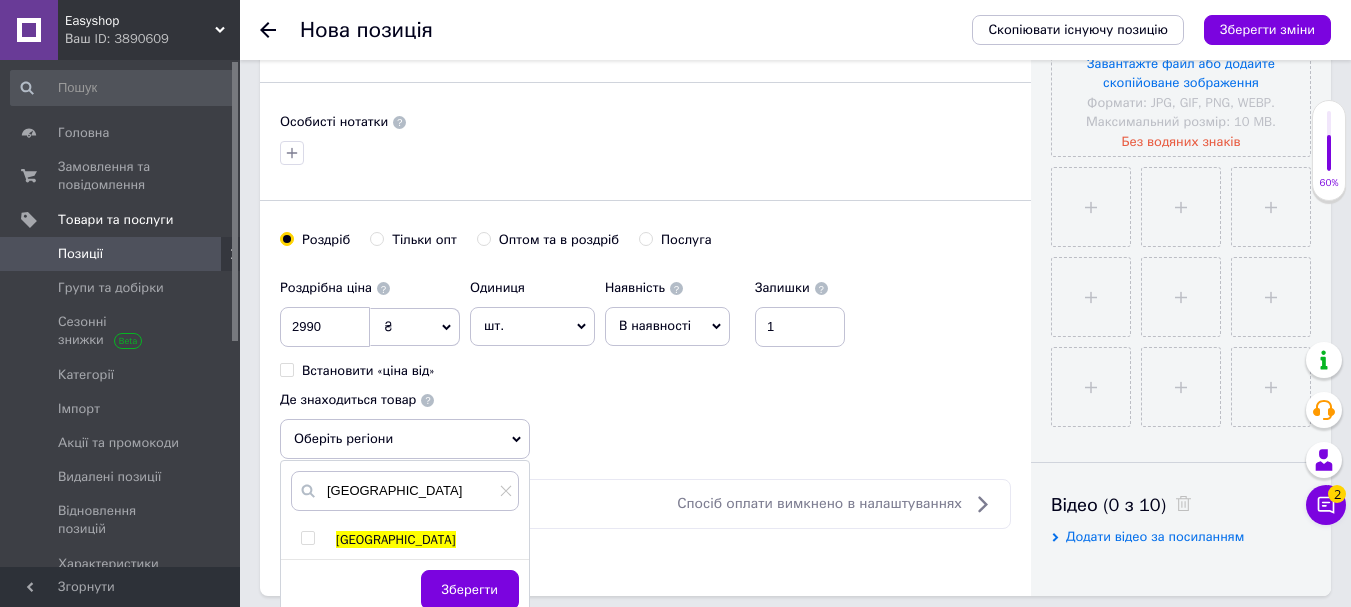 click on "[GEOGRAPHIC_DATA]" at bounding box center (396, 539) 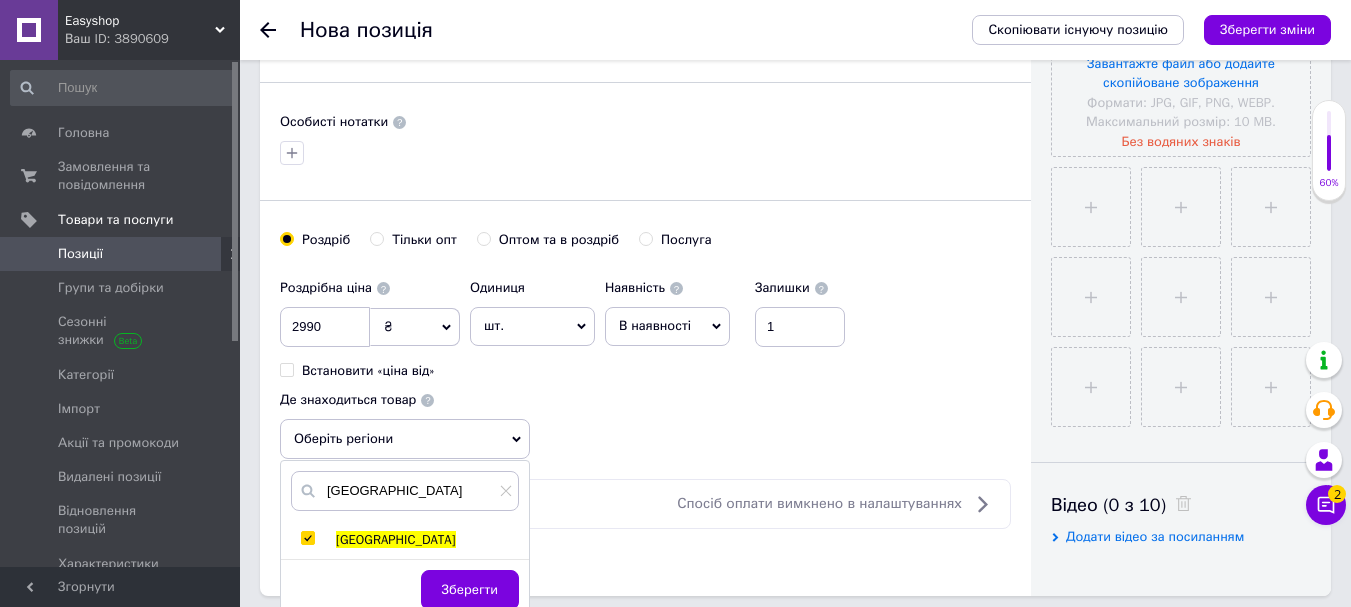 checkbox on "true" 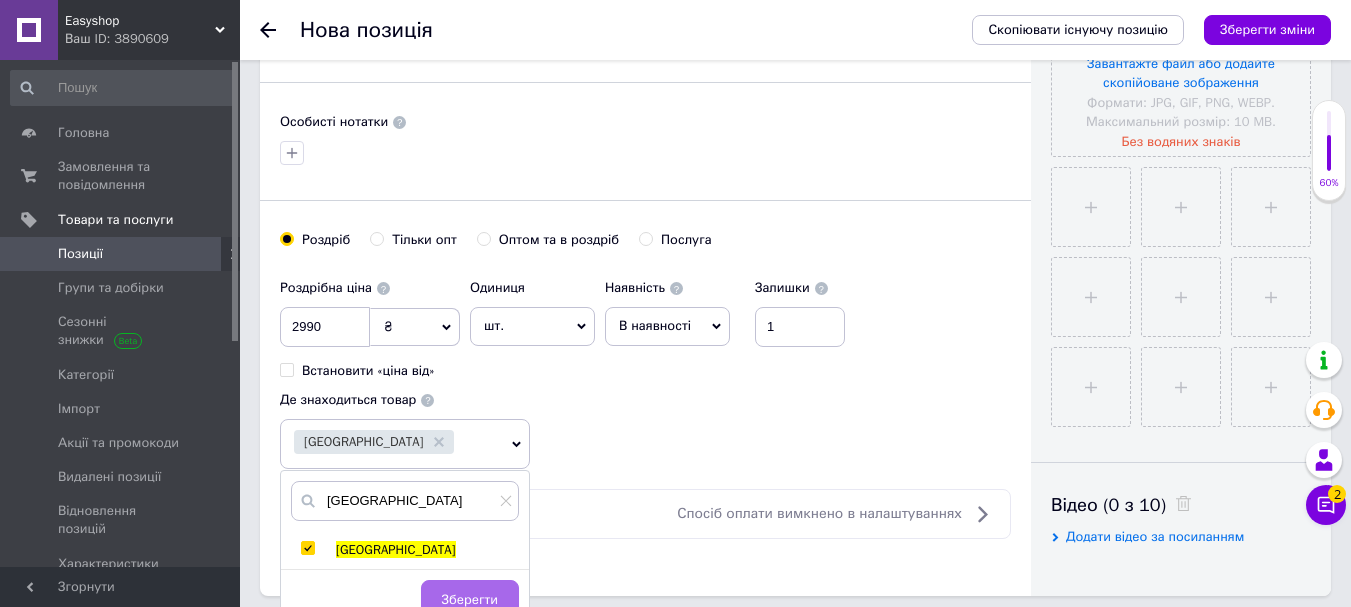 click on "Зберегти" at bounding box center [470, 600] 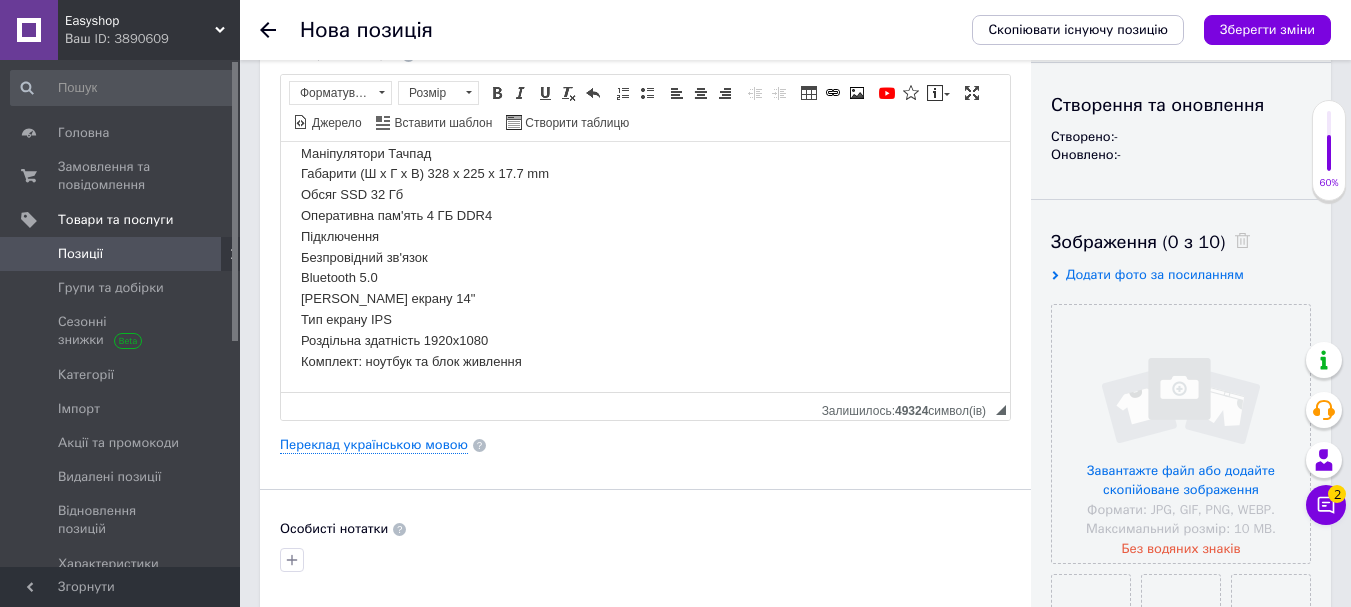 scroll, scrollTop: 400, scrollLeft: 0, axis: vertical 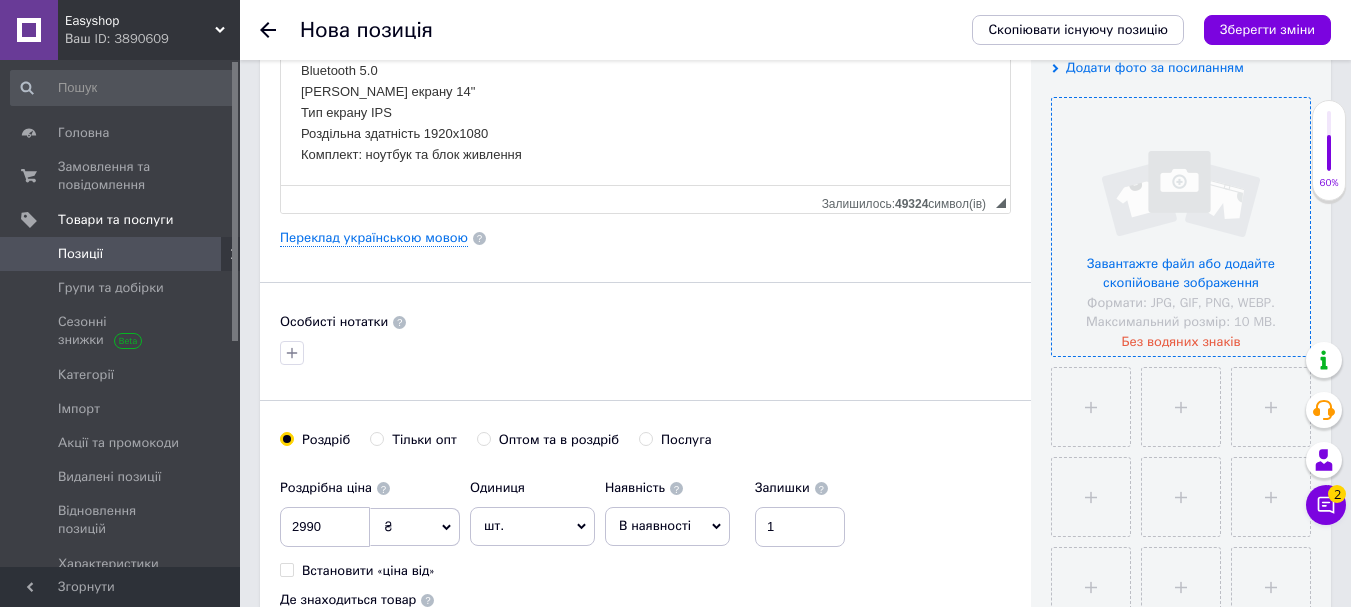 click at bounding box center (1181, 227) 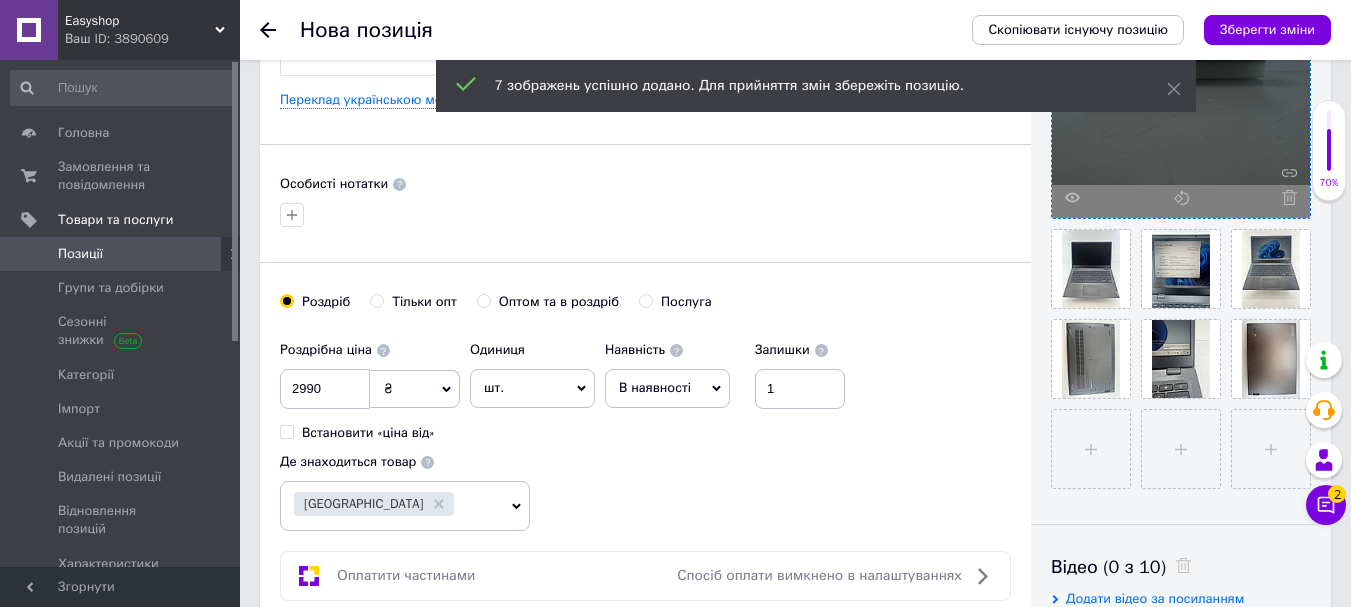 scroll, scrollTop: 500, scrollLeft: 0, axis: vertical 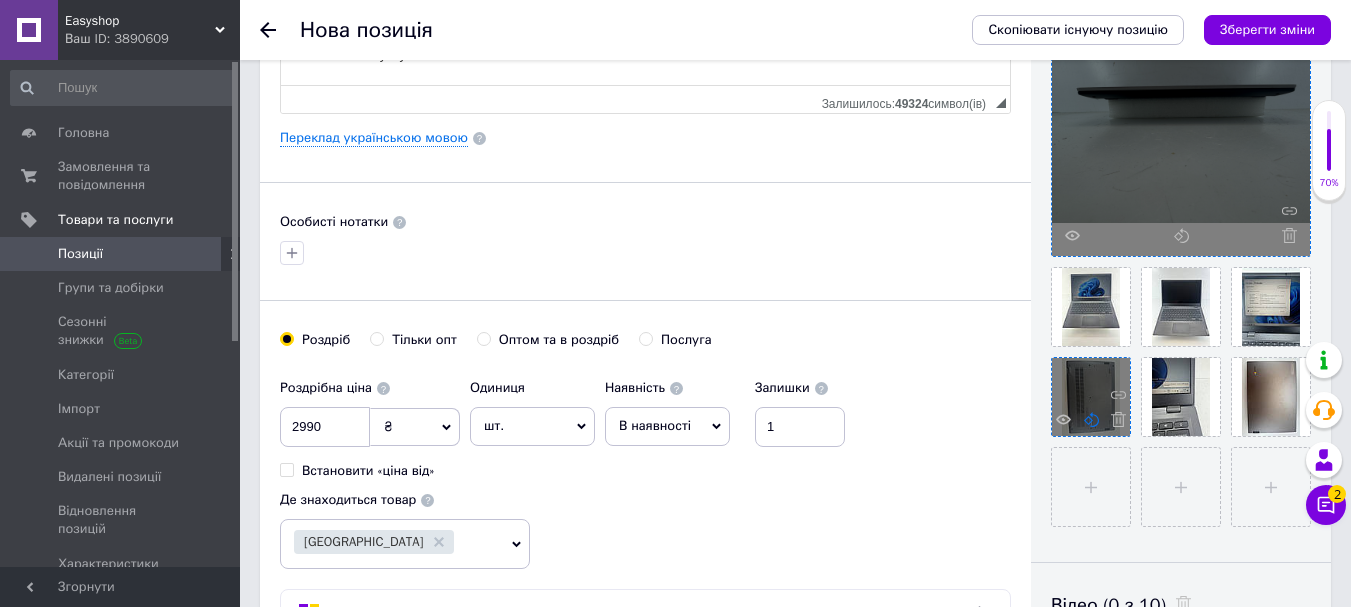 click 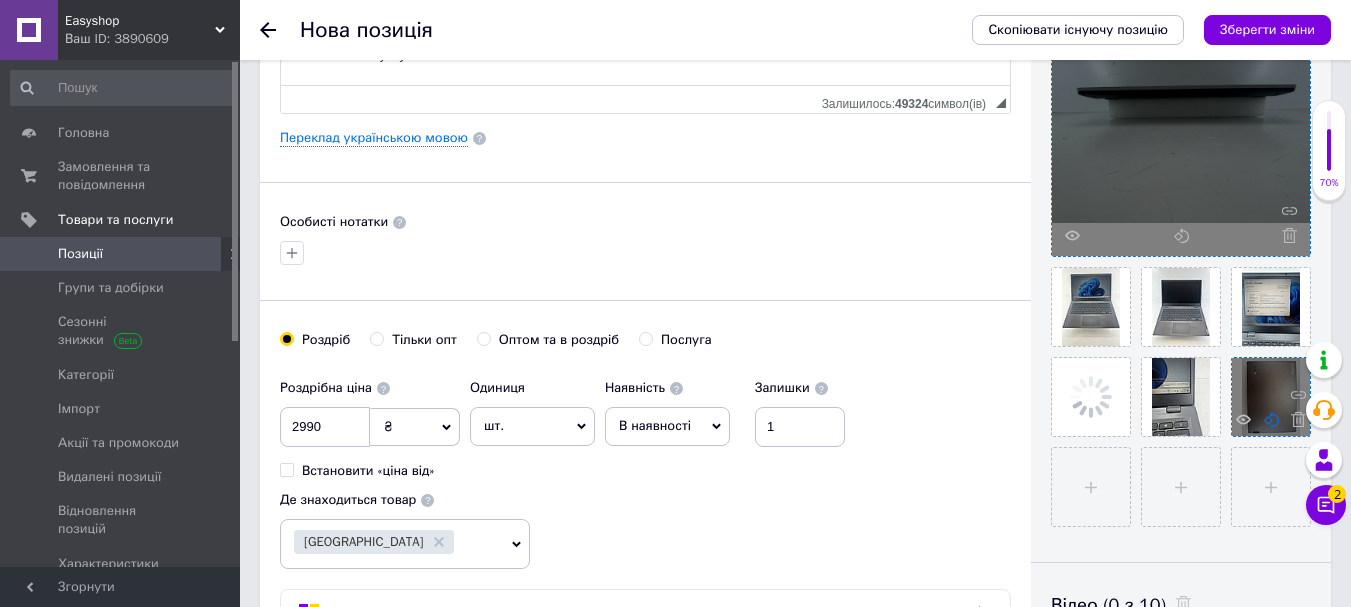click 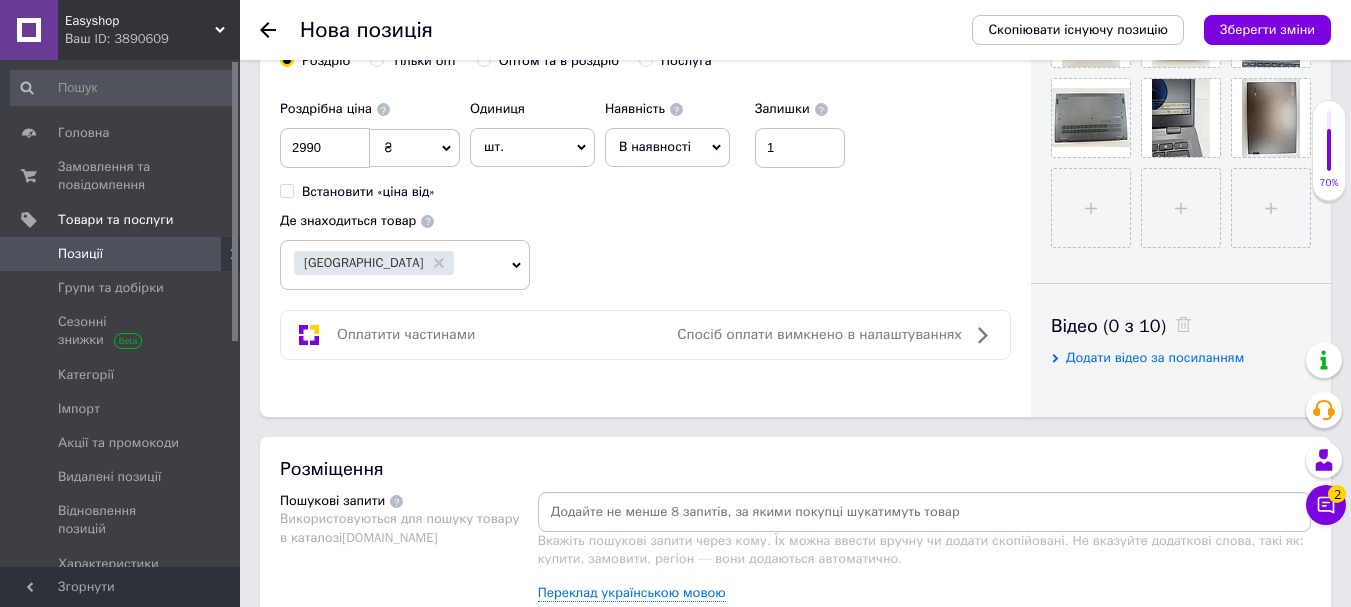 scroll, scrollTop: 900, scrollLeft: 0, axis: vertical 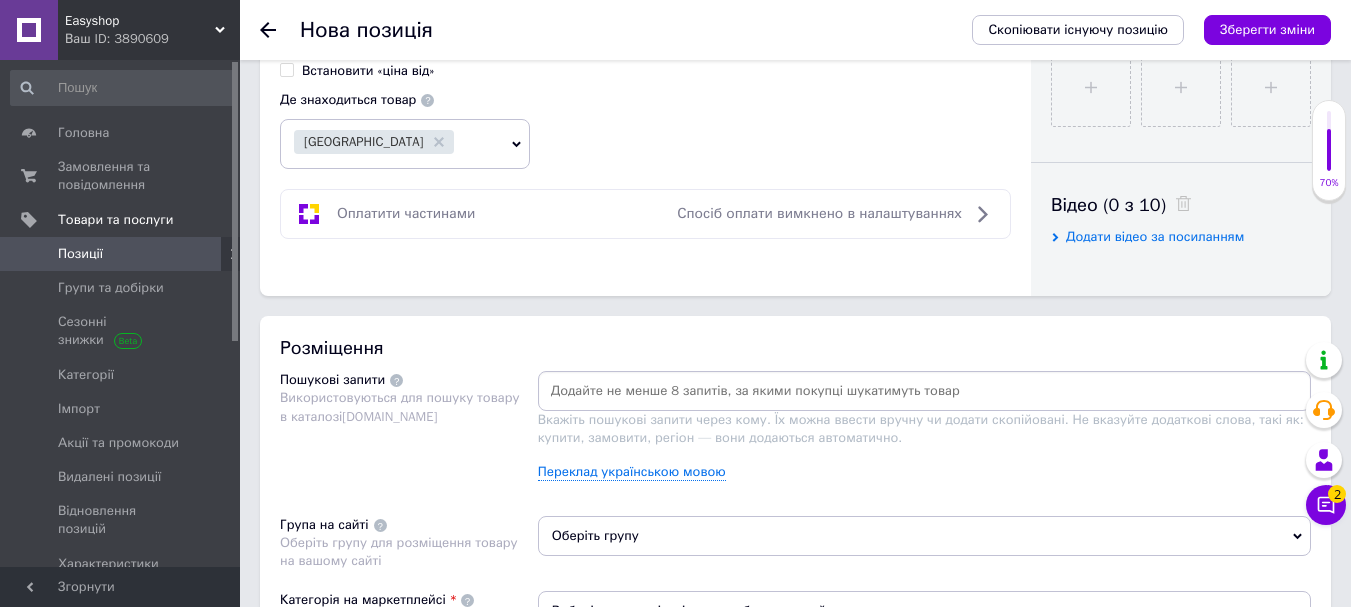 click at bounding box center (924, 391) 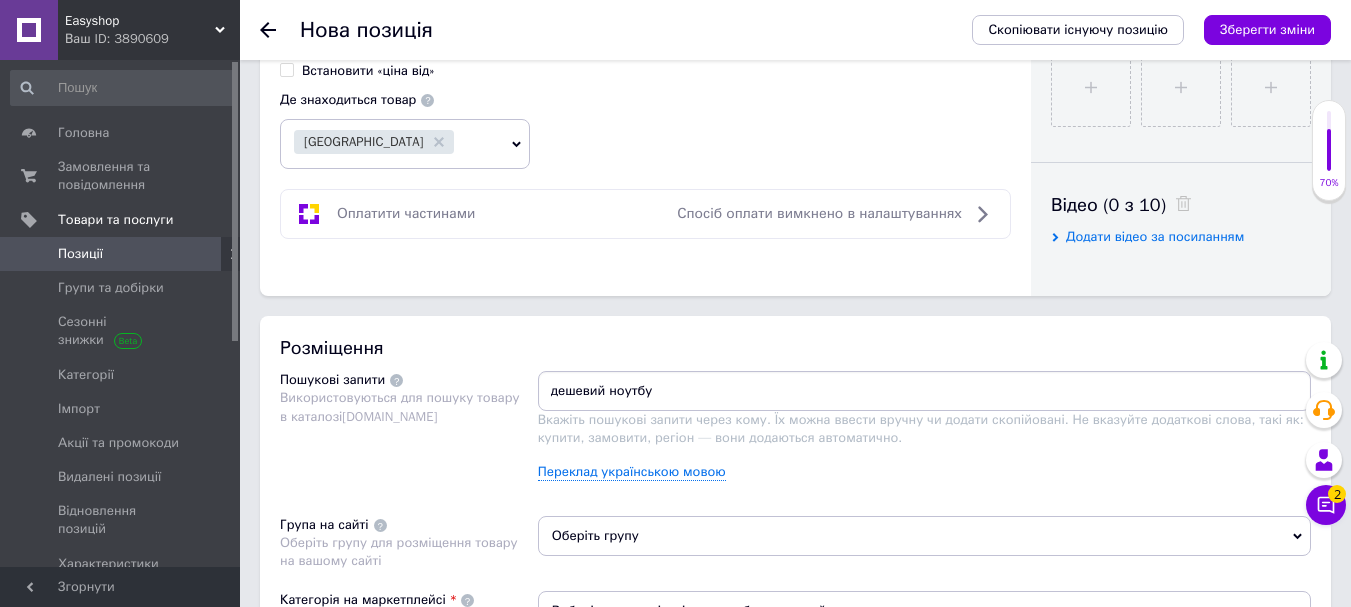 type on "дешевий ноутбук" 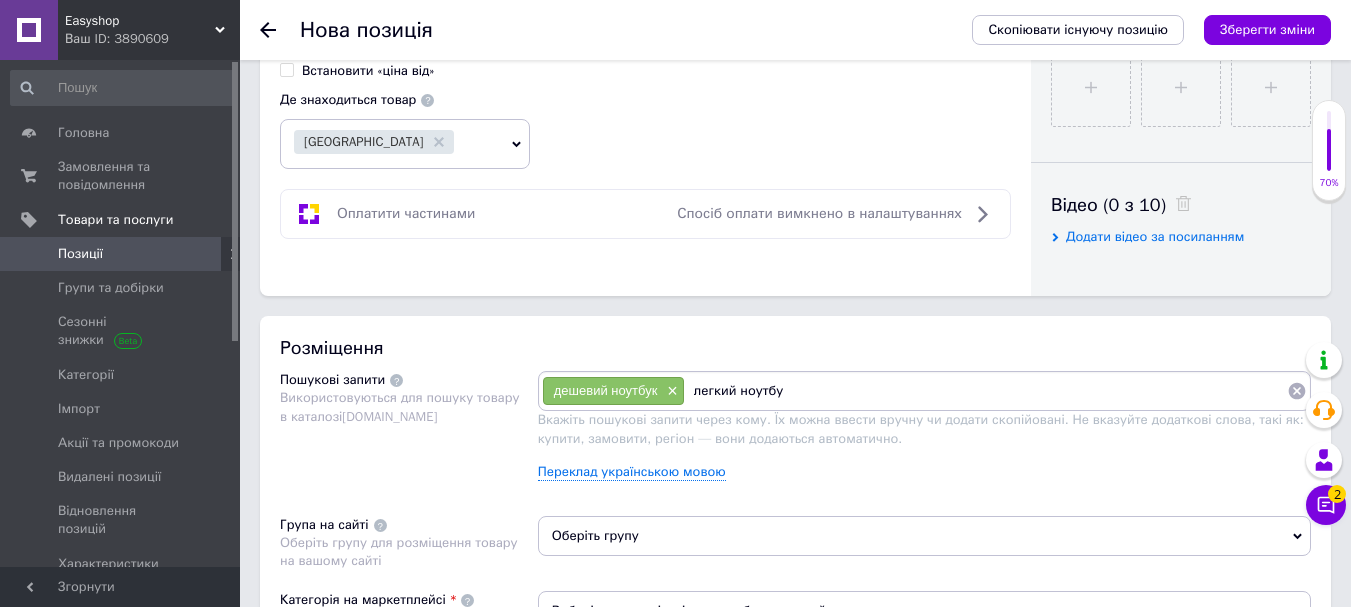 type on "легкий ноутбук" 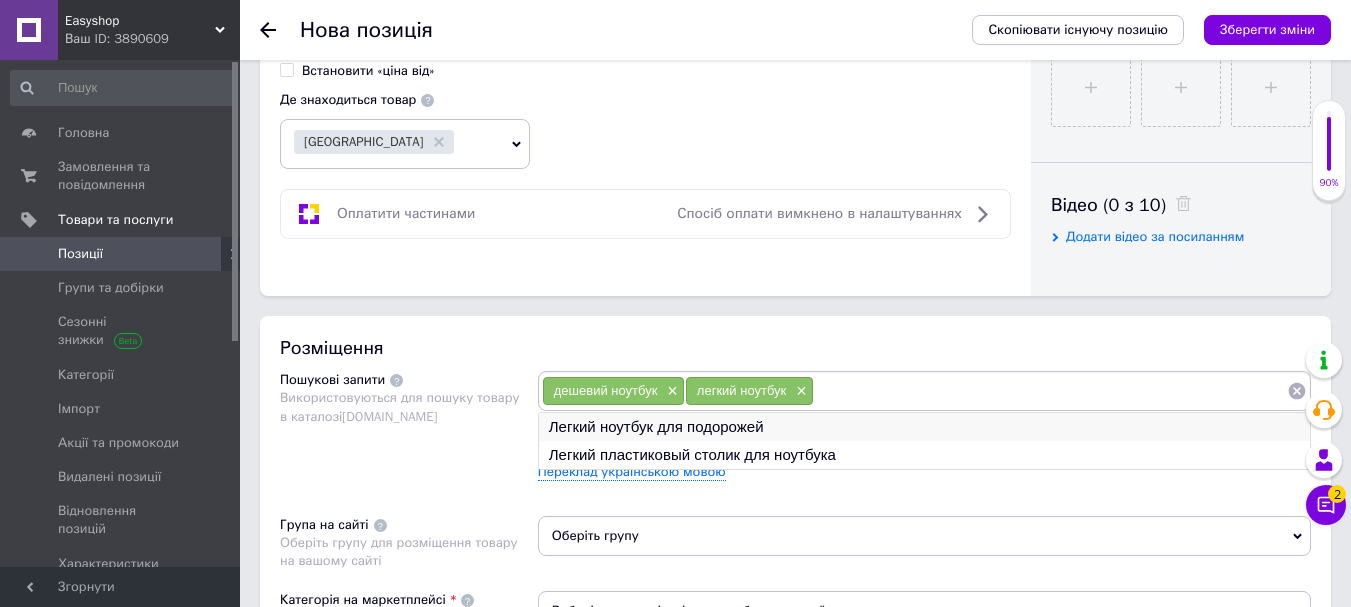 click on "Легкий ноутбук для подорожей" at bounding box center [924, 427] 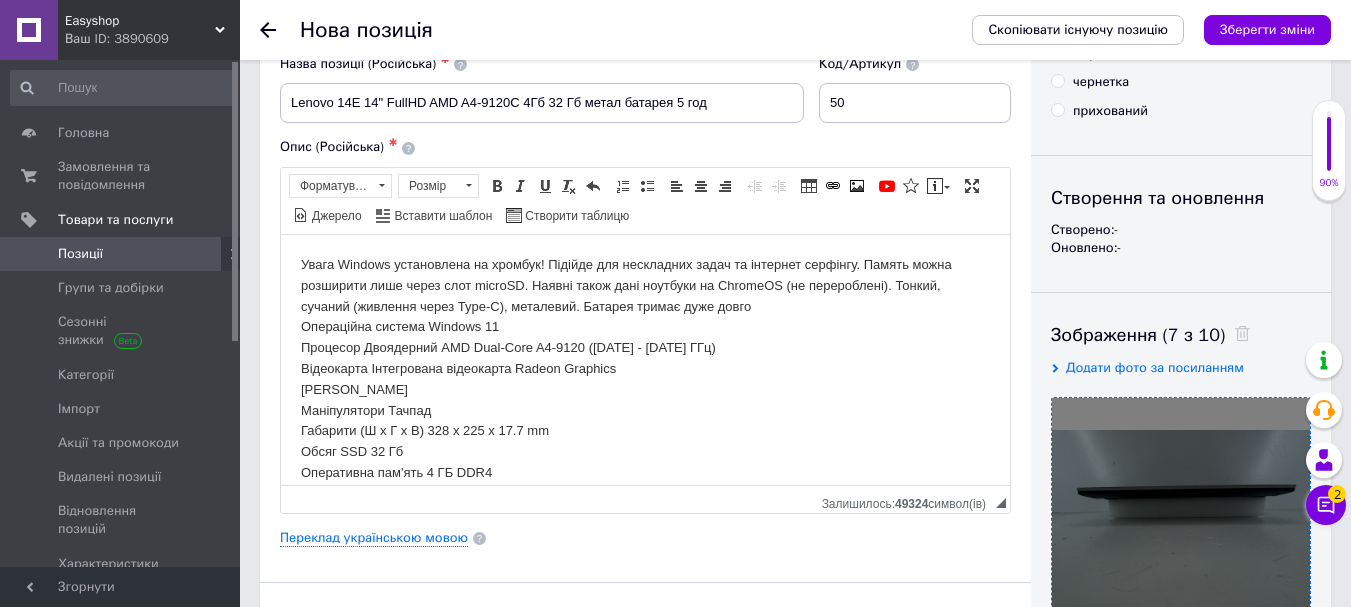 scroll, scrollTop: 0, scrollLeft: 0, axis: both 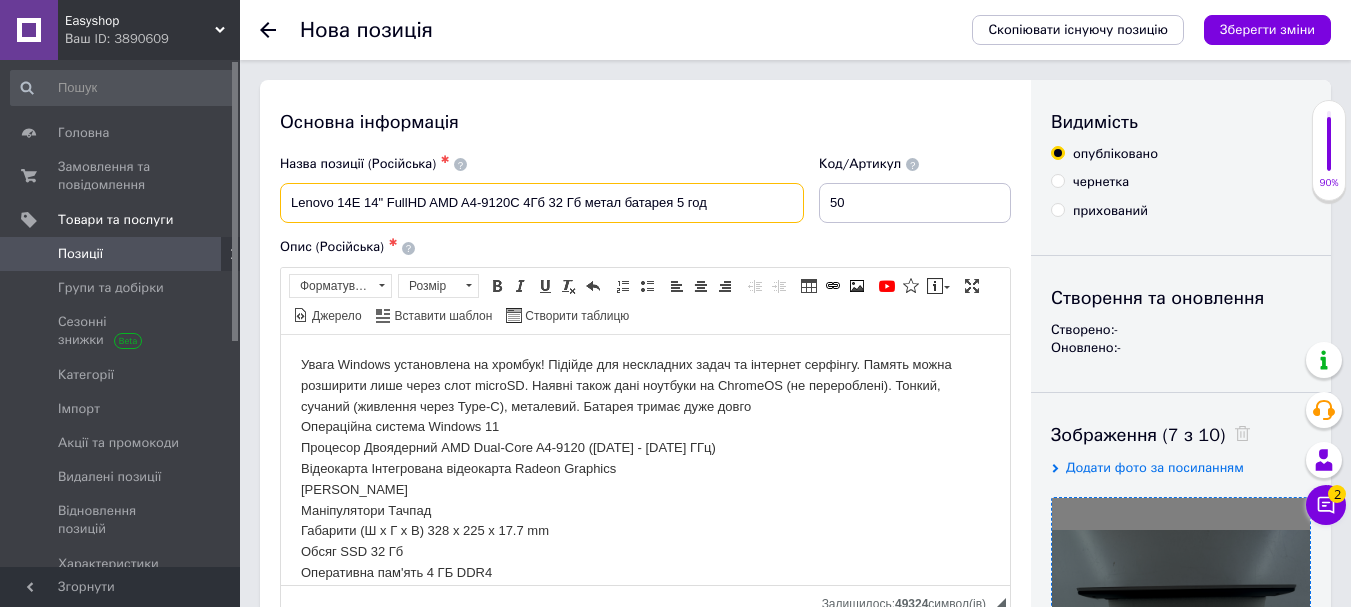 drag, startPoint x: 360, startPoint y: 195, endPoint x: 287, endPoint y: 188, distance: 73.33485 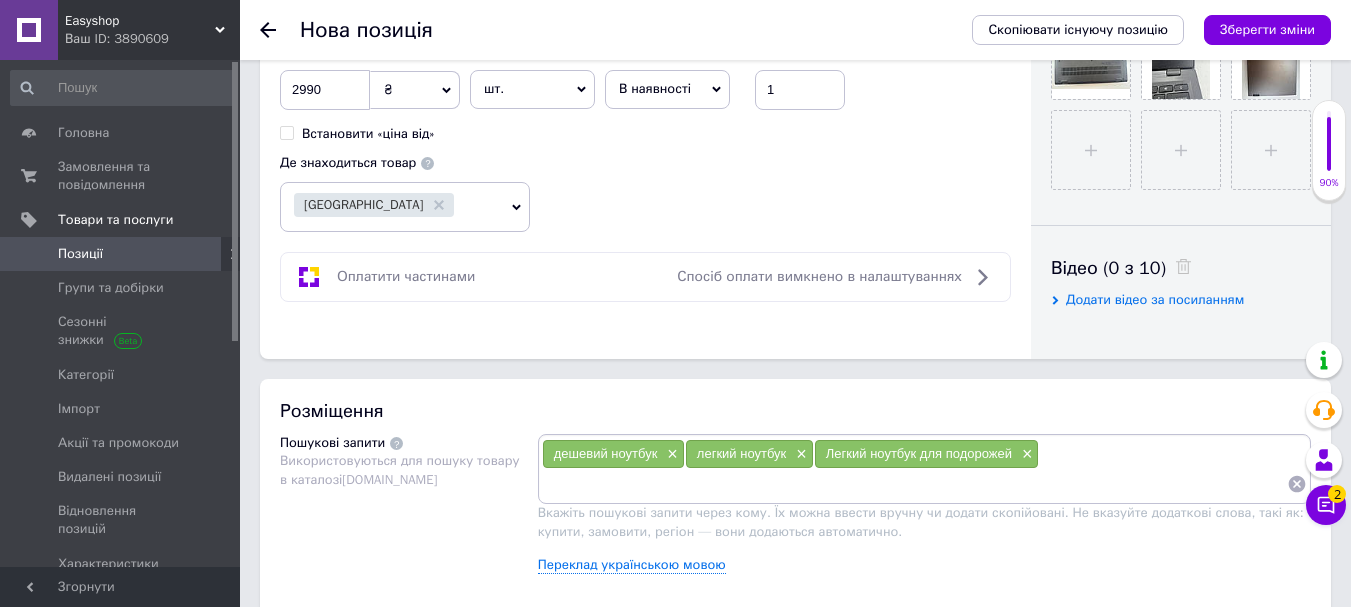 scroll, scrollTop: 1100, scrollLeft: 0, axis: vertical 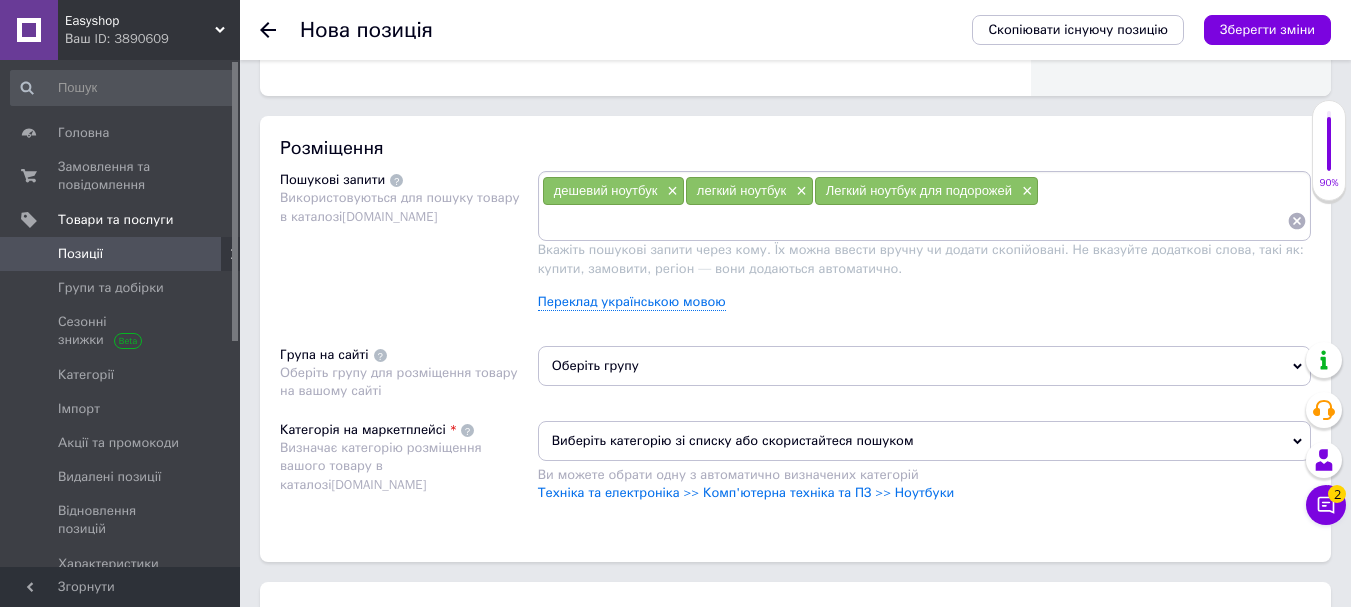 click on "дешевий ноутбук × легкий ноутбук × Легкий ноутбук для подорожей ×" at bounding box center [924, 206] 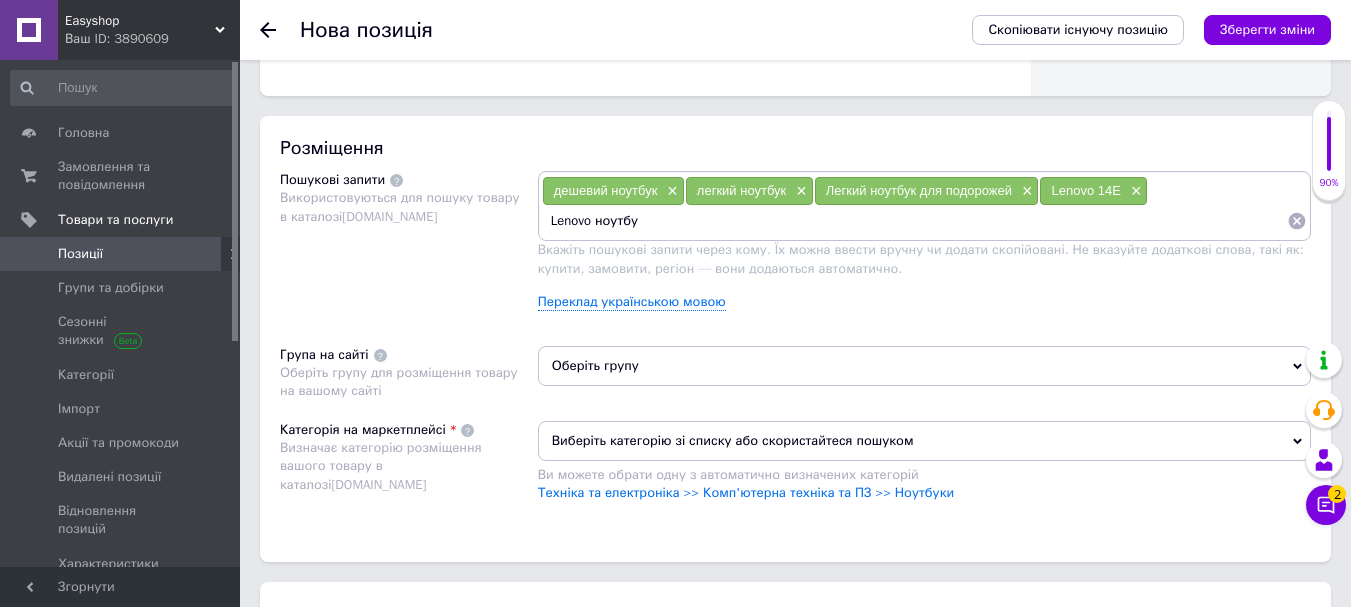 type on "Lenovo ноутбук" 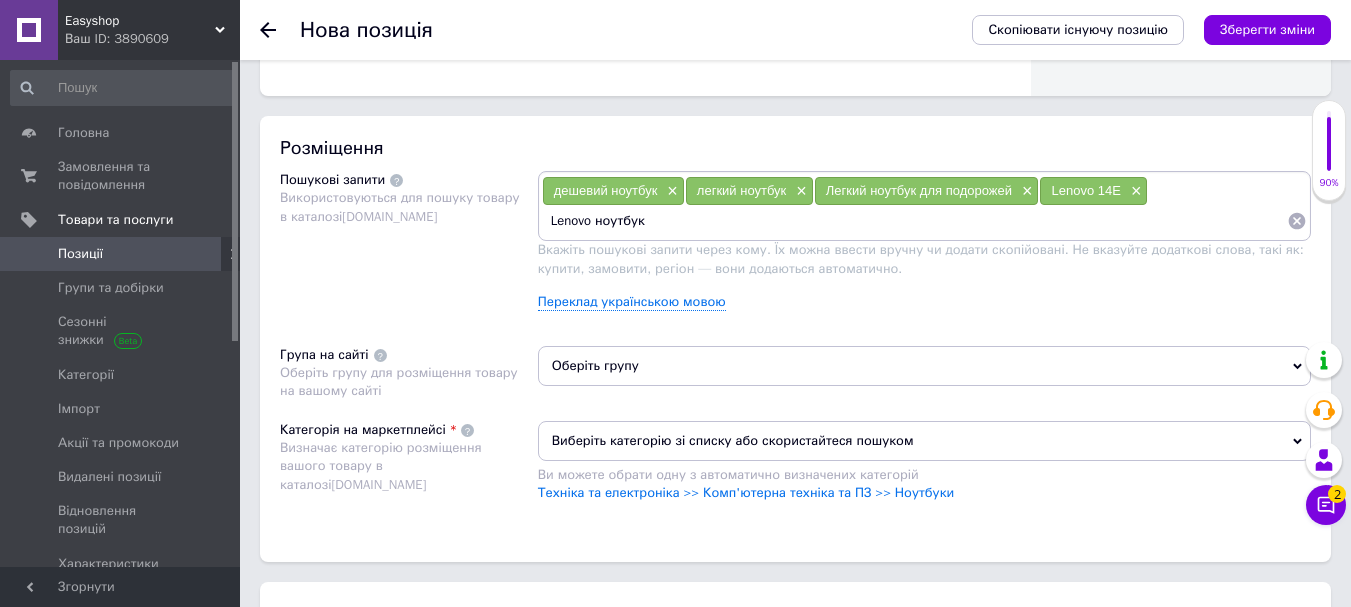 type 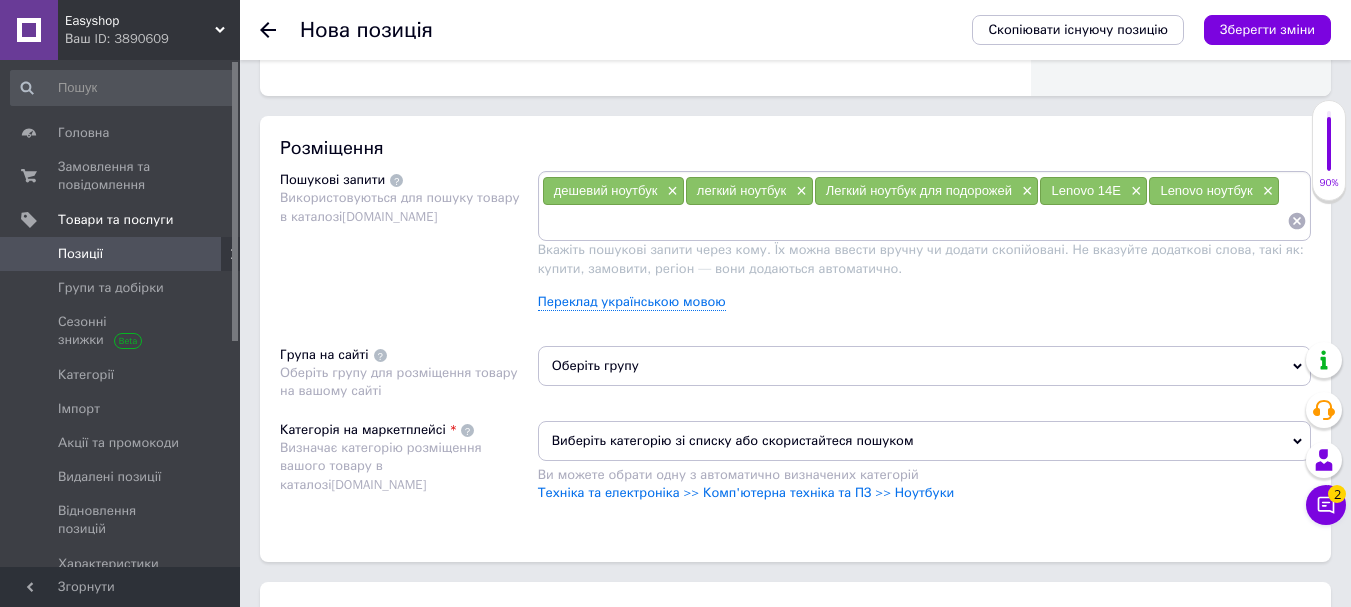 click on "Оберіть групу" at bounding box center (924, 366) 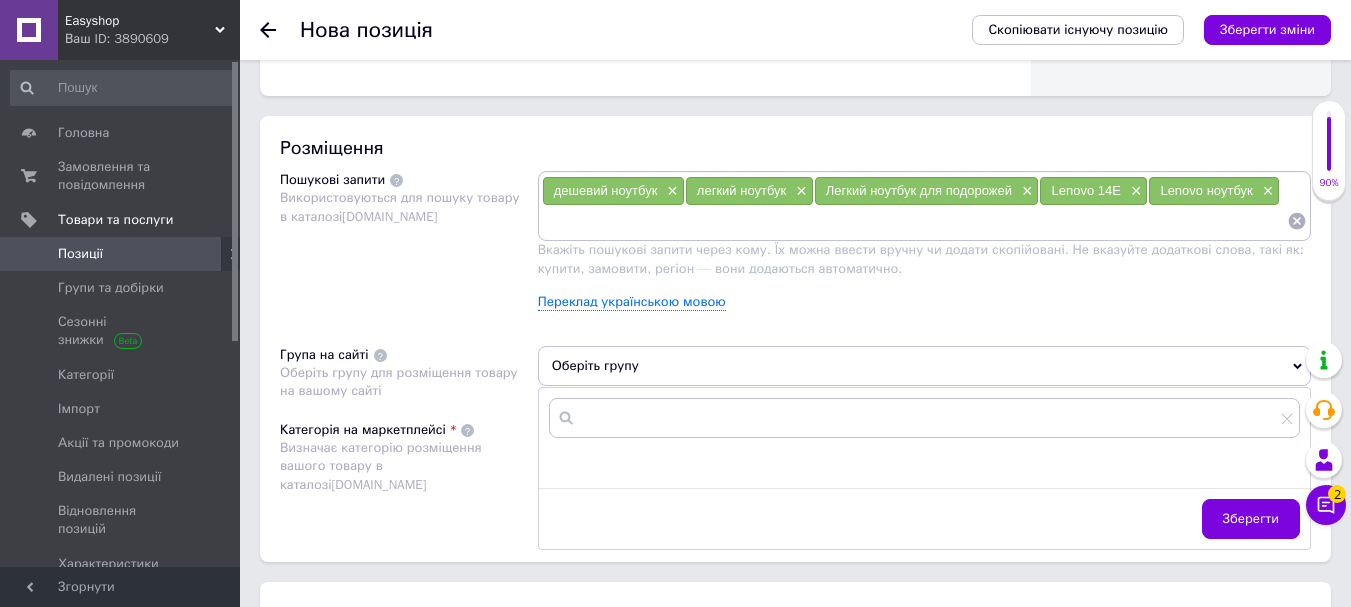 click on "Оберіть групу" at bounding box center [924, 366] 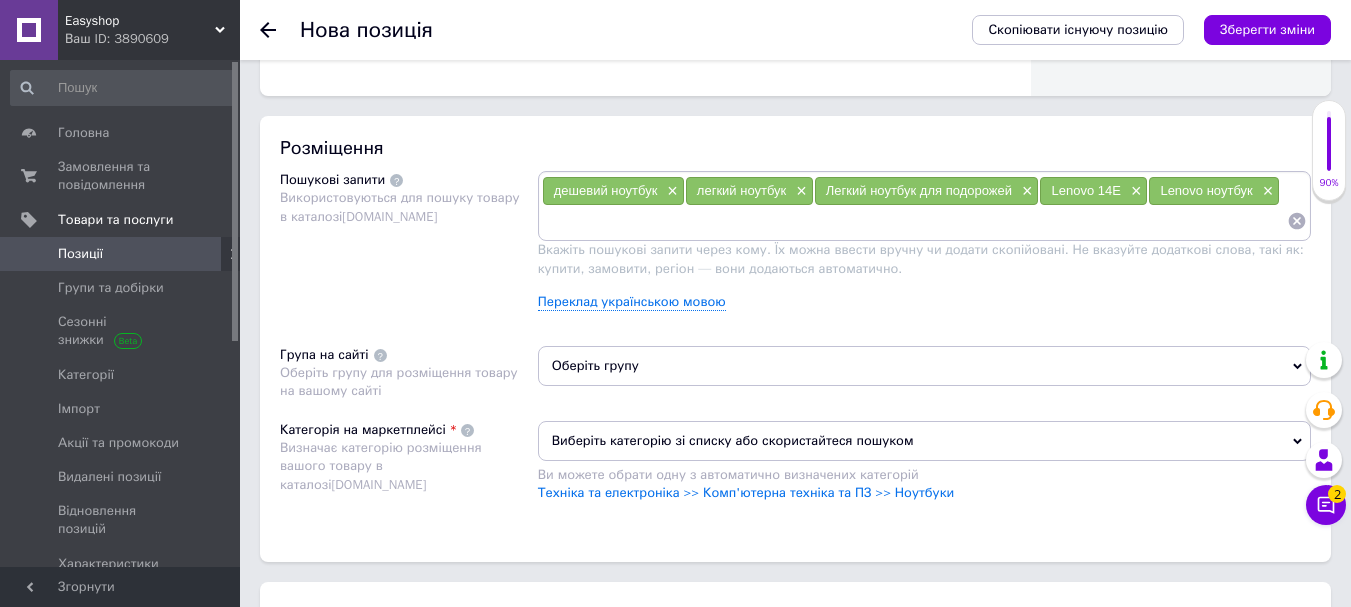 click on "Виберіть категорію зі списку або скористайтеся пошуком" at bounding box center (924, 441) 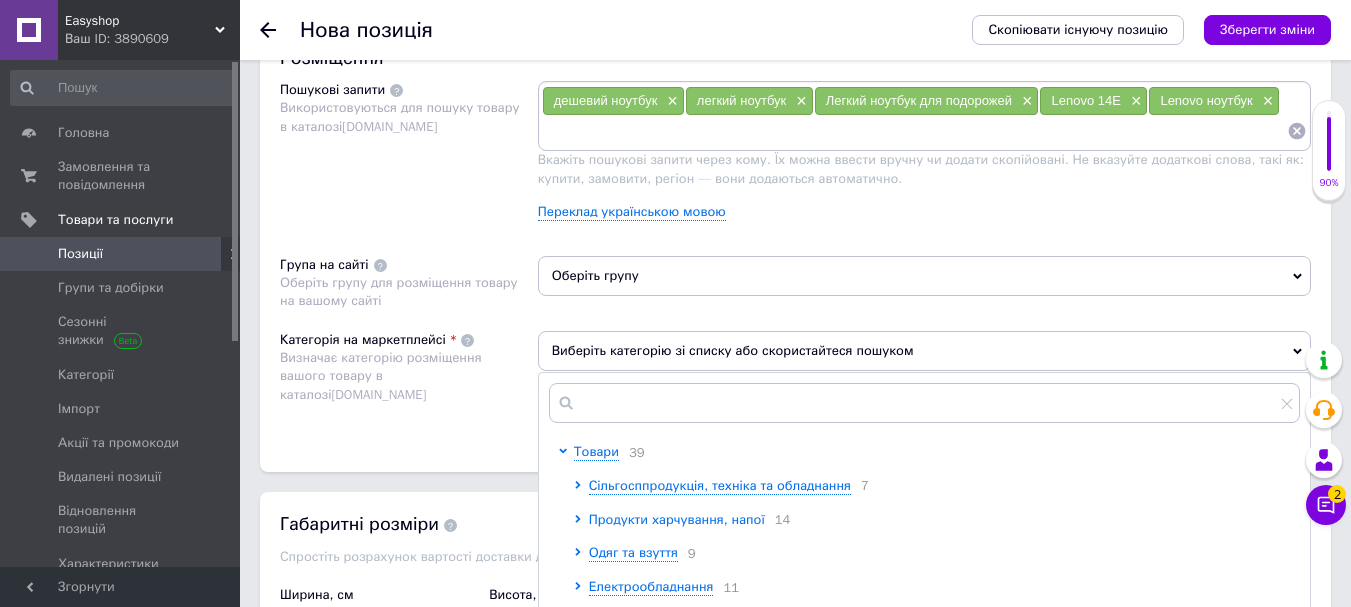 scroll, scrollTop: 1300, scrollLeft: 0, axis: vertical 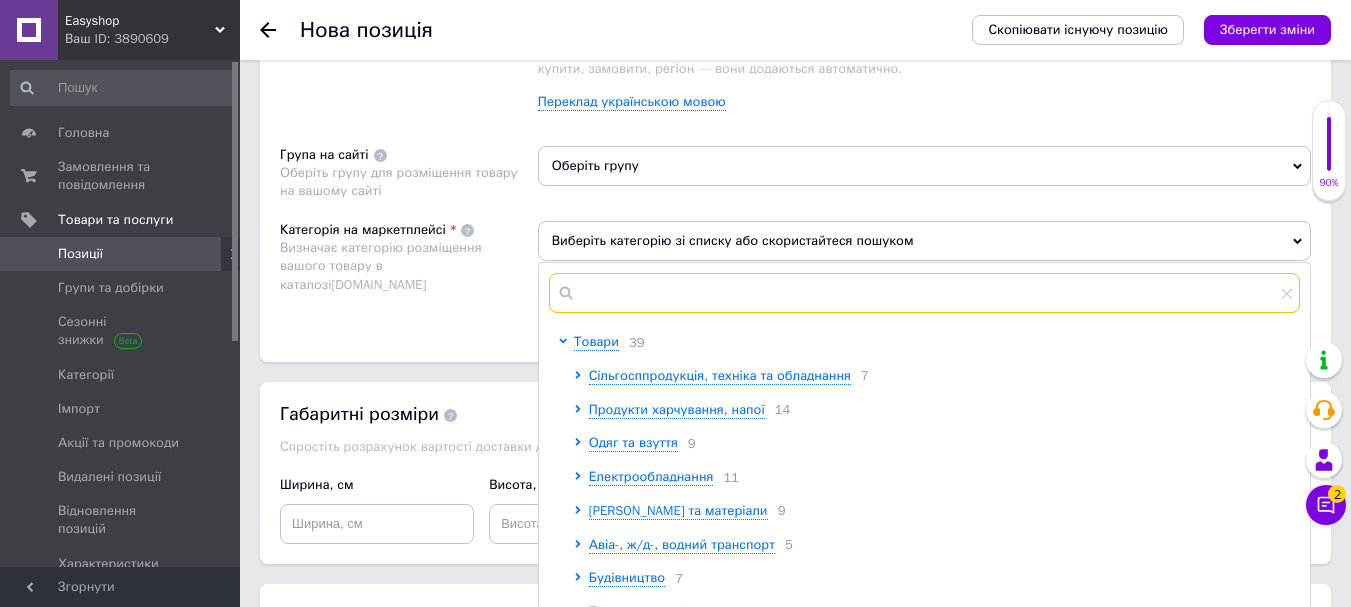 click at bounding box center (924, 293) 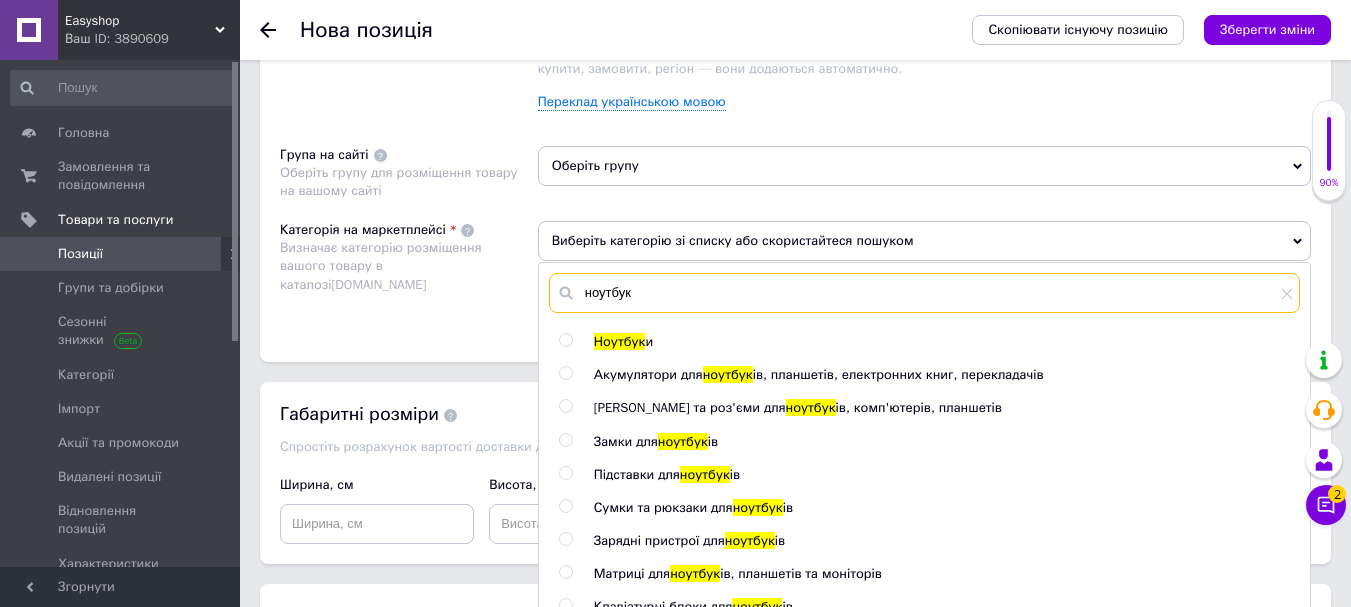 type on "ноутбук" 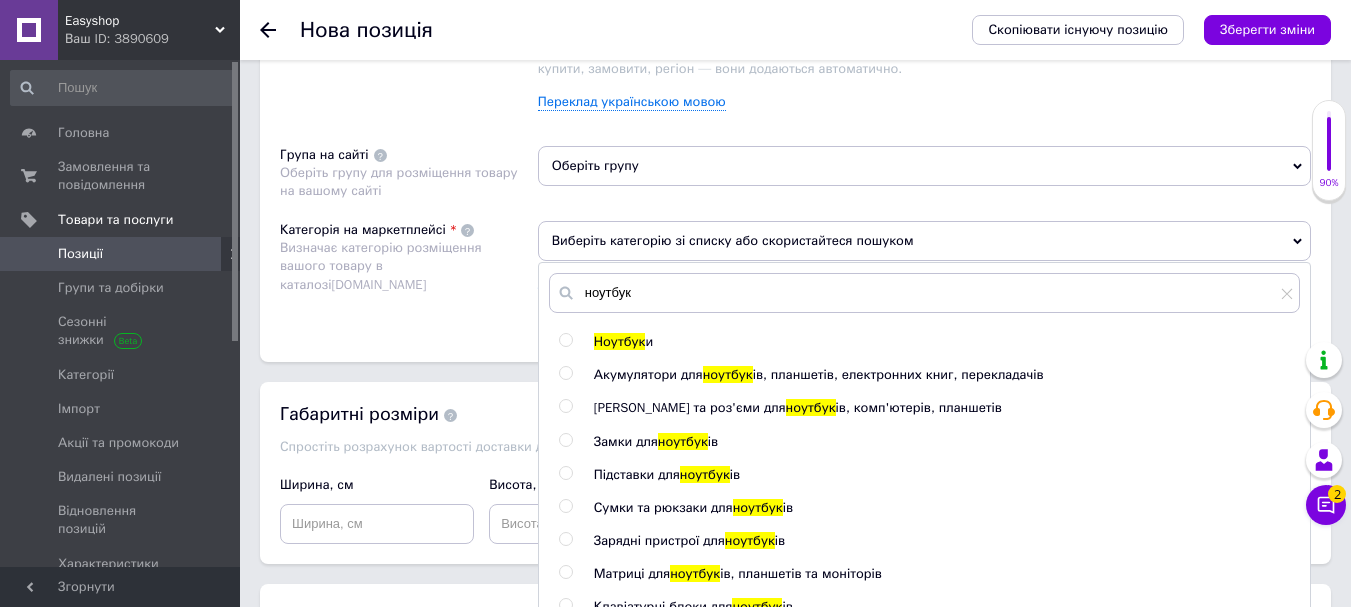 click on "Ноутбук" at bounding box center [620, 341] 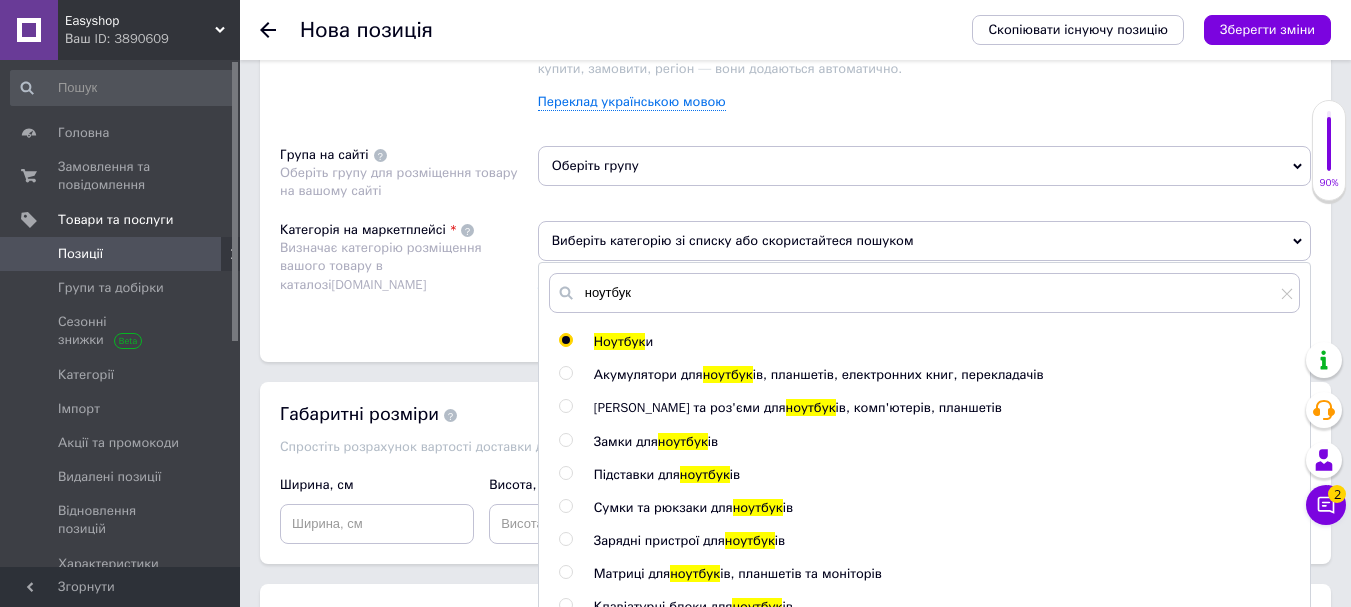 radio on "true" 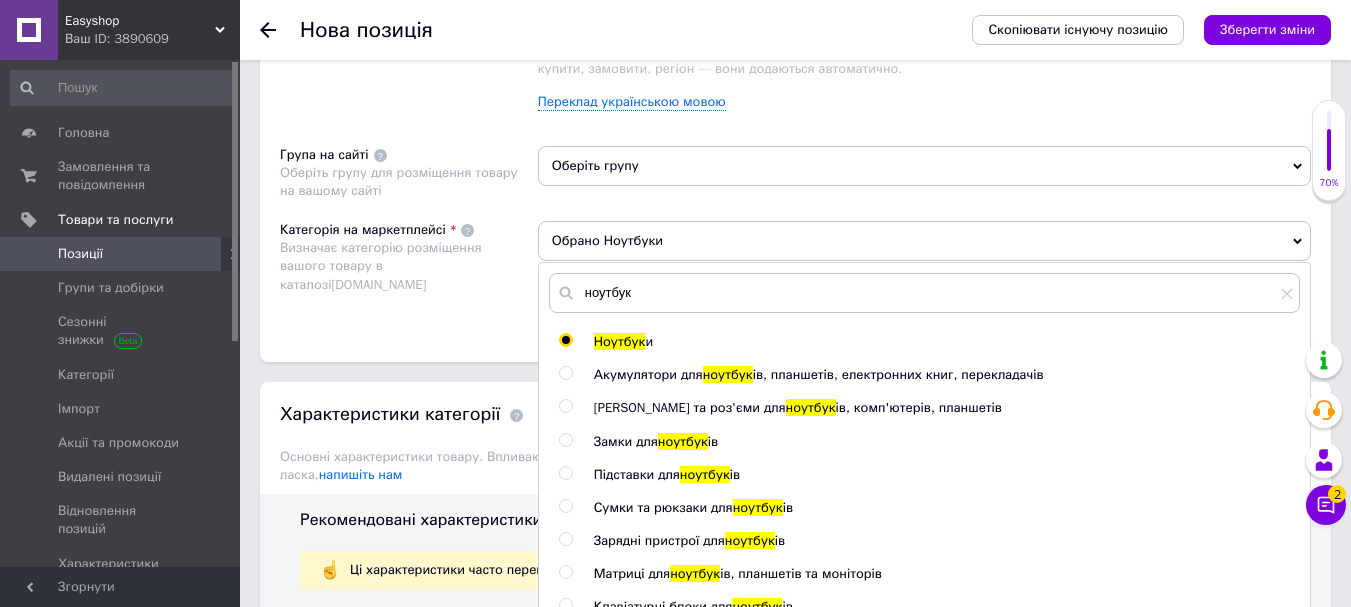 click on "Розміщення Пошукові запити Використовуються для пошуку товару в каталозі  [DOMAIN_NAME] дешевий ноутбук × легкий ноутбук × Легкий ноутбук для подорожей × Lenovo 14E × Lenovo ноутбук × Вкажіть пошукові запити через кому. Їх можна ввести вручну чи додати скопійовані. Не вказуйте додаткові слова, такі як: купити, замовити, регіон — вони додаються автоматично. Переклад українською мовою Група на сайті Оберіть групу для розміщення товару на вашому сайті Оберіть групу Категорія на маркетплейсі Визначає категорію розміщення вашого товару в каталозі  [DOMAIN_NAME] Обрано Ноутбуки и ів" at bounding box center [795, 139] 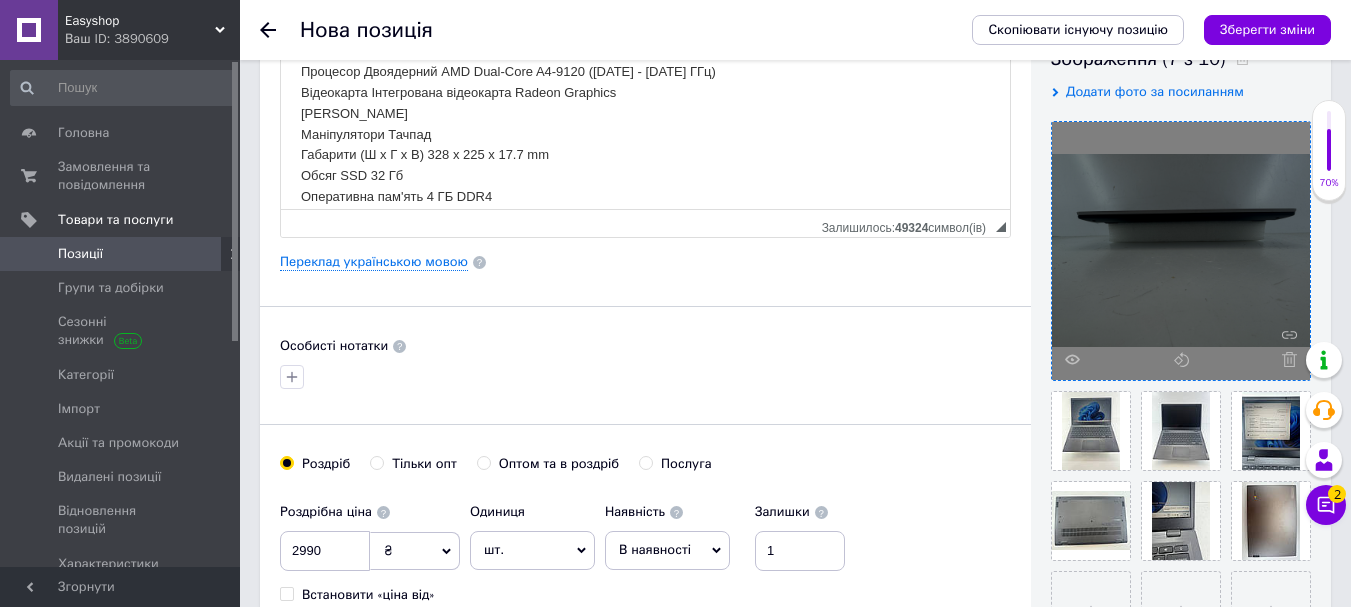 scroll, scrollTop: 500, scrollLeft: 0, axis: vertical 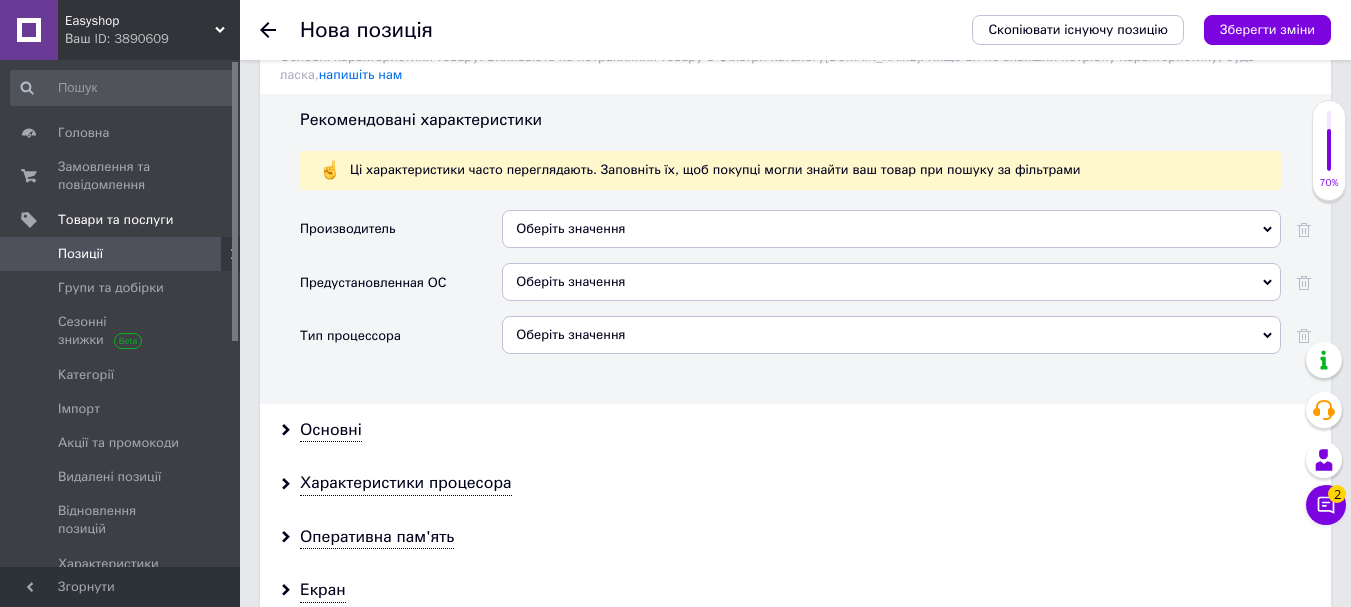 click on "Оберіть значення" at bounding box center [891, 229] 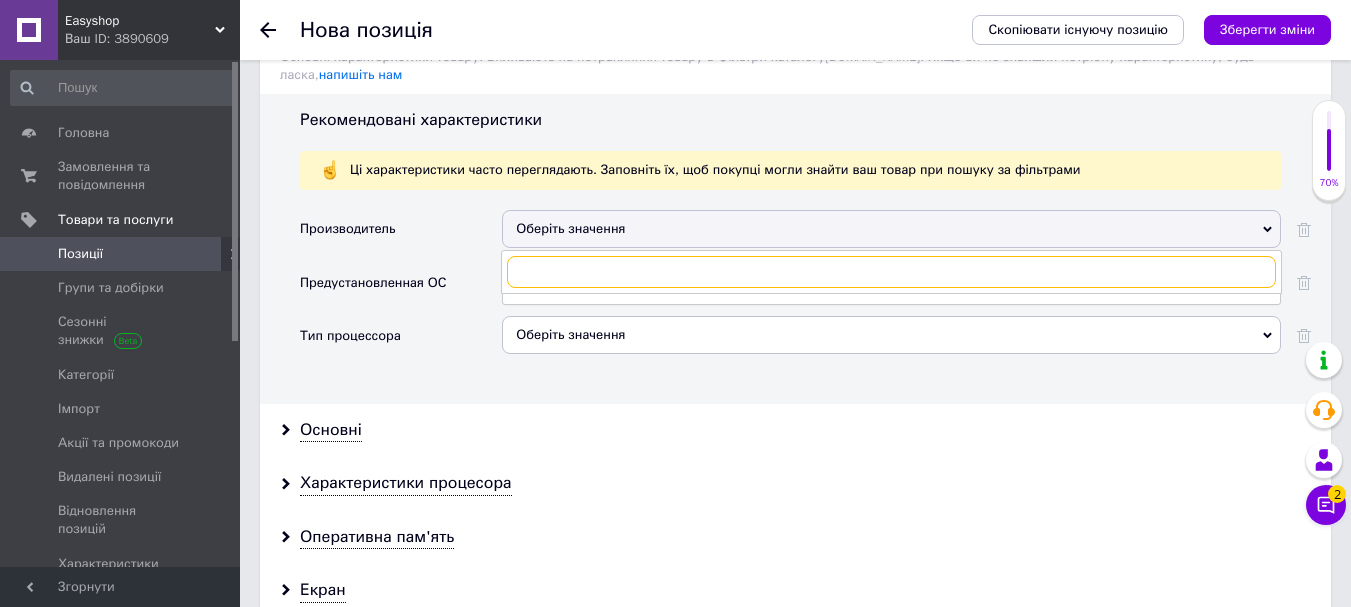 click at bounding box center (891, 272) 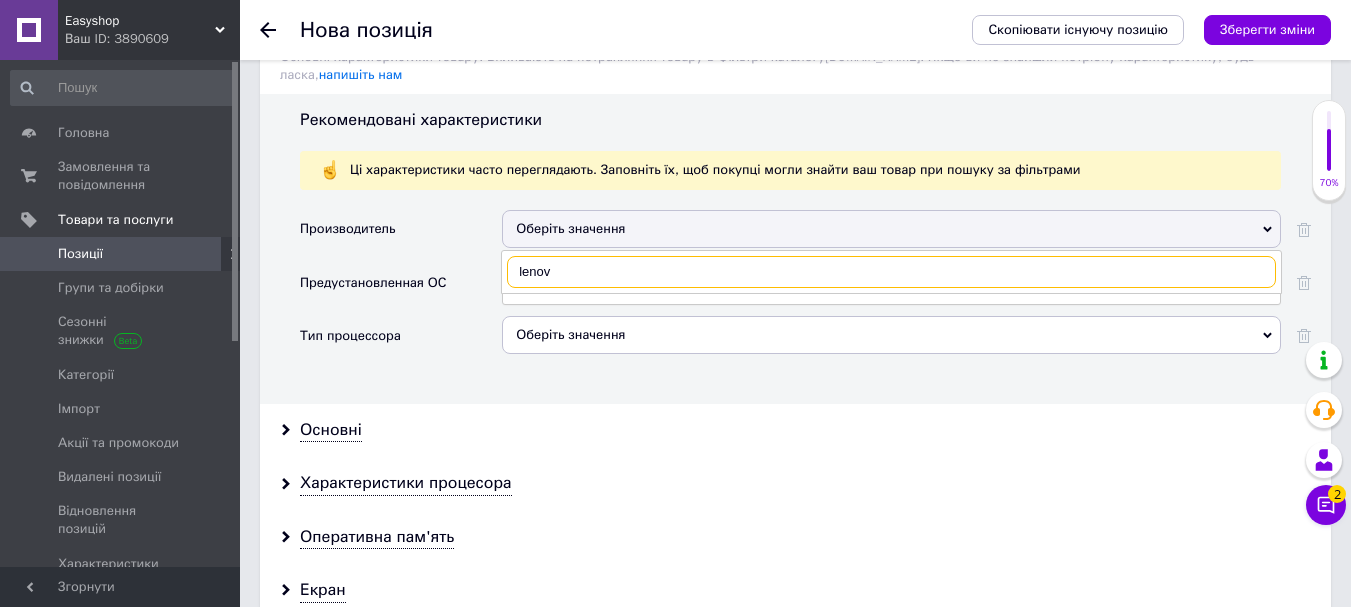 type on "lenovo" 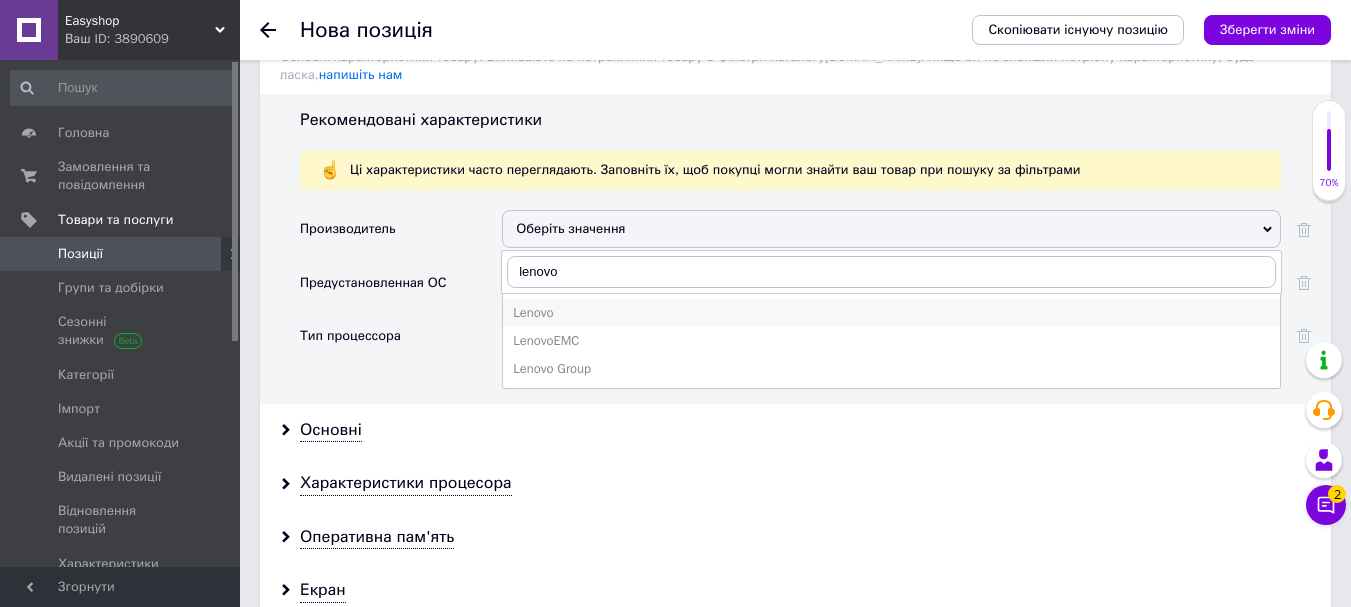 click on "Lenovo" at bounding box center [891, 313] 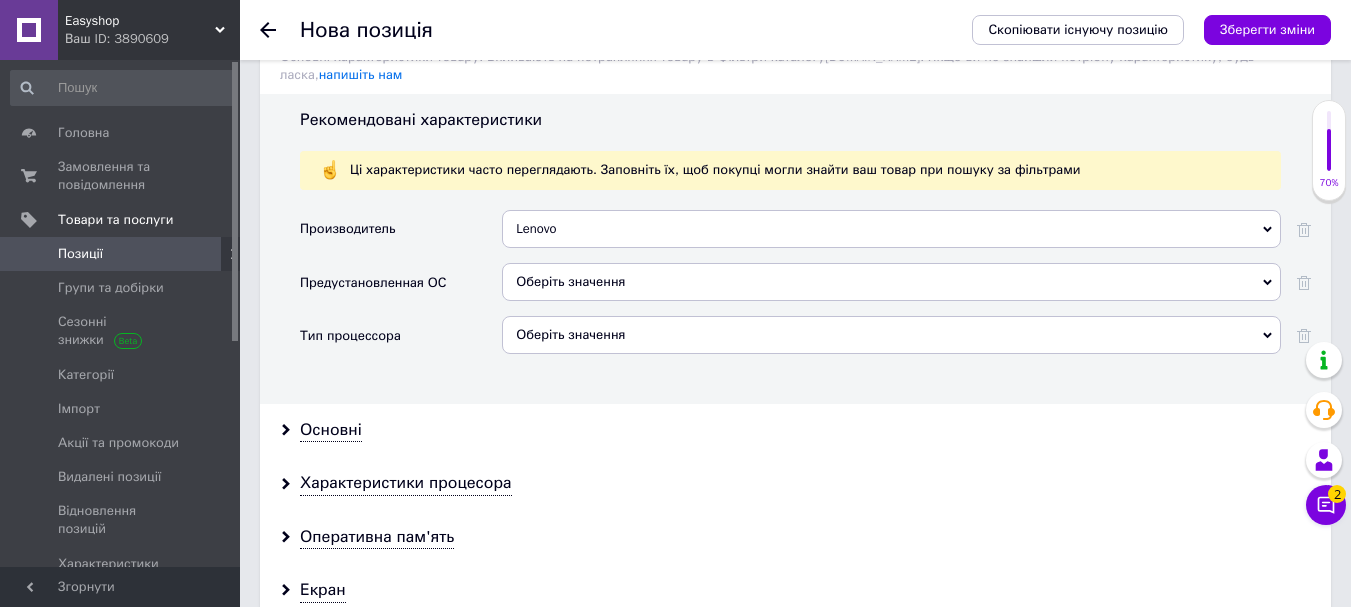click on "Оберіть значення" at bounding box center (891, 282) 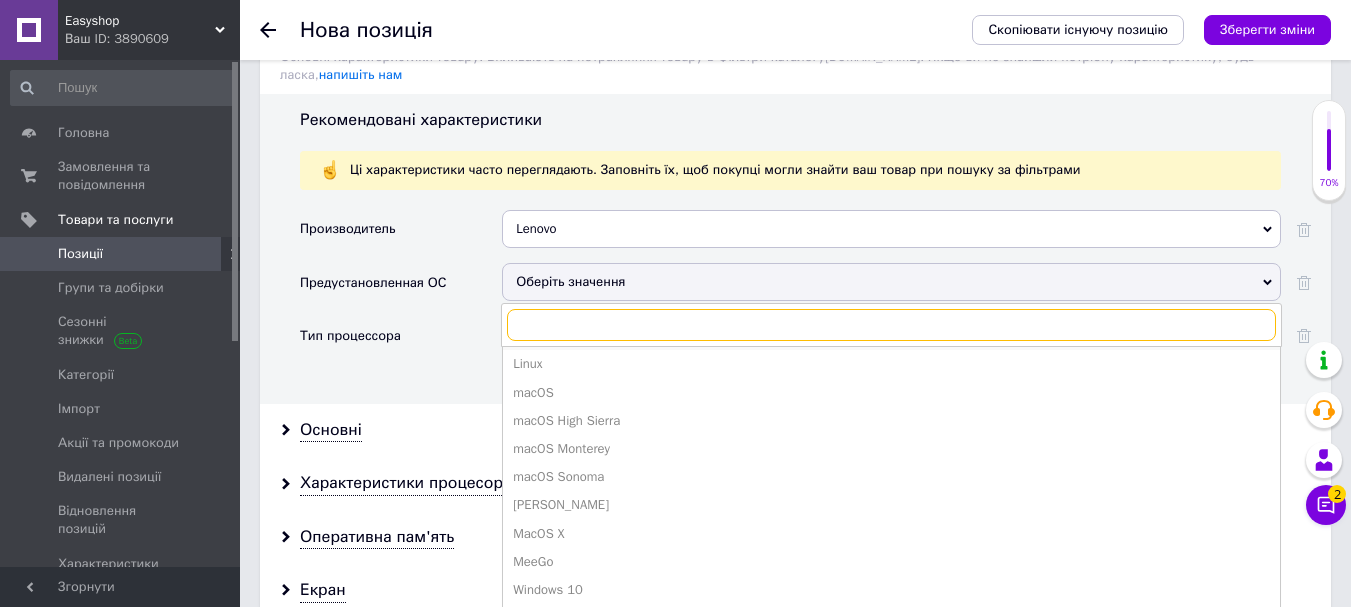 scroll, scrollTop: 200, scrollLeft: 0, axis: vertical 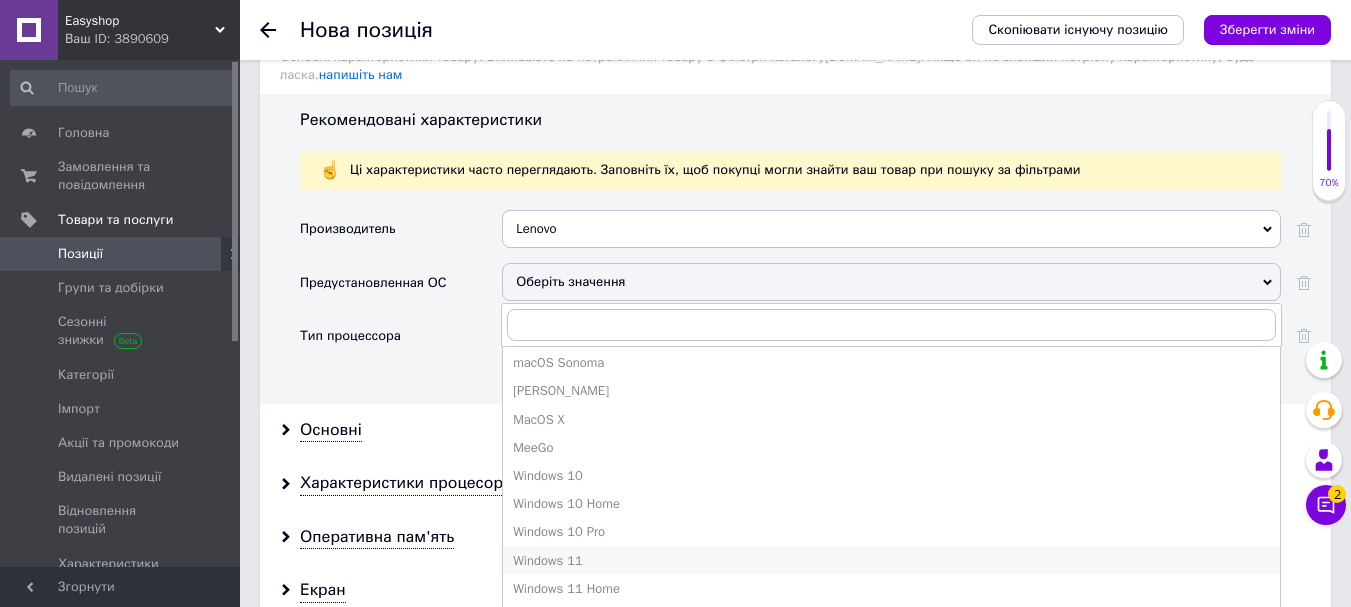 click on "Windows 11" at bounding box center (891, 561) 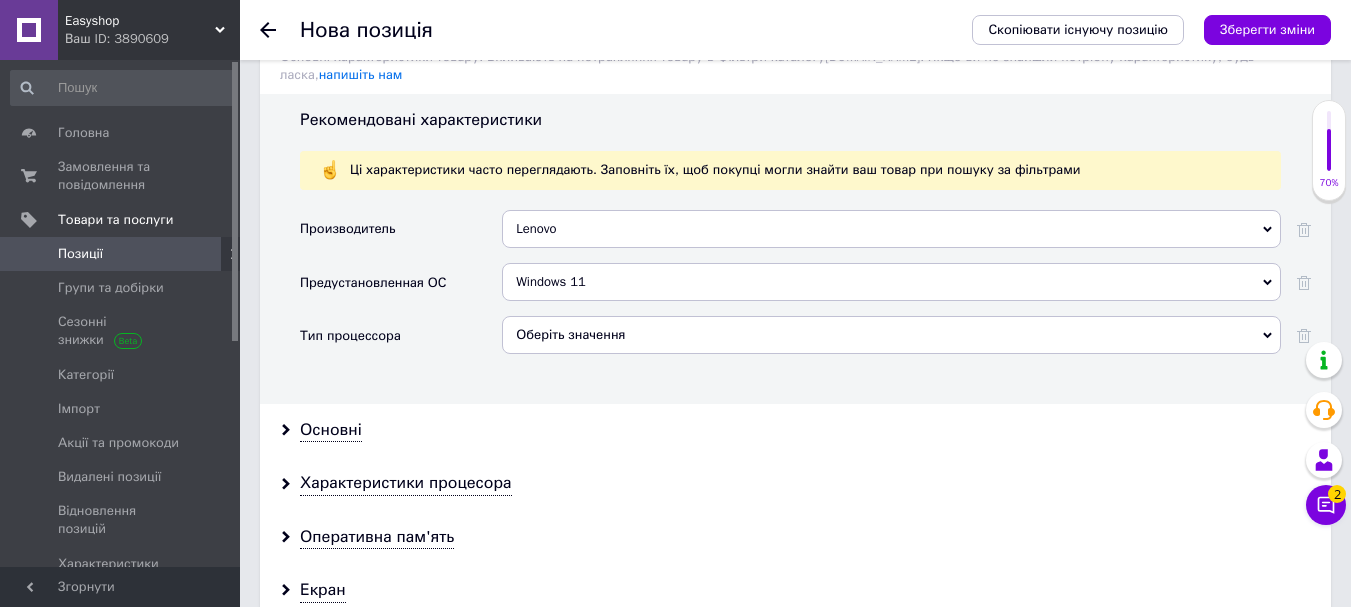 click on "Оберіть значення" at bounding box center [891, 335] 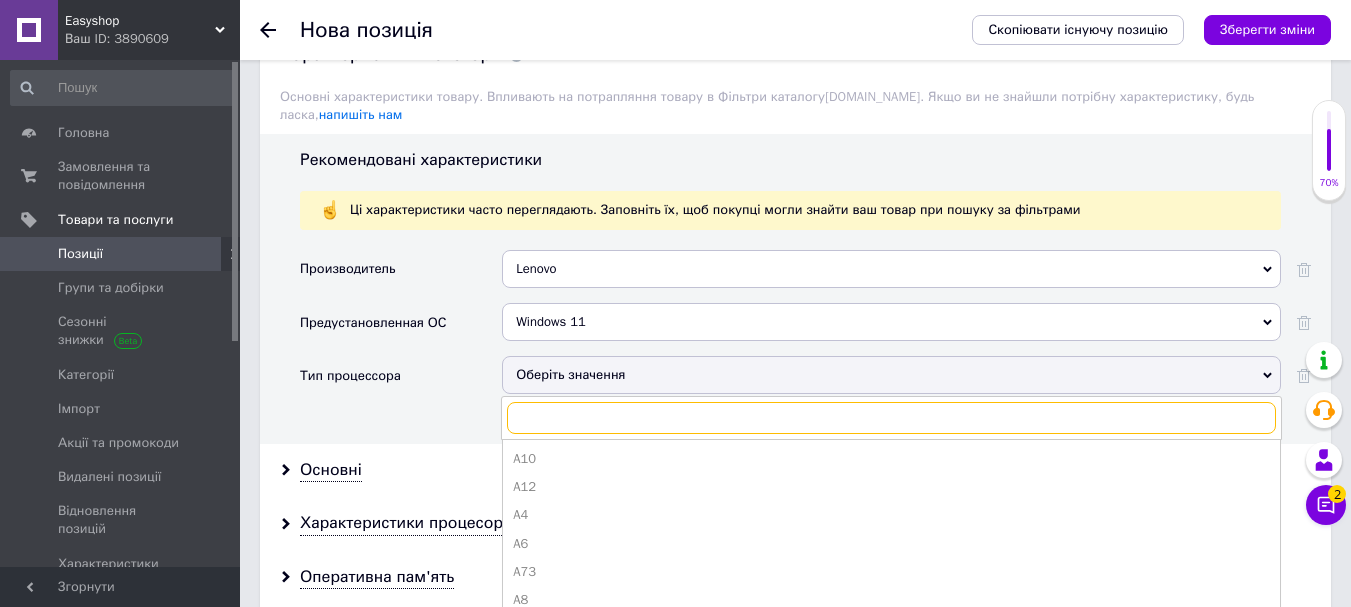 scroll, scrollTop: 1900, scrollLeft: 0, axis: vertical 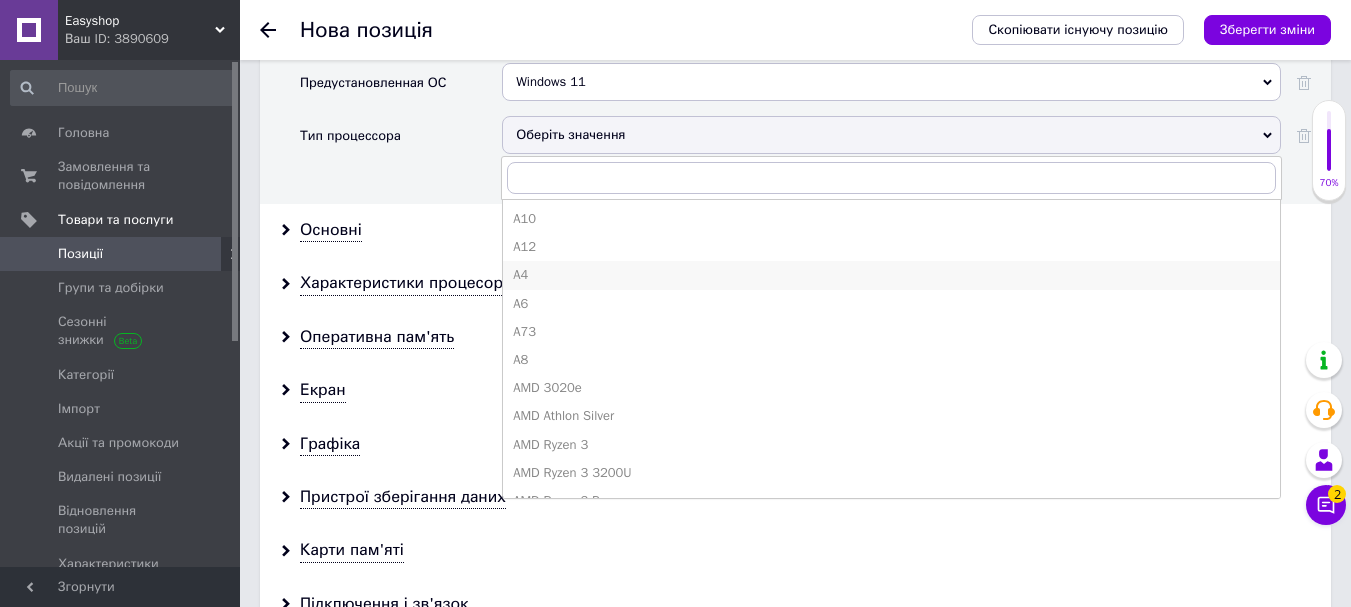 click on "A4" at bounding box center (891, 275) 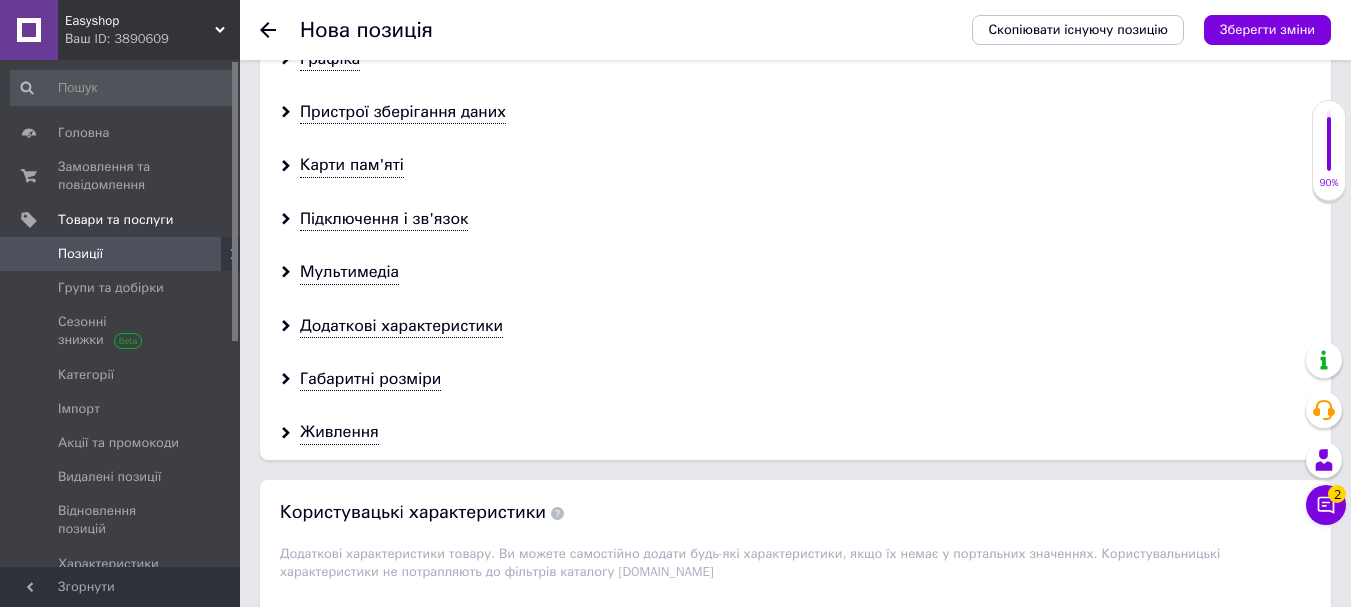 scroll, scrollTop: 2600, scrollLeft: 0, axis: vertical 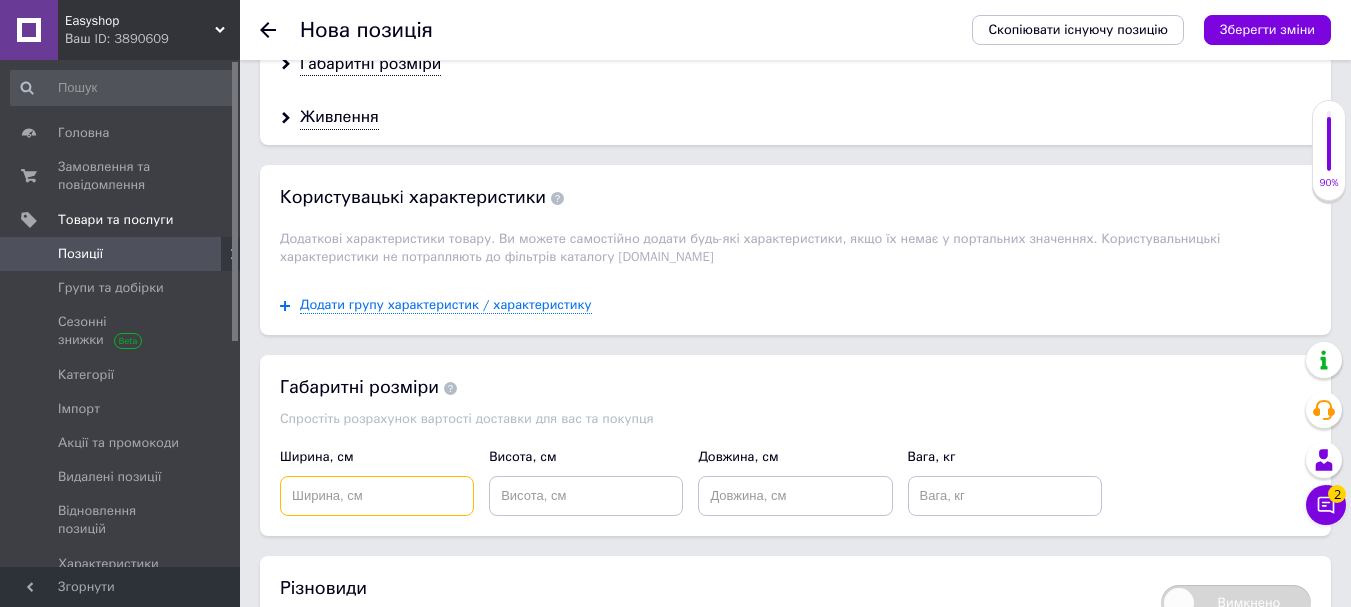 click at bounding box center (377, 496) 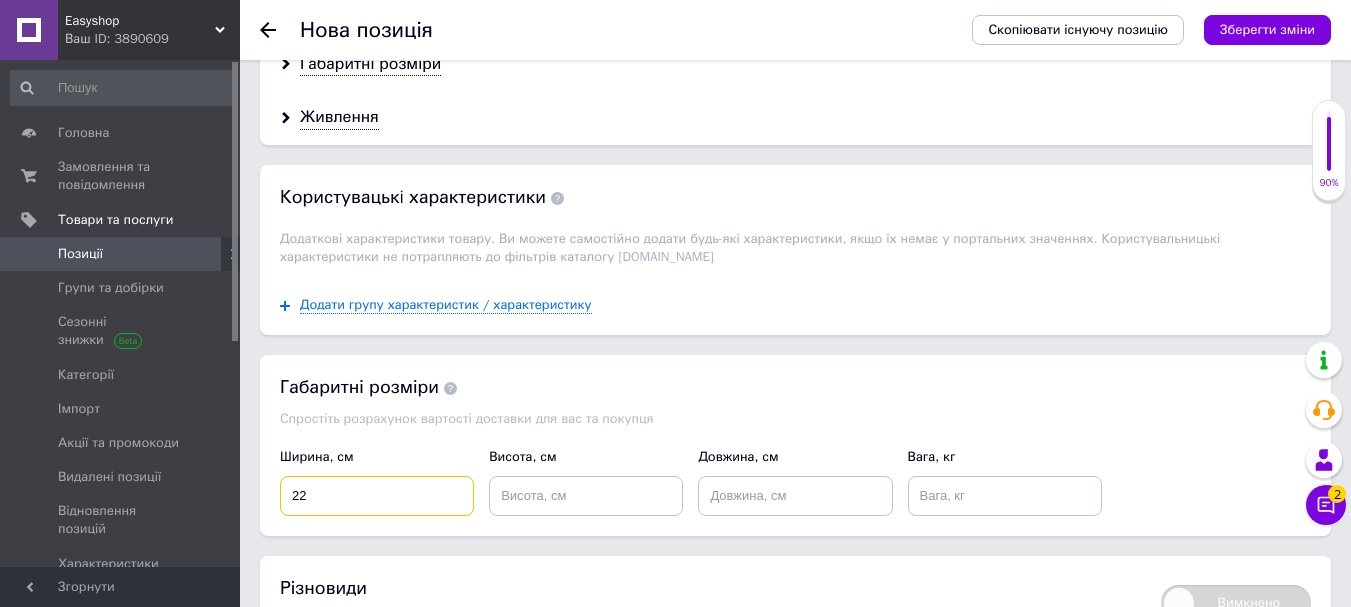 type on "22" 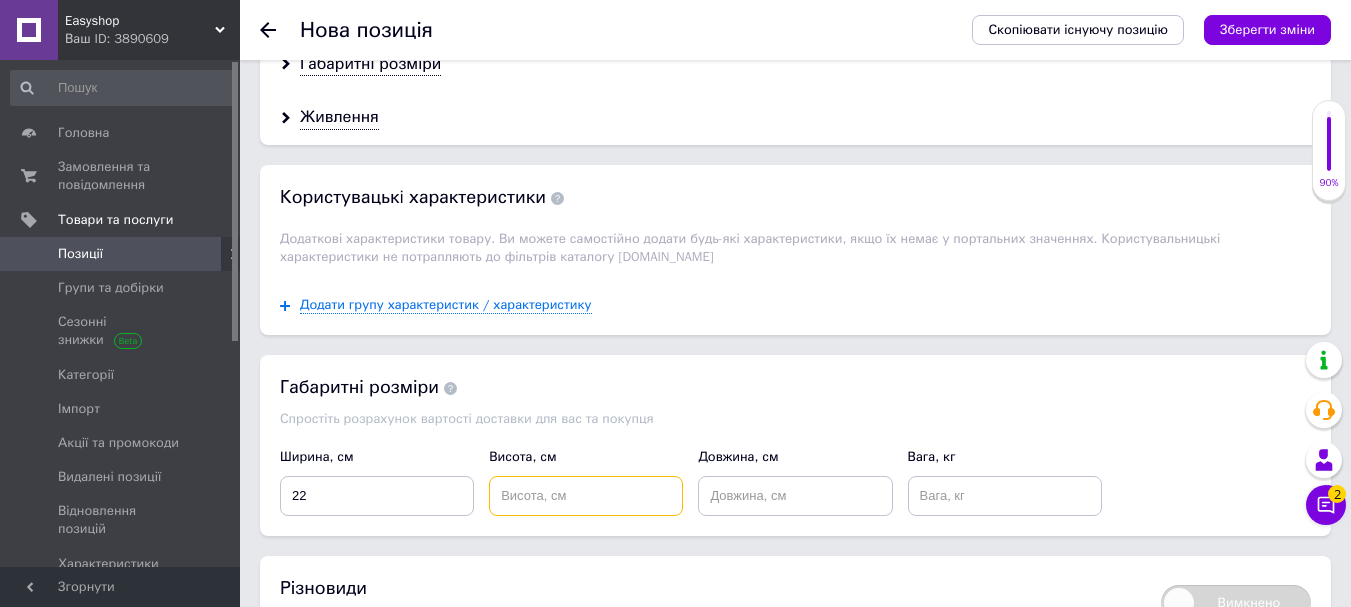 click at bounding box center [586, 496] 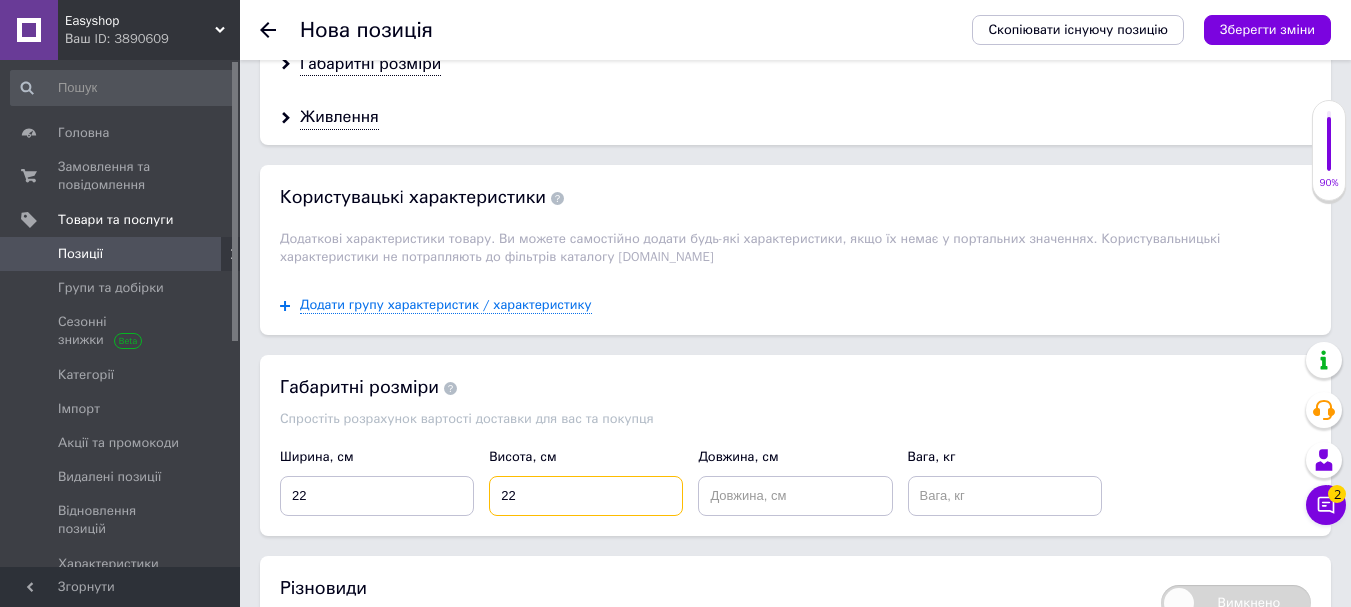 type on "22" 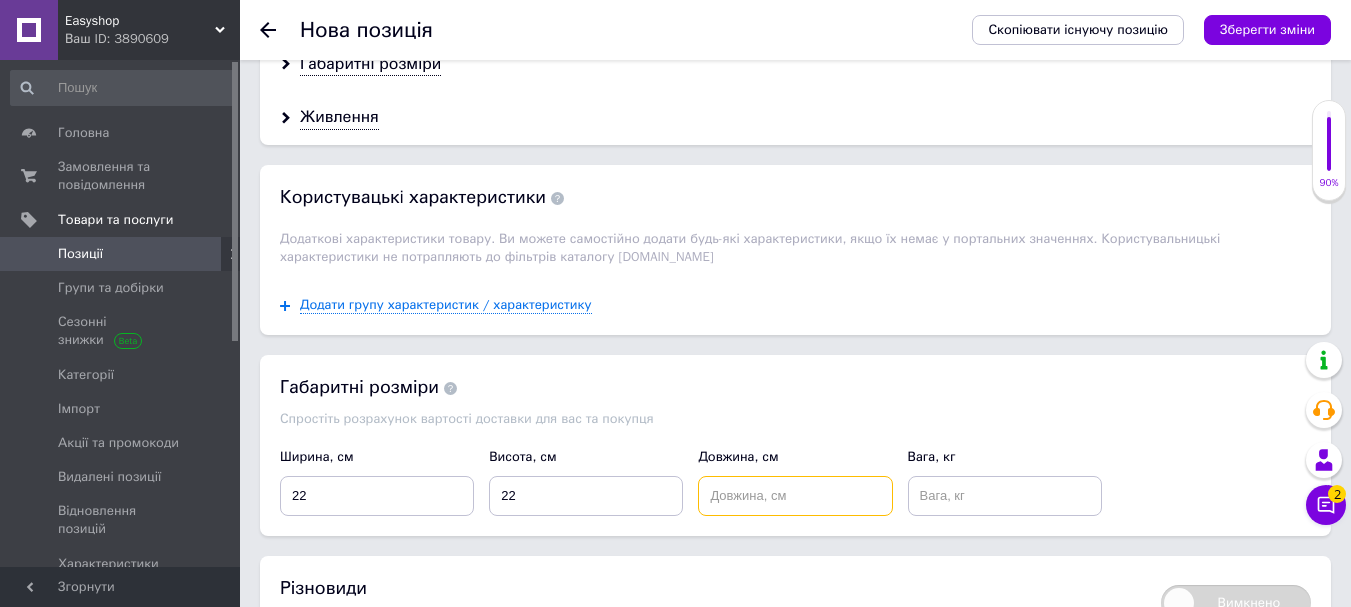 click at bounding box center [795, 496] 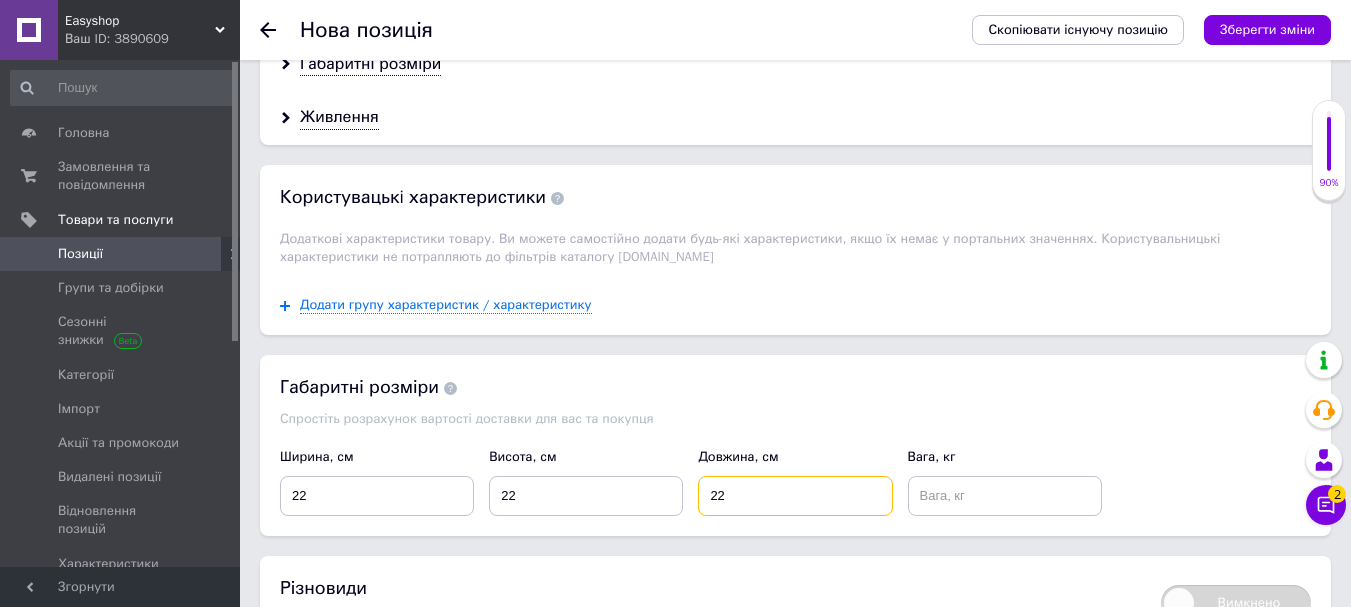 type on "22" 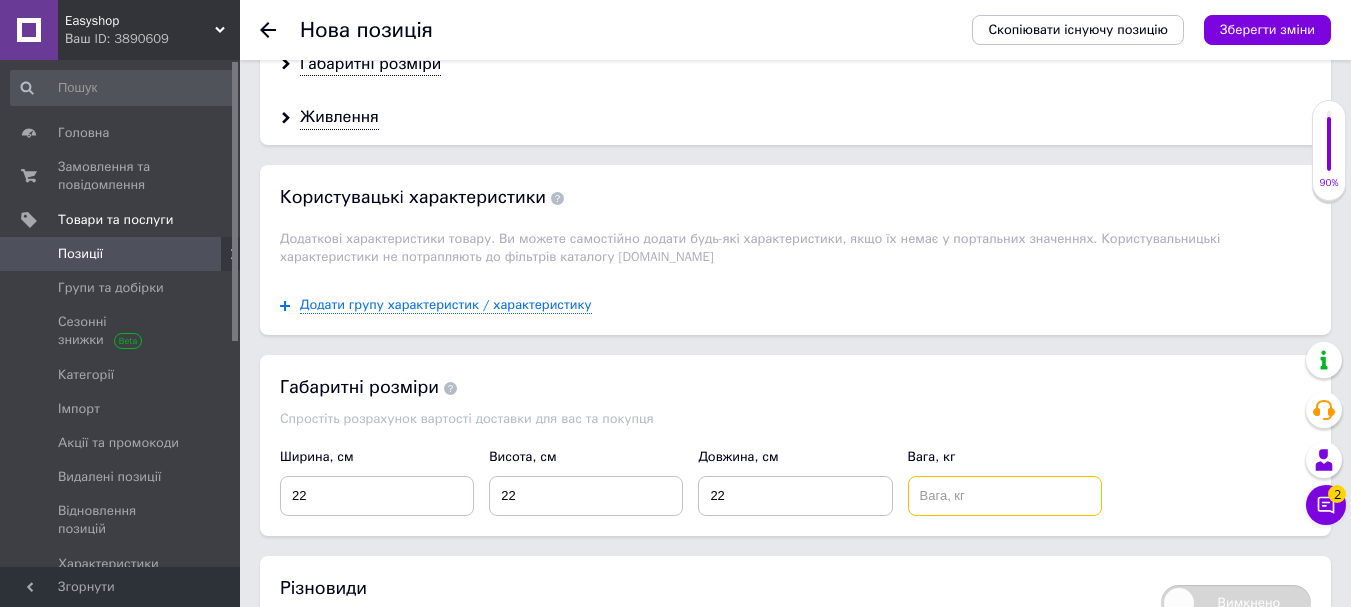 click at bounding box center [1005, 496] 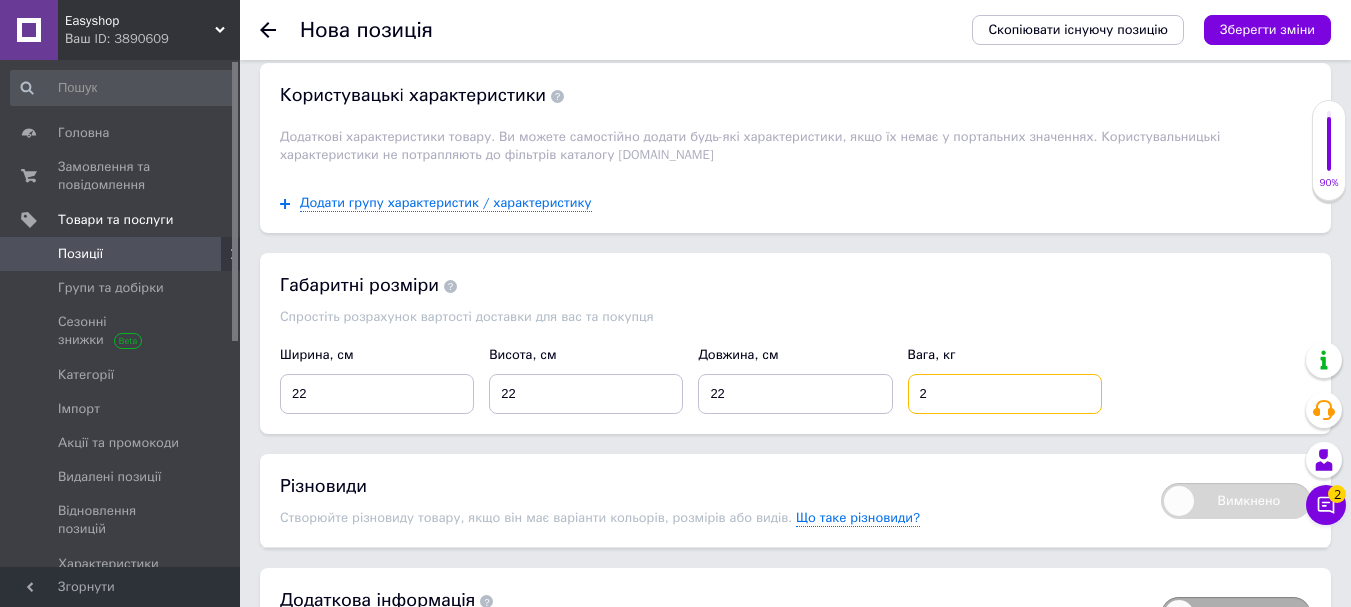 scroll, scrollTop: 2816, scrollLeft: 0, axis: vertical 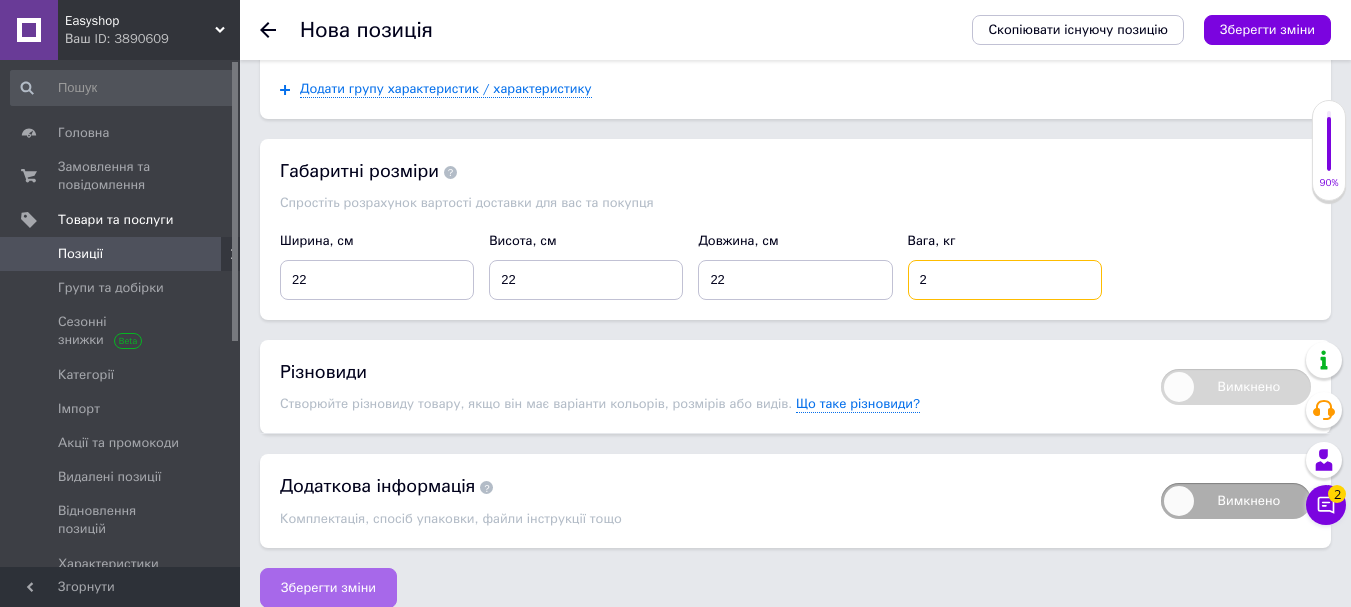 type on "2" 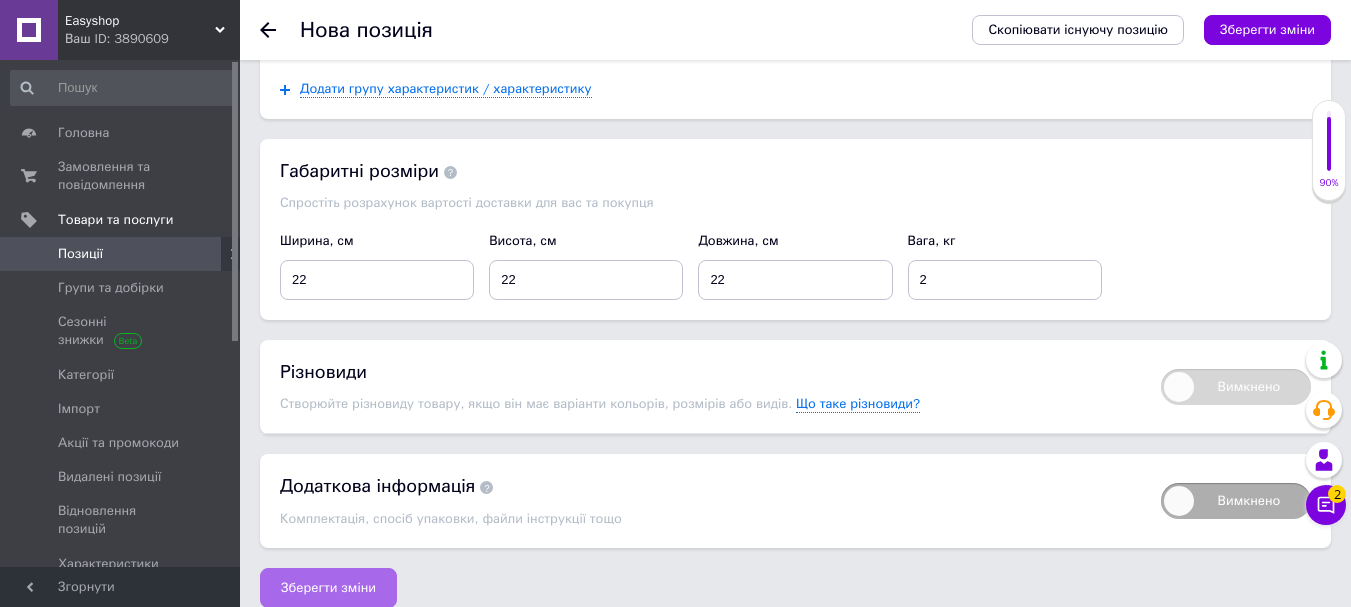 click on "Зберегти зміни" at bounding box center (328, 588) 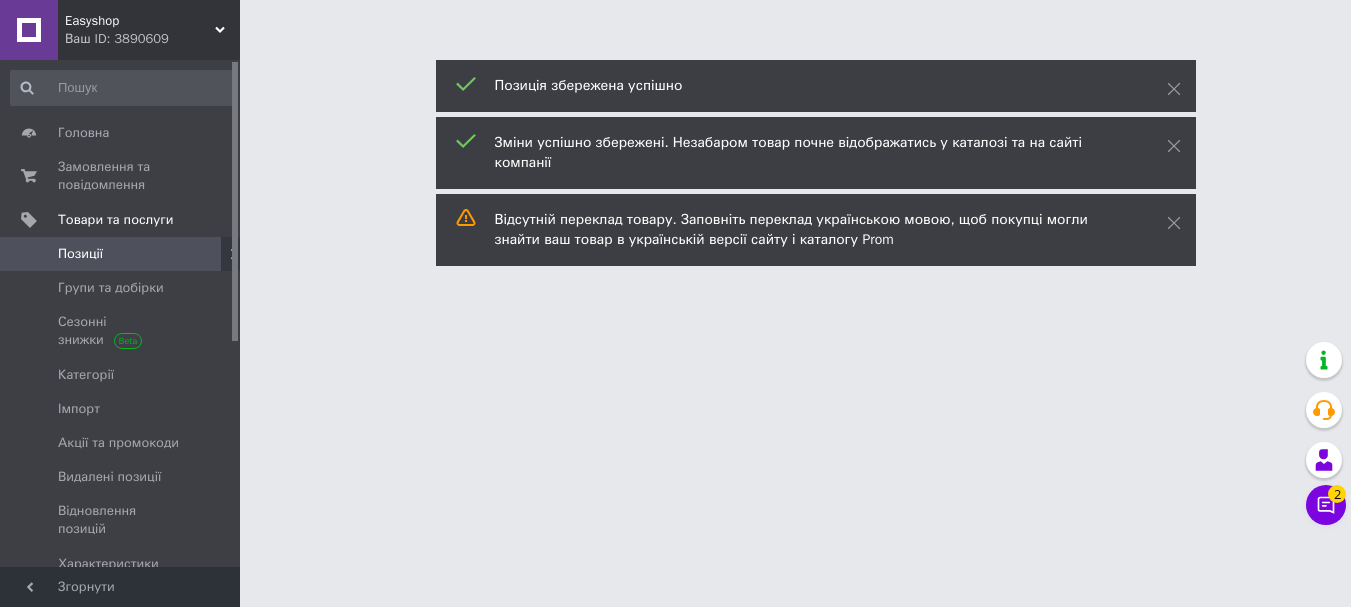 scroll, scrollTop: 0, scrollLeft: 0, axis: both 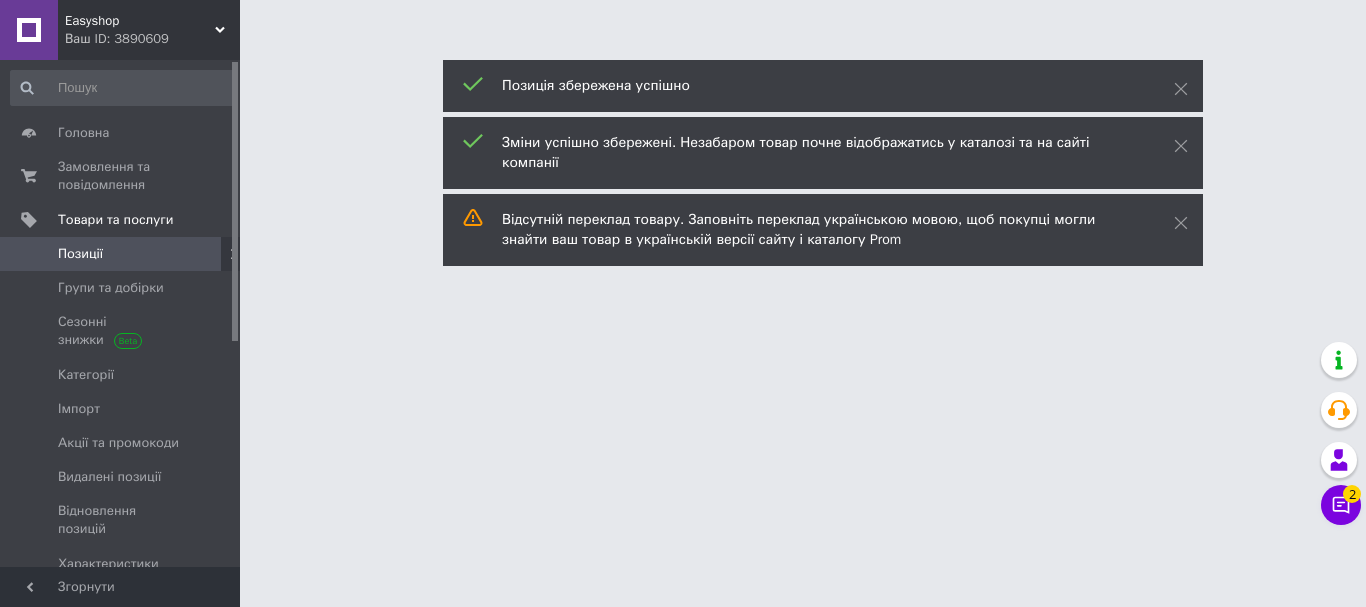 click on "Позиції" at bounding box center [121, 254] 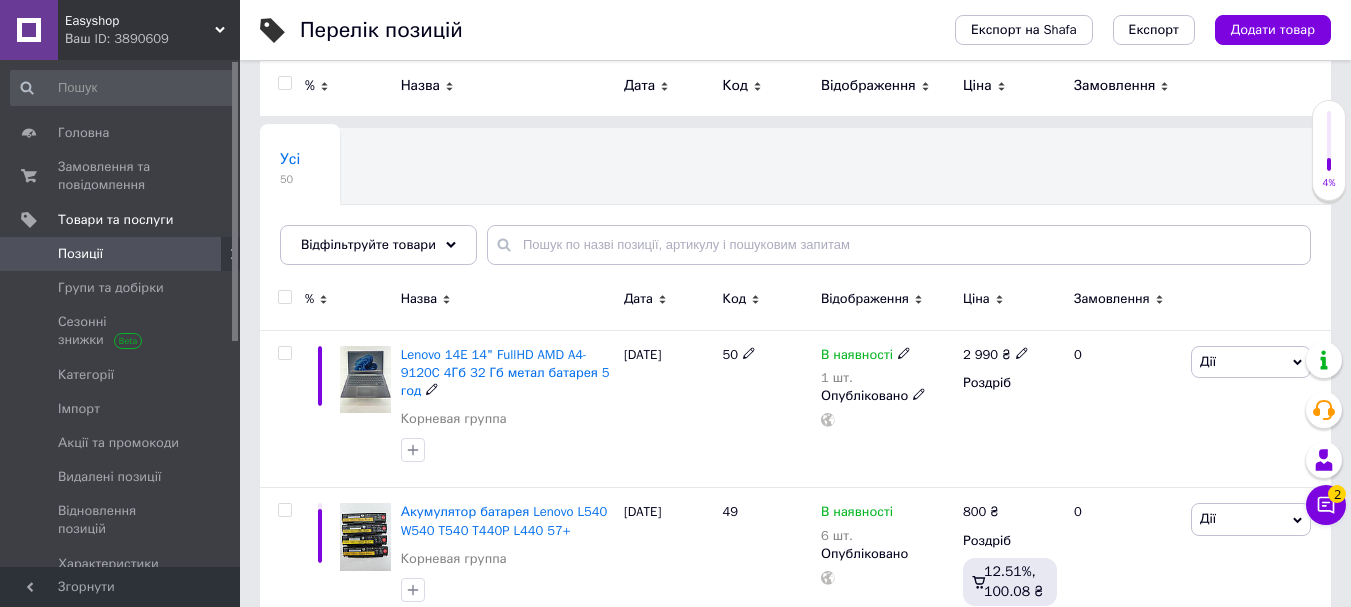scroll, scrollTop: 100, scrollLeft: 0, axis: vertical 